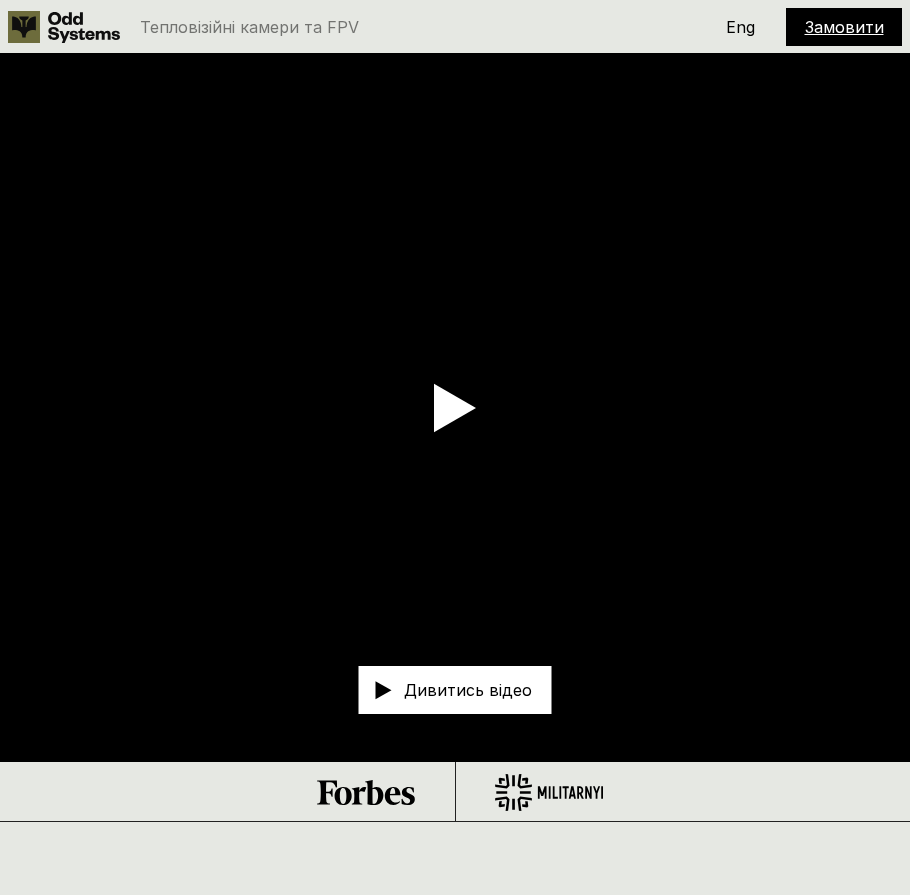 scroll, scrollTop: 0, scrollLeft: 0, axis: both 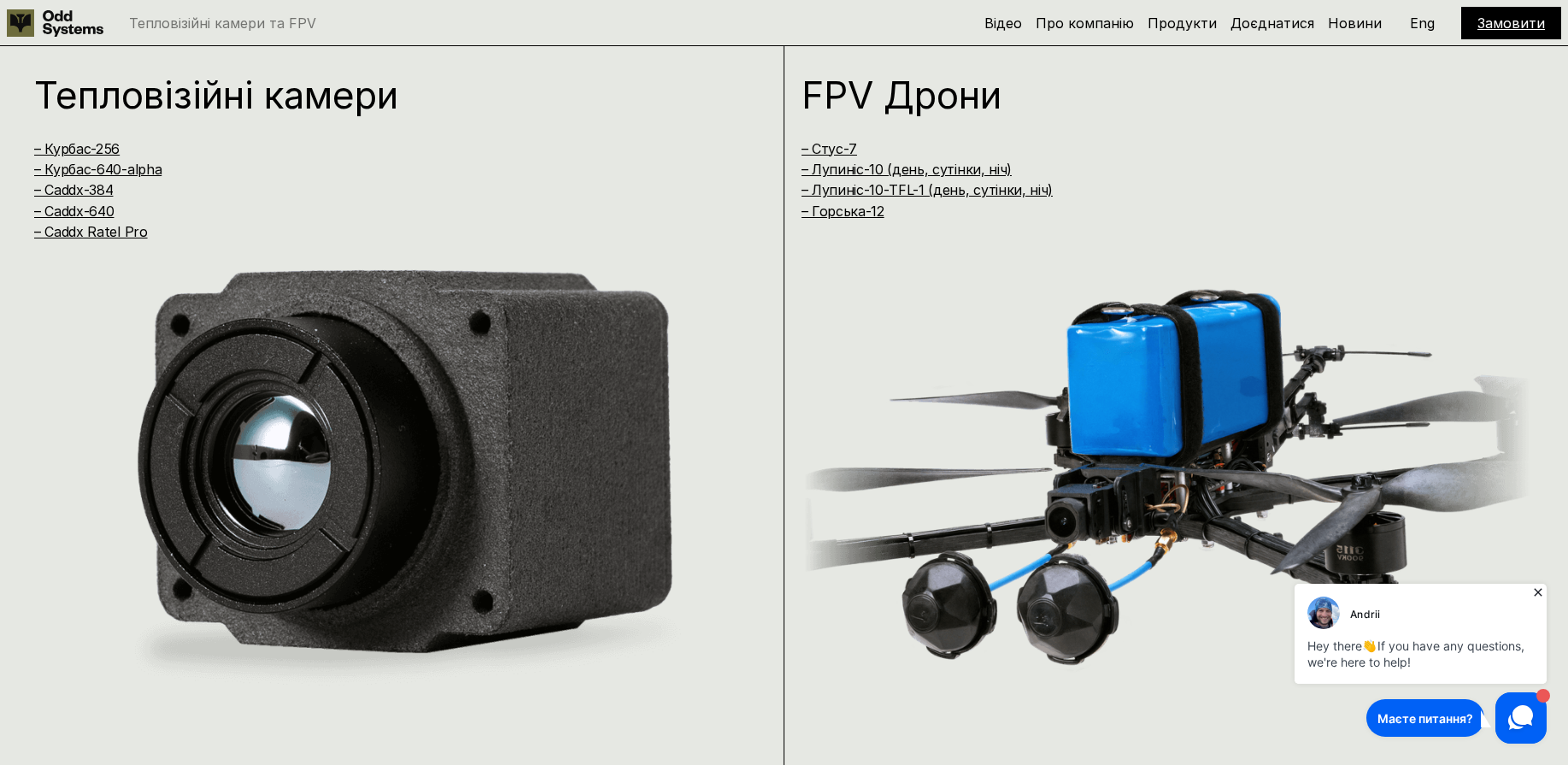 drag, startPoint x: 209, startPoint y: 91, endPoint x: 177, endPoint y: 132, distance: 52.009614 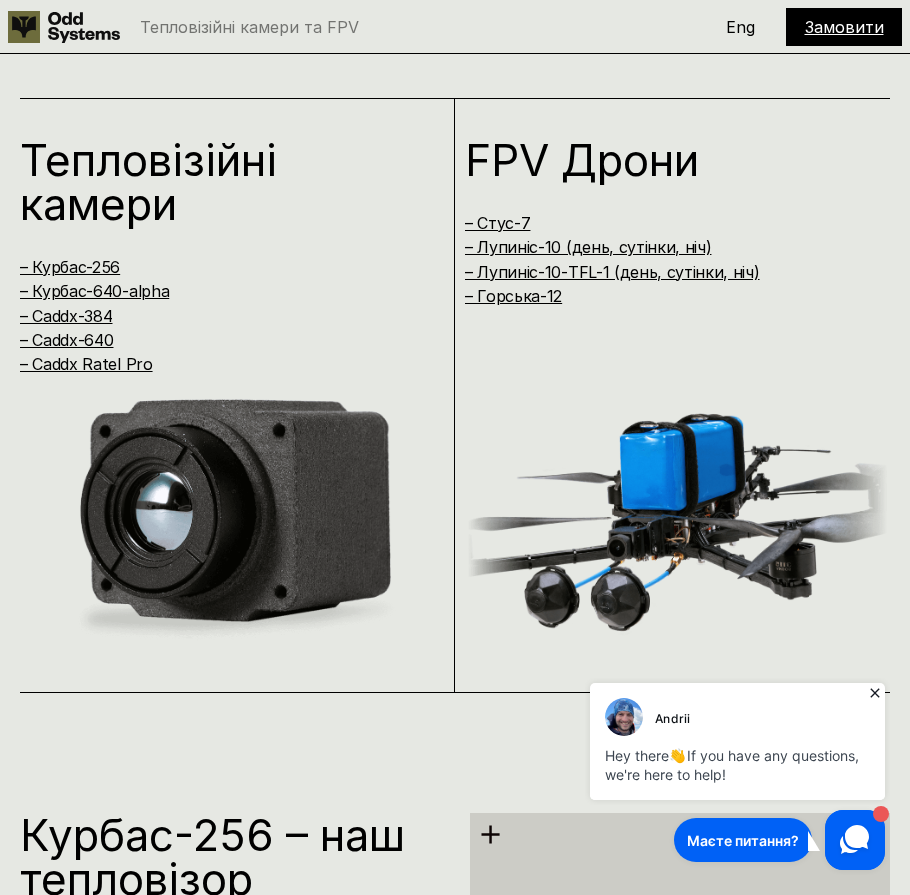 scroll, scrollTop: 2040, scrollLeft: 0, axis: vertical 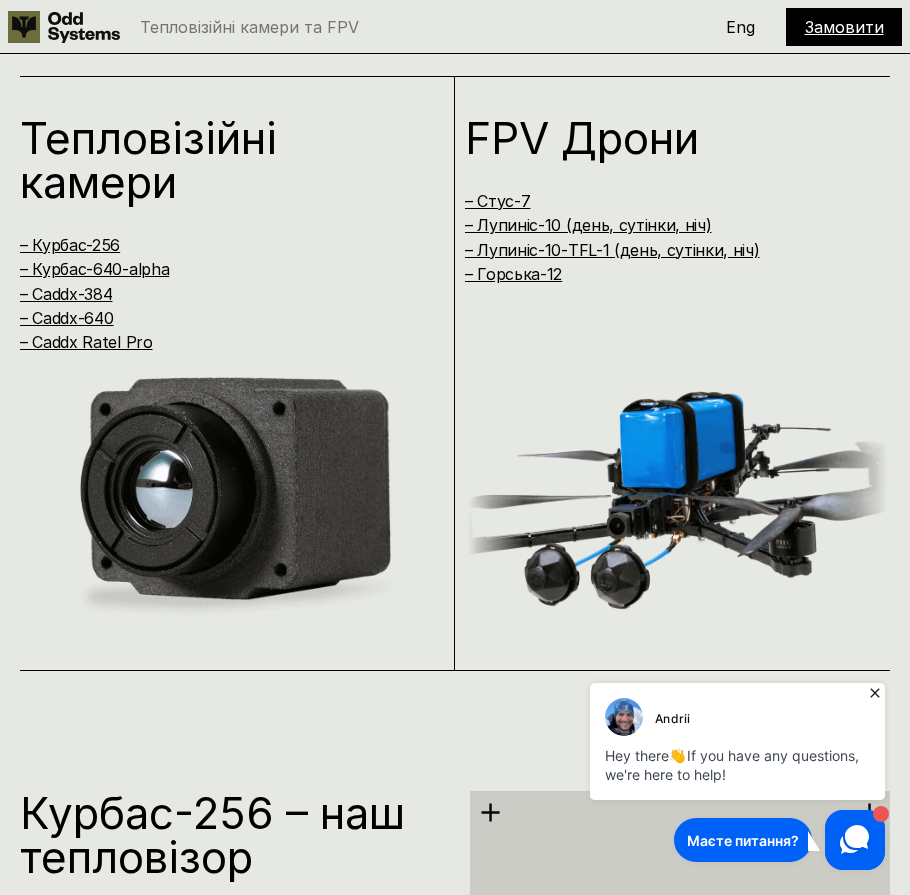click 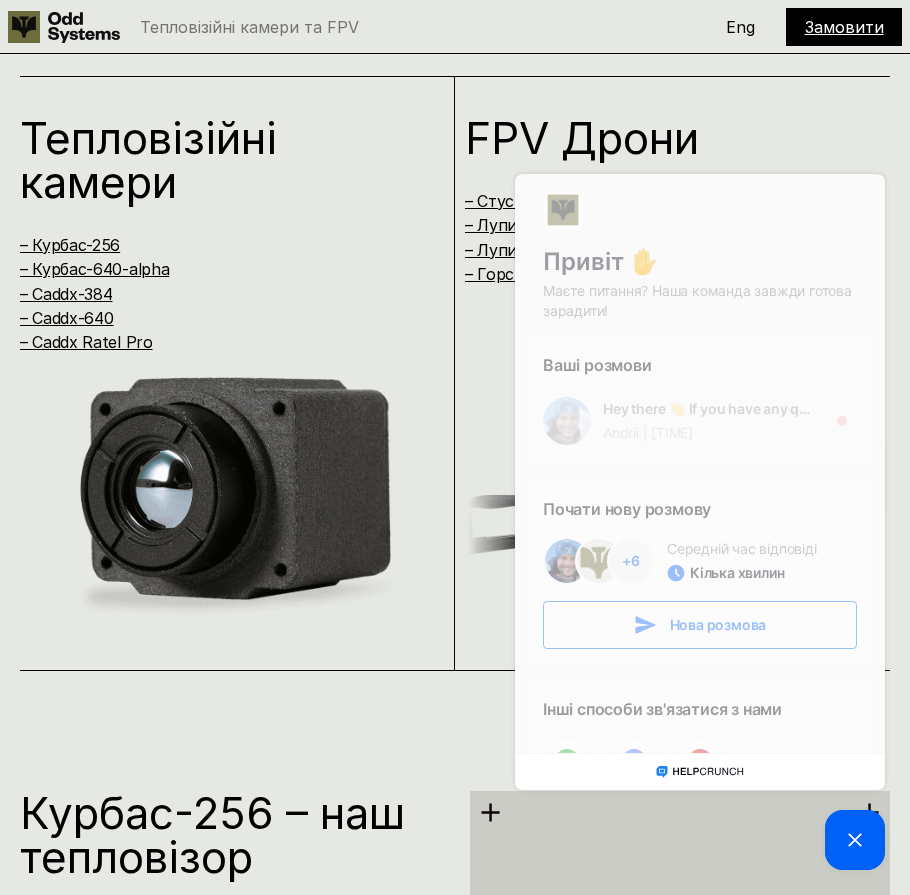 click on "Hey there 👋 If you have any questions, we're here to help!  Andrii годину тому 1" at bounding box center (700, 421) 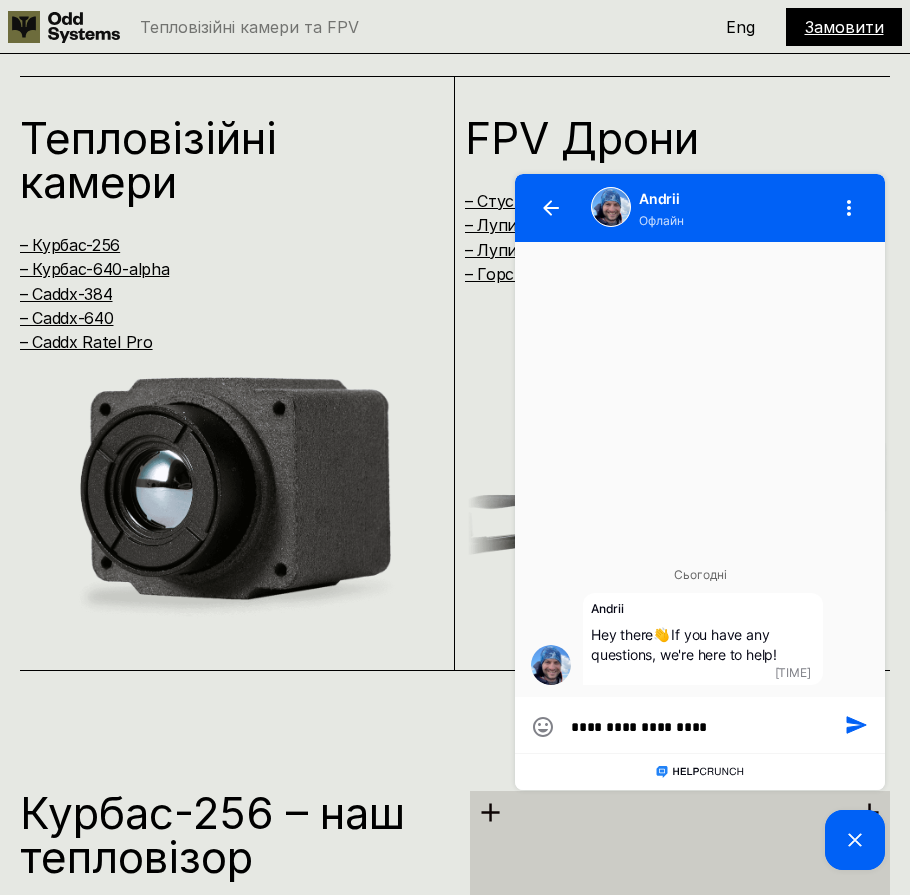 type on "**********" 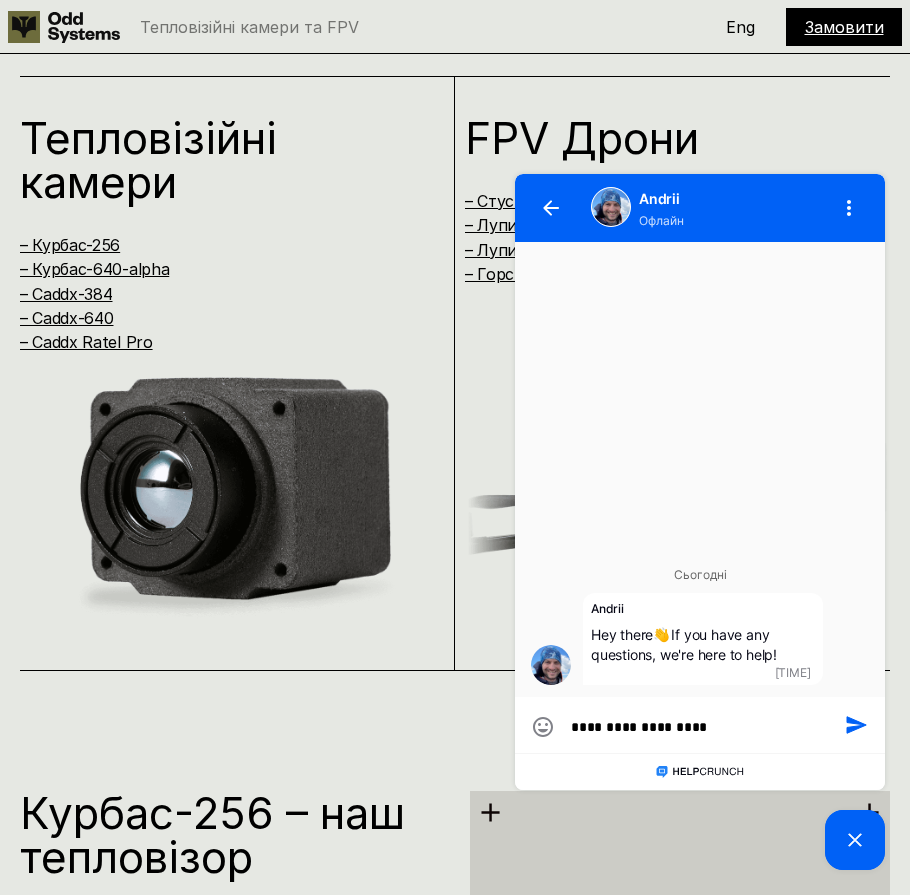 type on "**********" 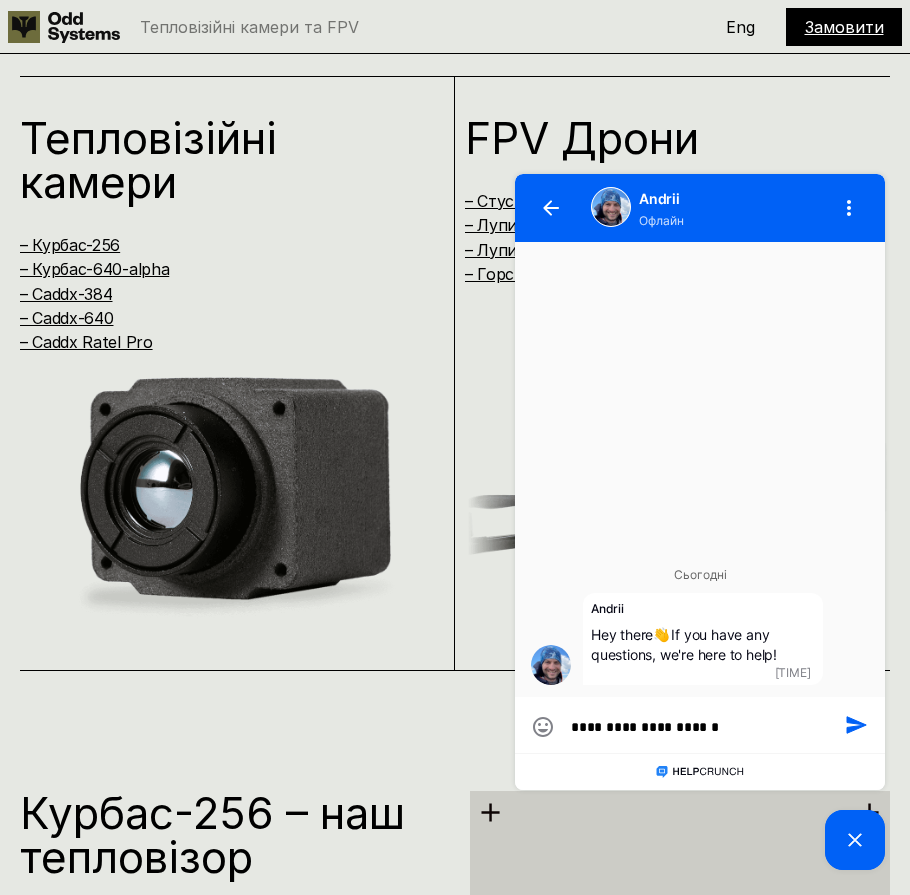 type on "**********" 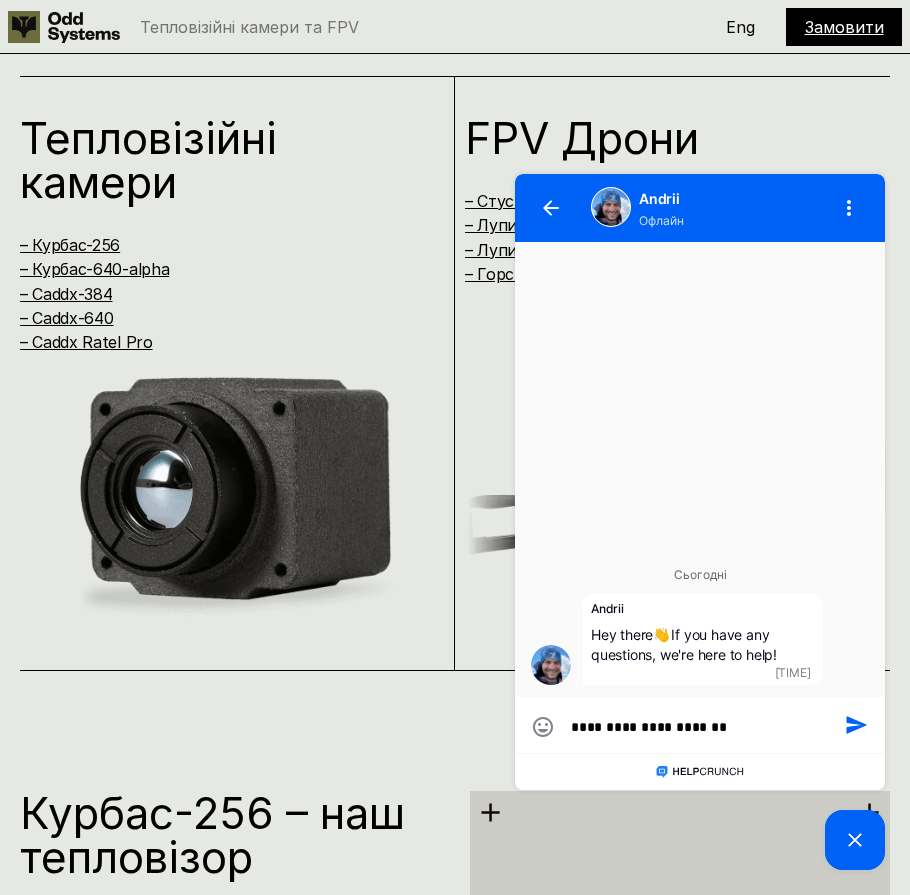 type on "**********" 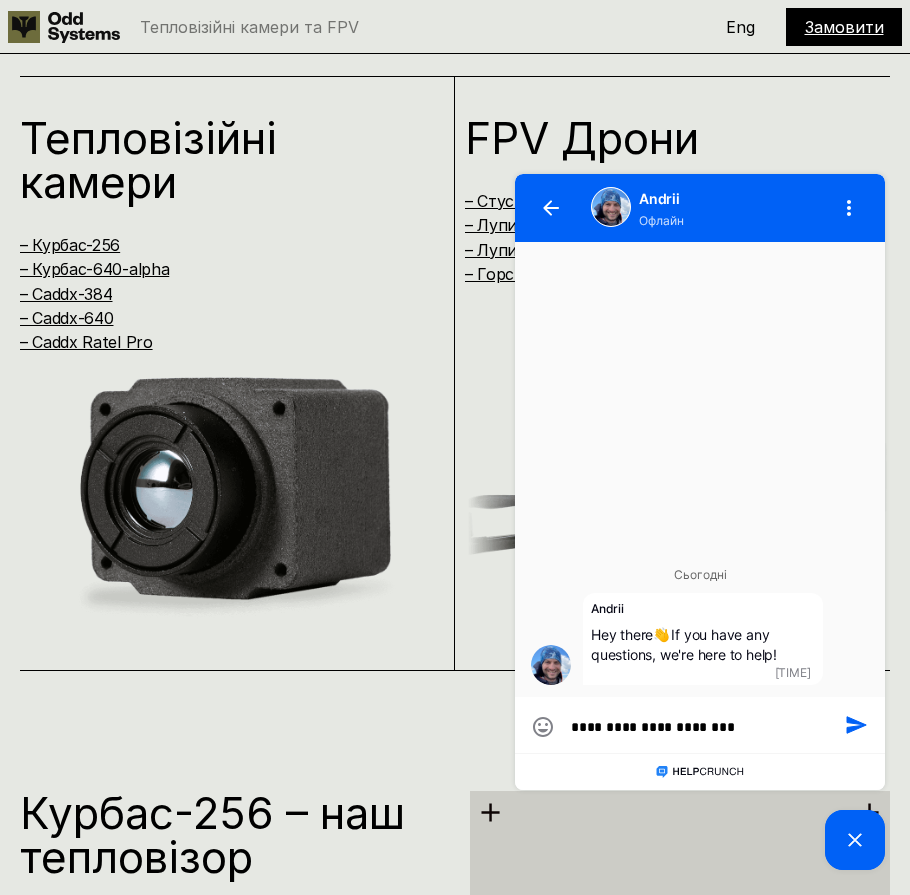 type on "**********" 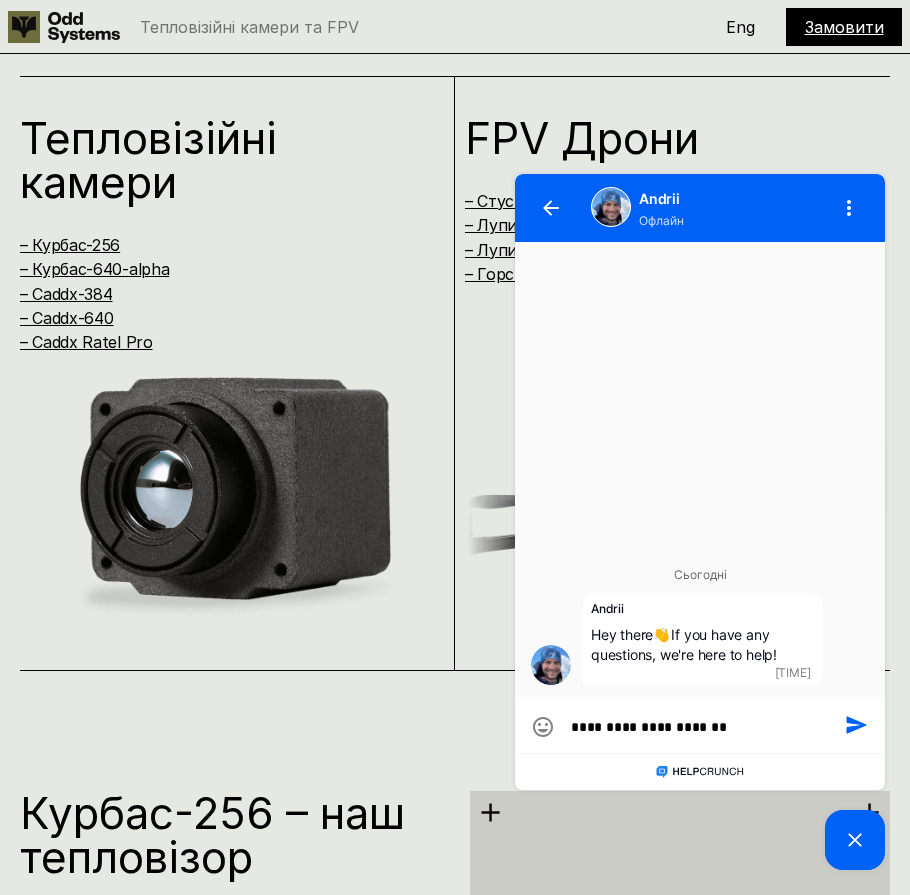 type on "**********" 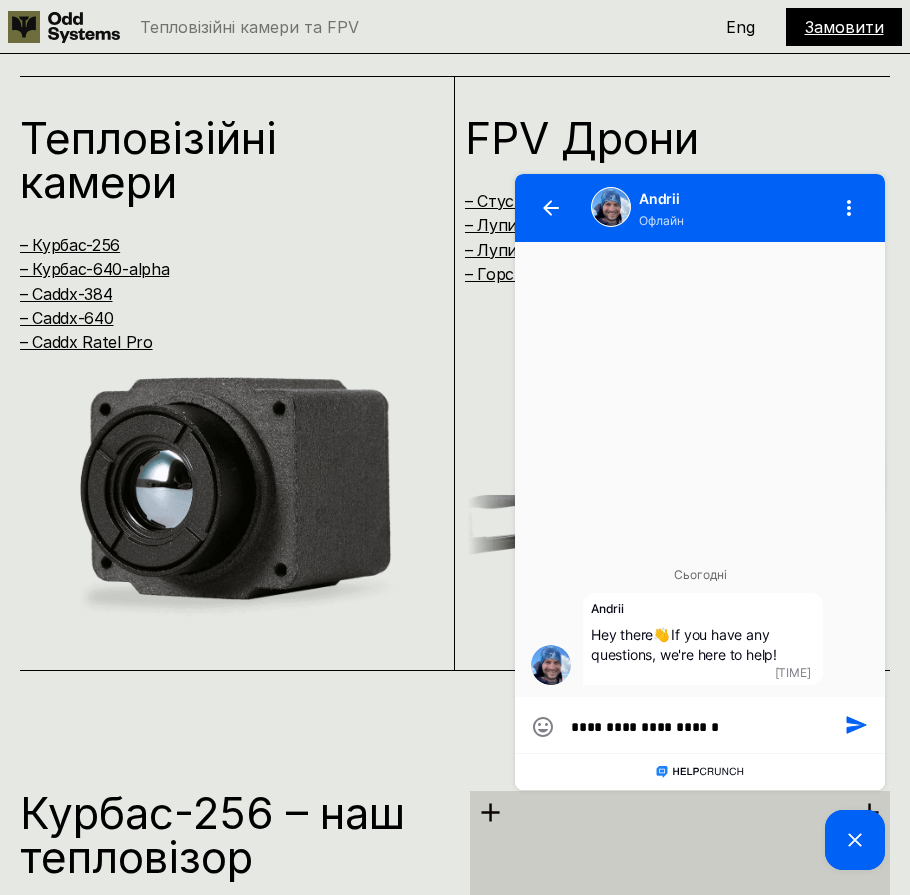 type on "**********" 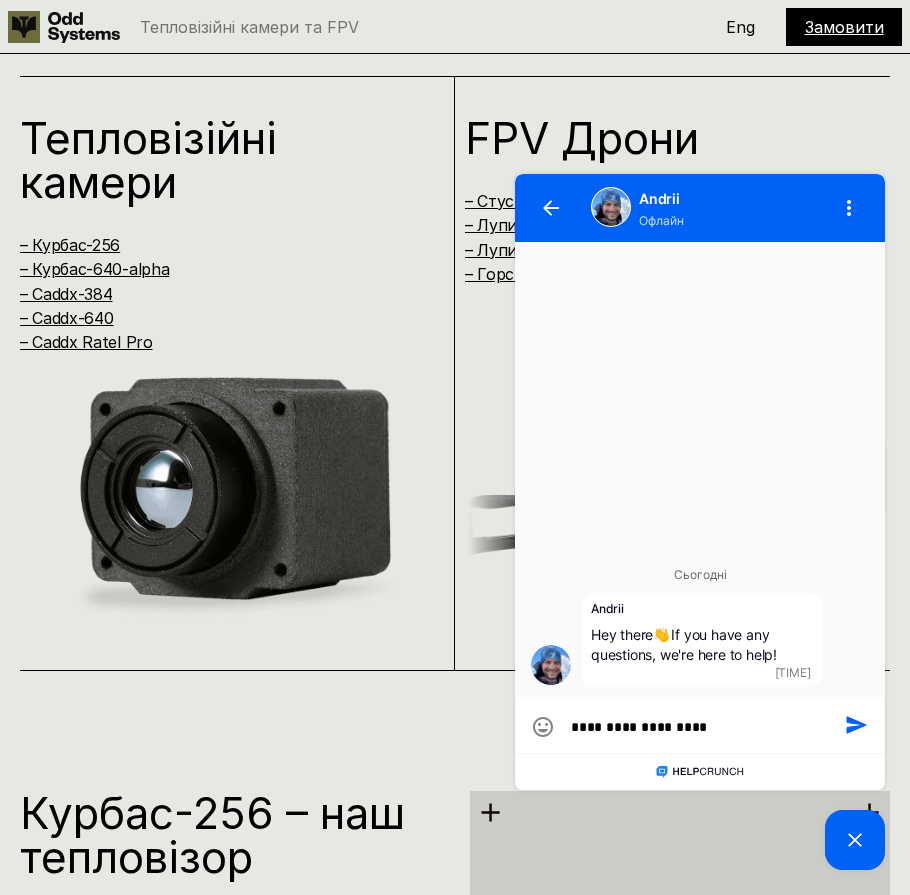 type on "**********" 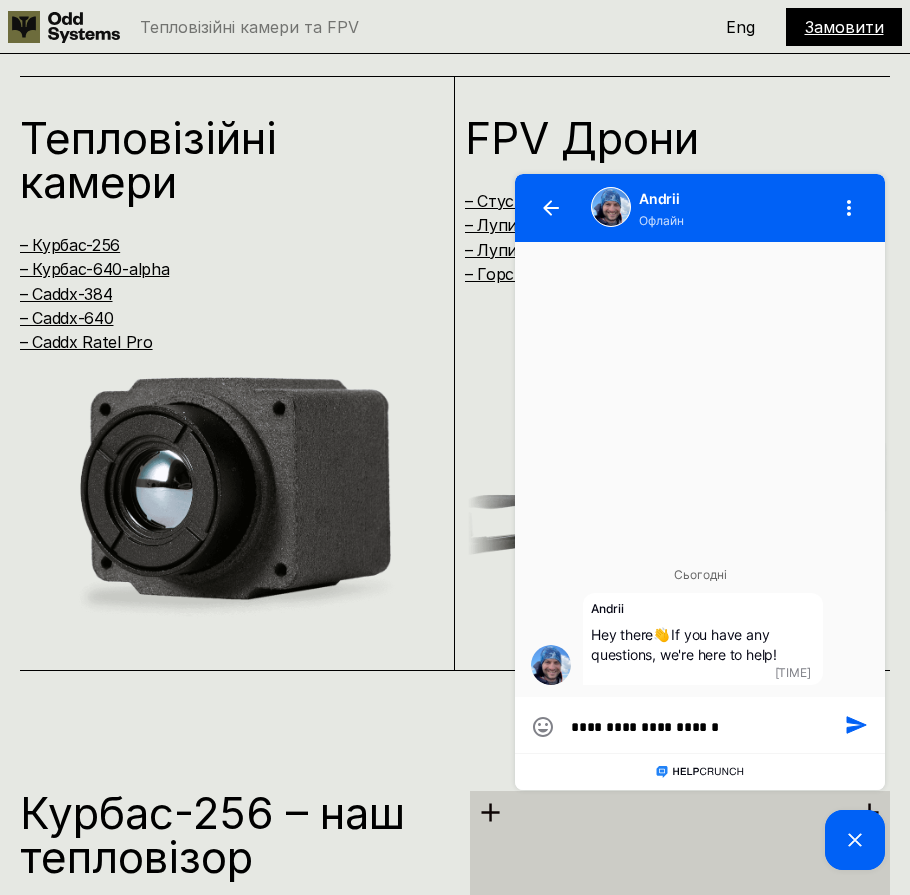 type on "**********" 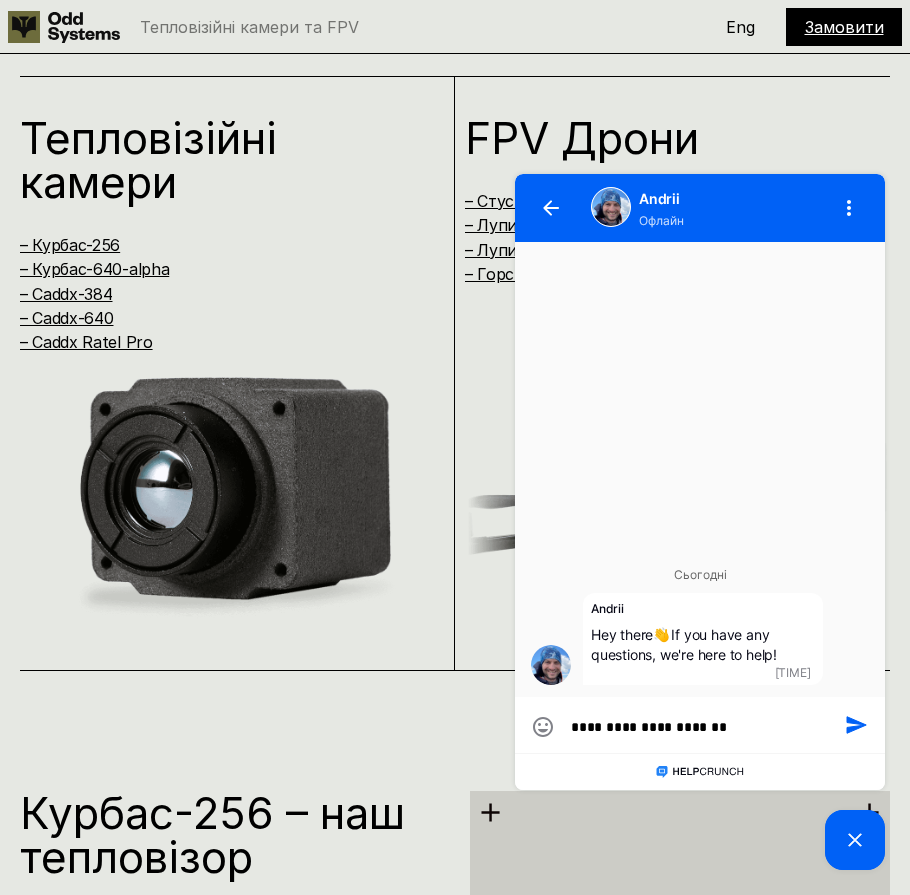 type on "**********" 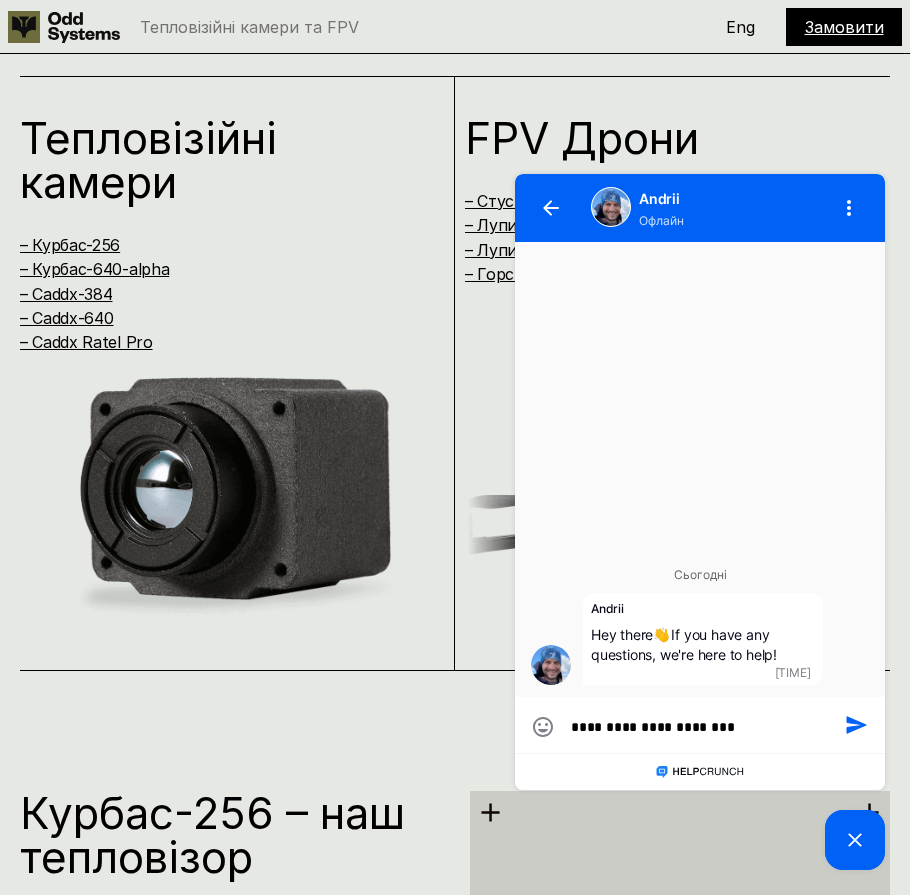 type on "**********" 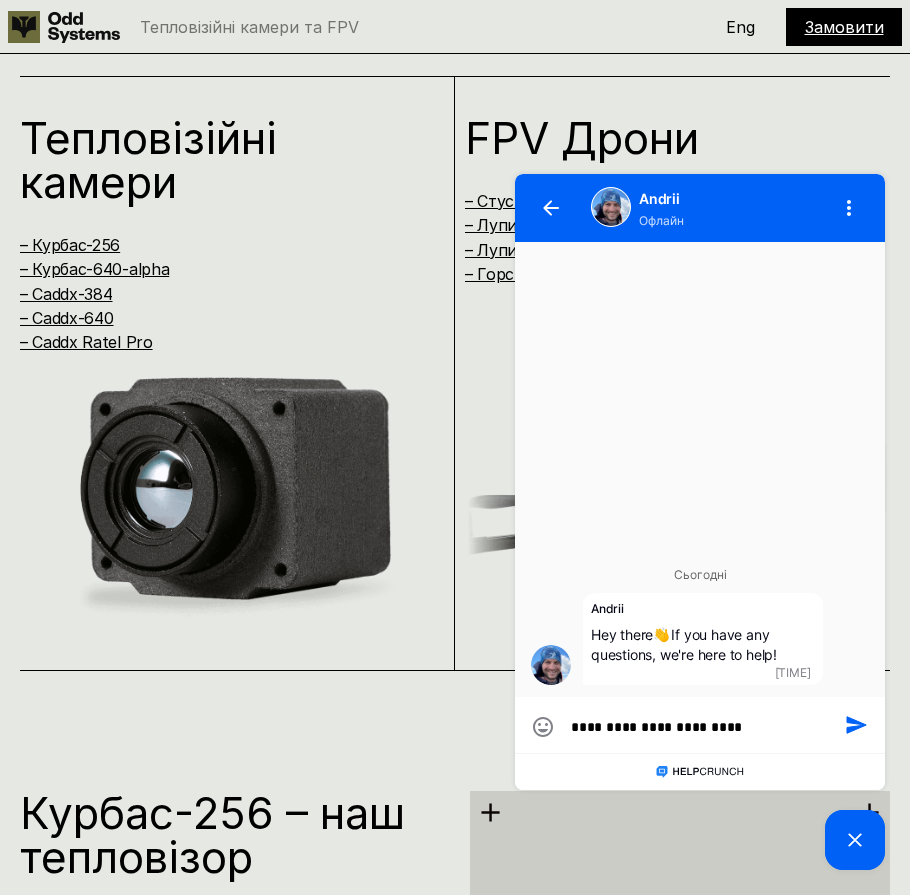 type on "**********" 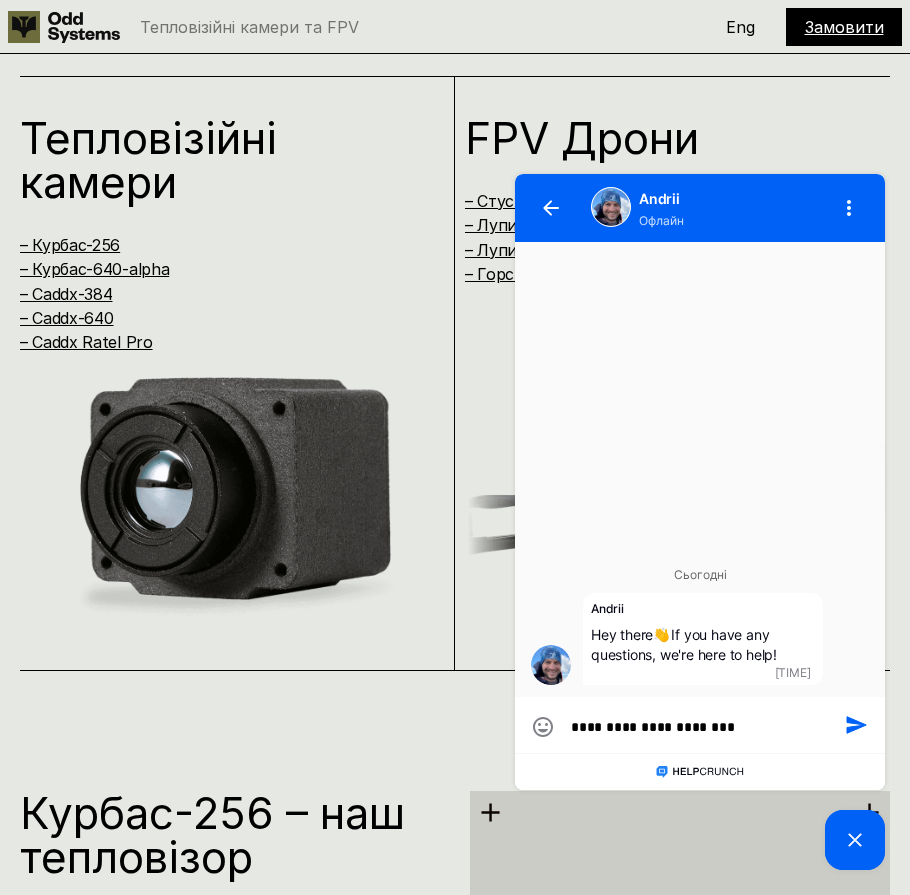type on "**********" 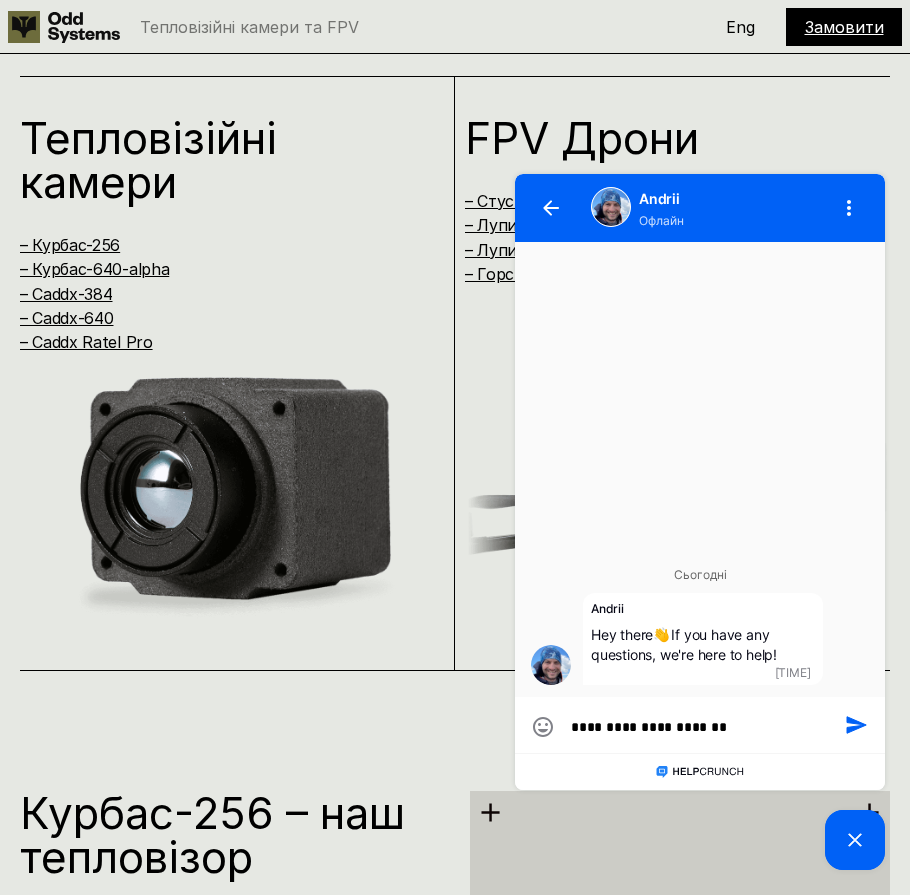 type on "**********" 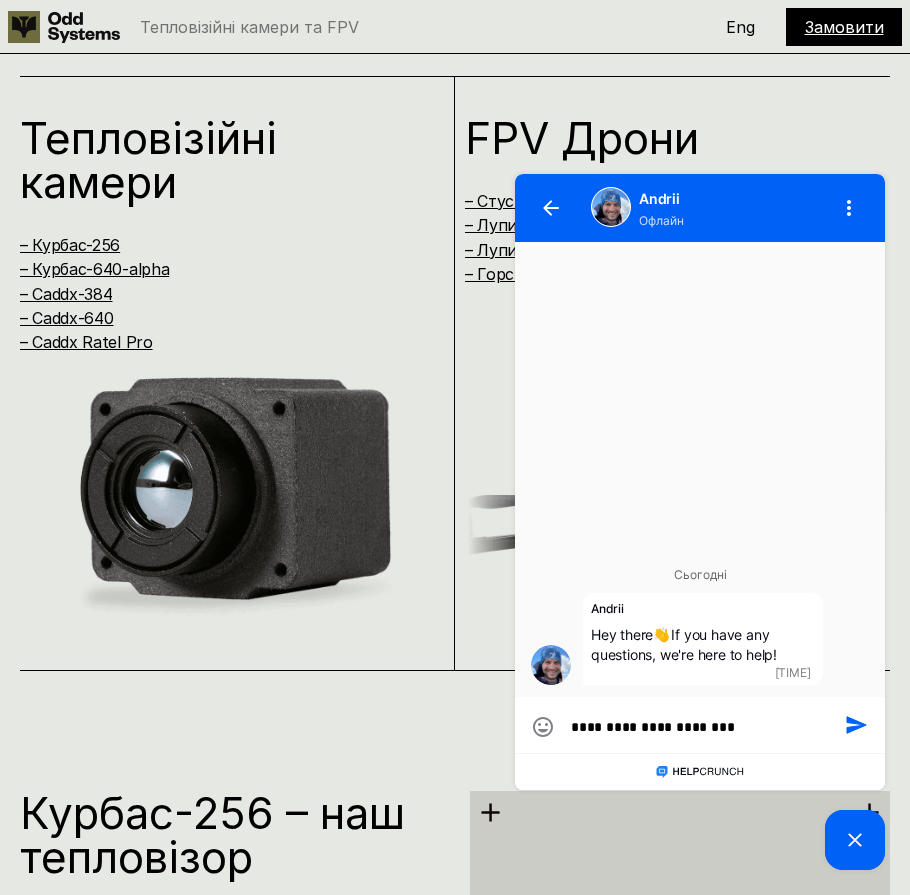 type on "**********" 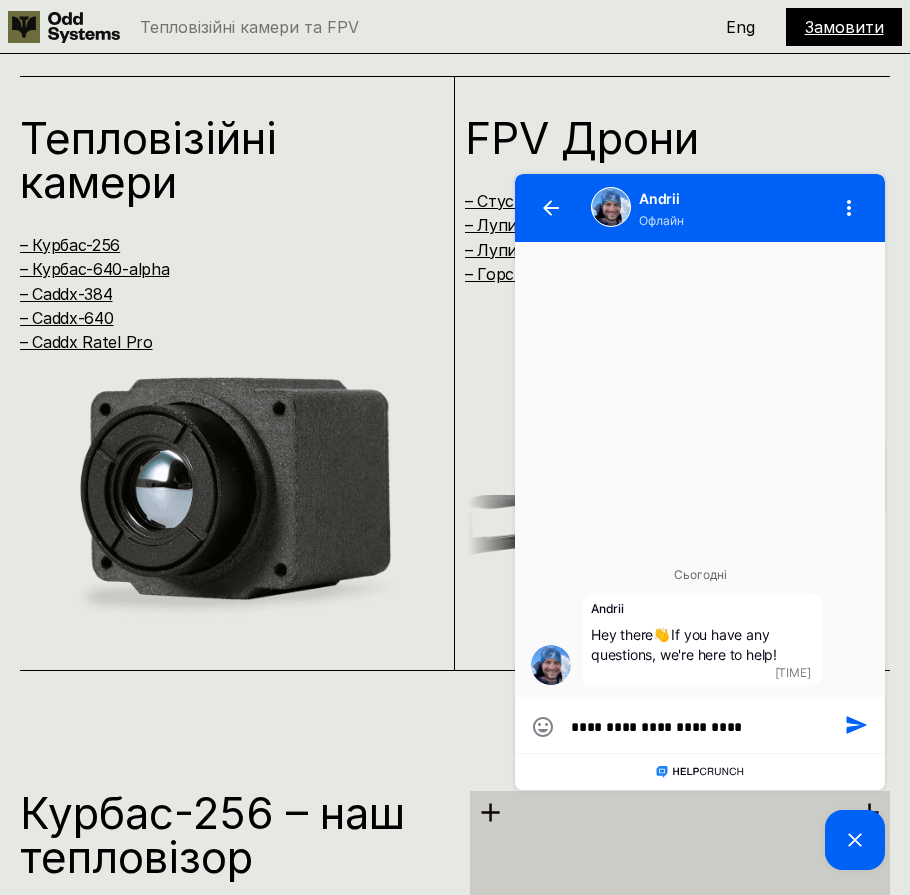 type on "**********" 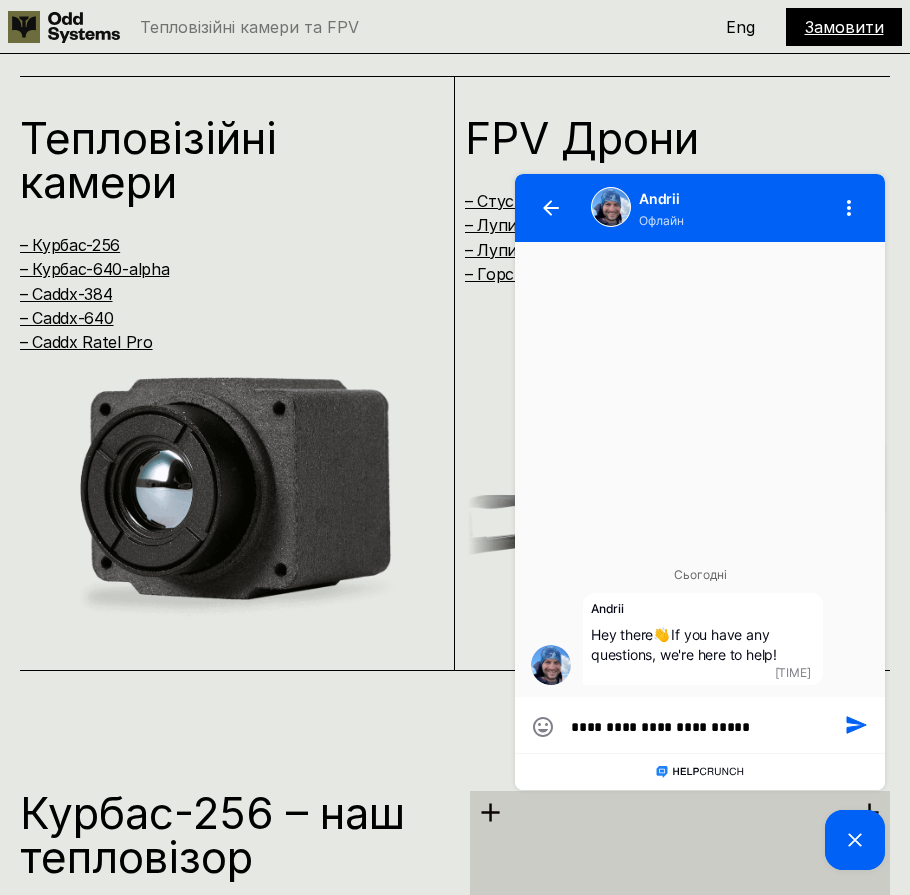 type on "**********" 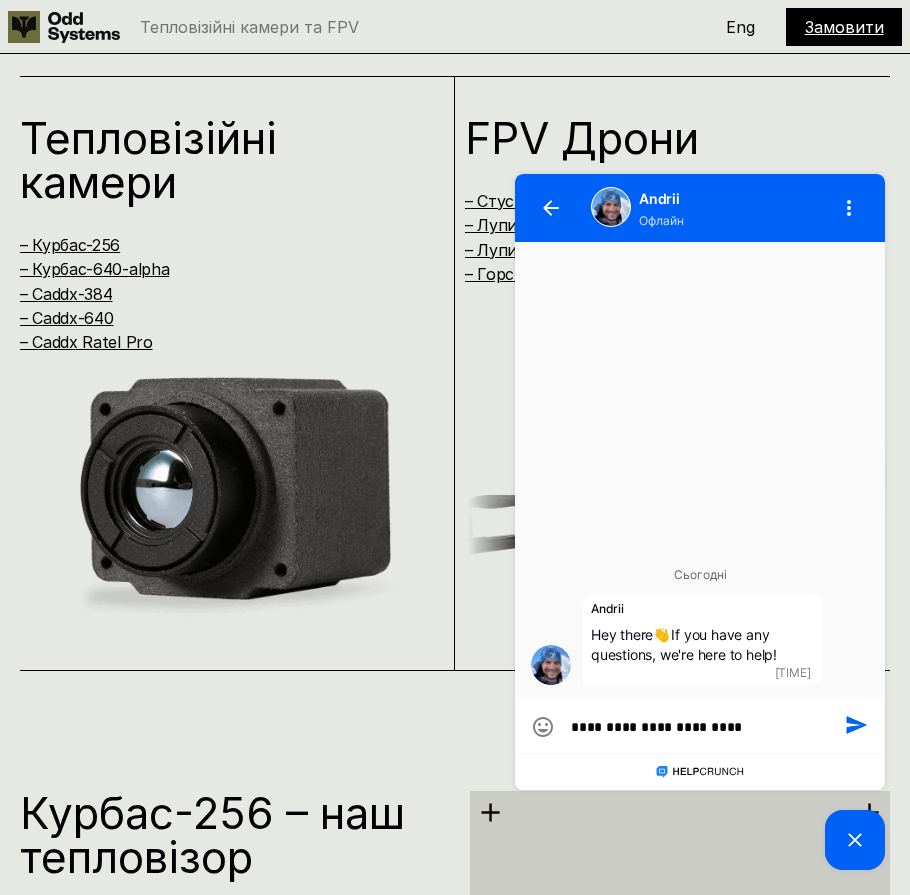 type on "**********" 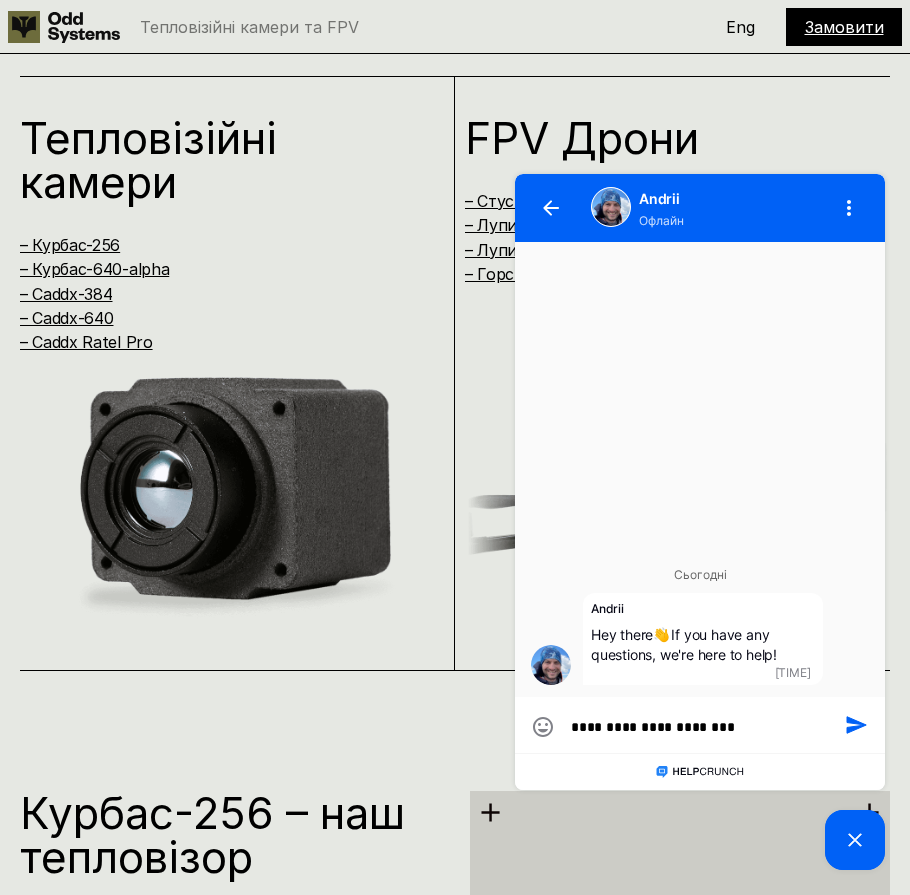 type on "**********" 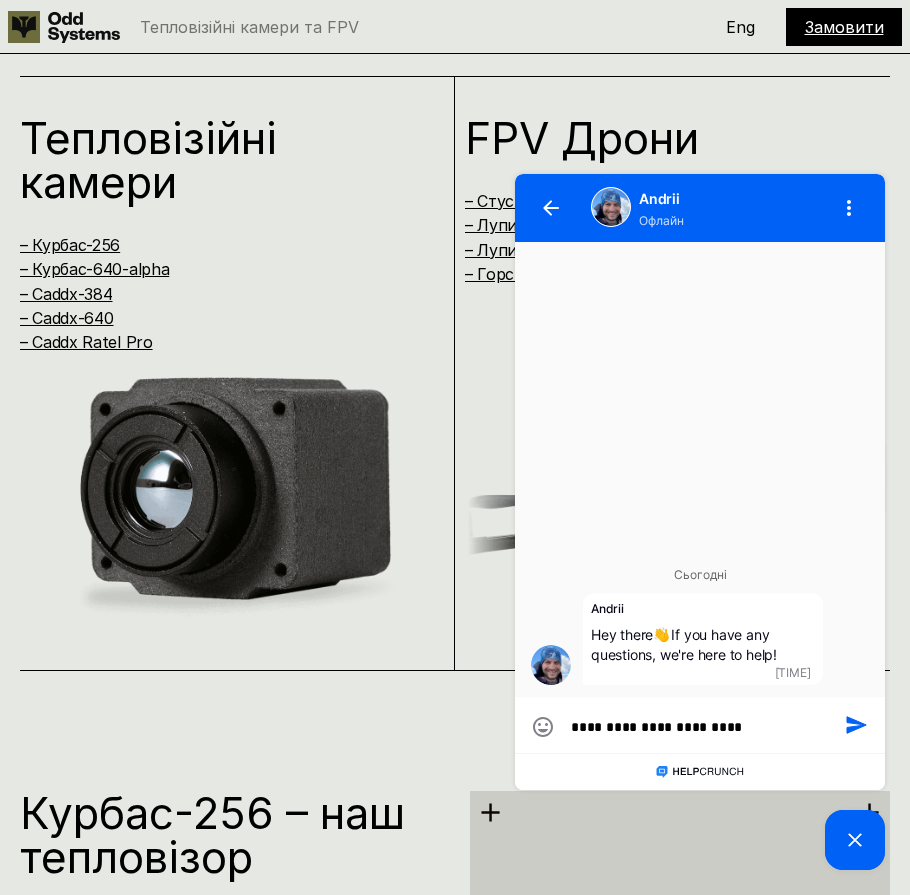 type on "**********" 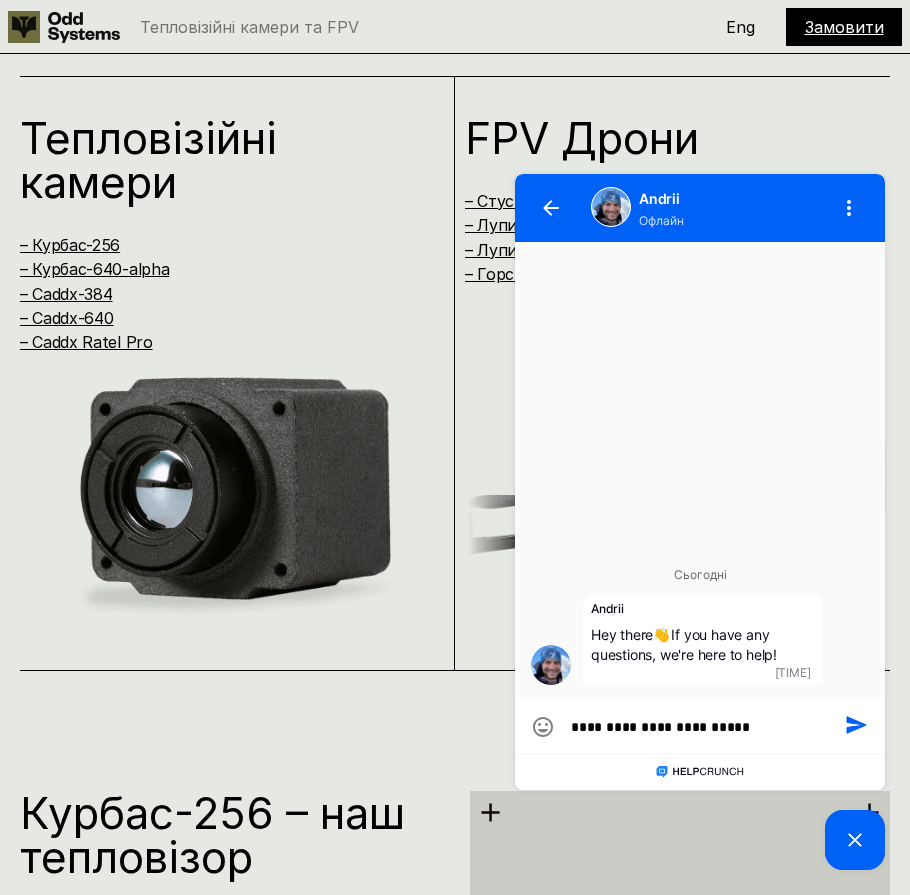 type on "**********" 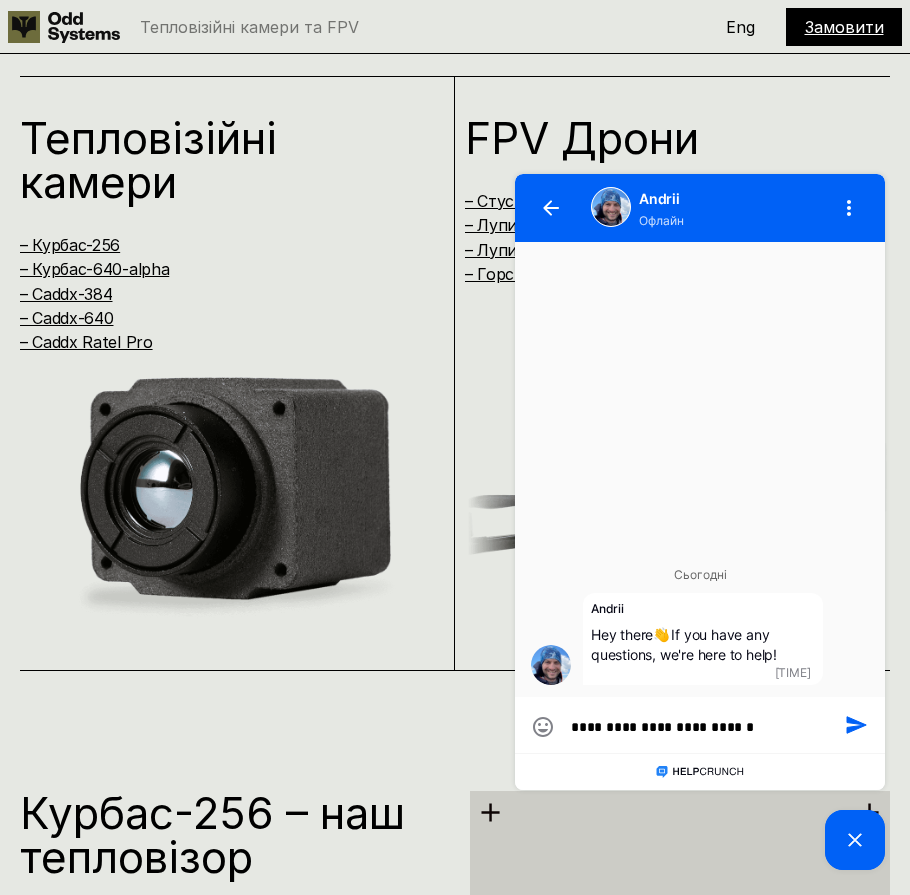 type on "**********" 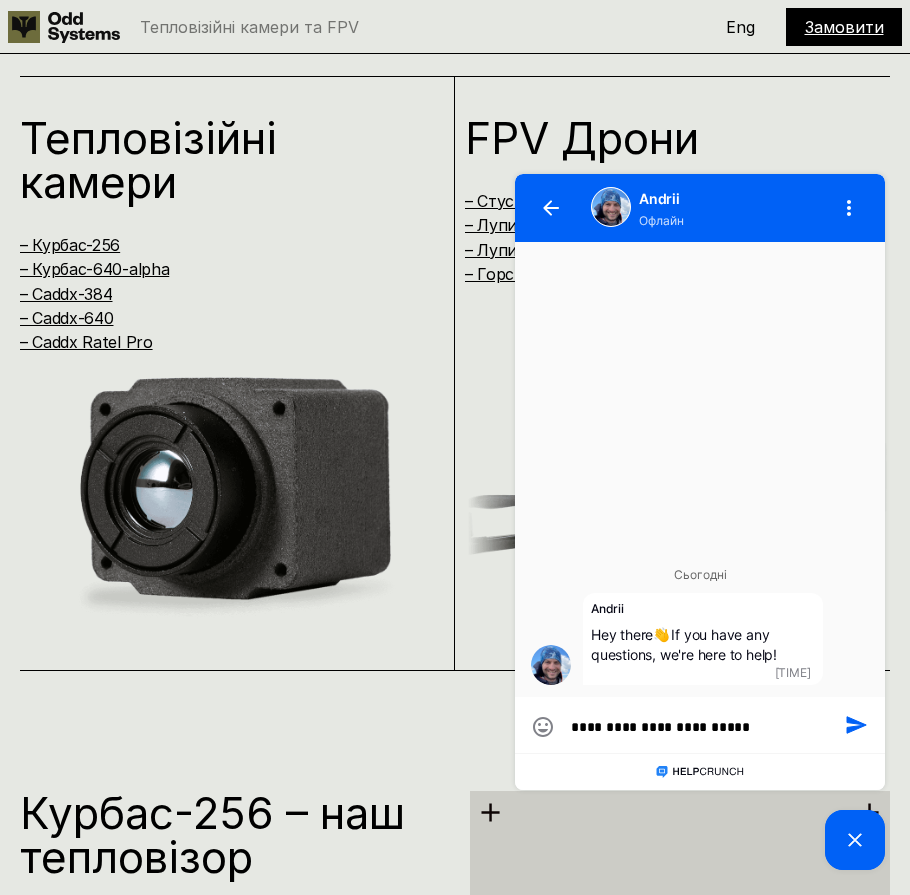 type on "**********" 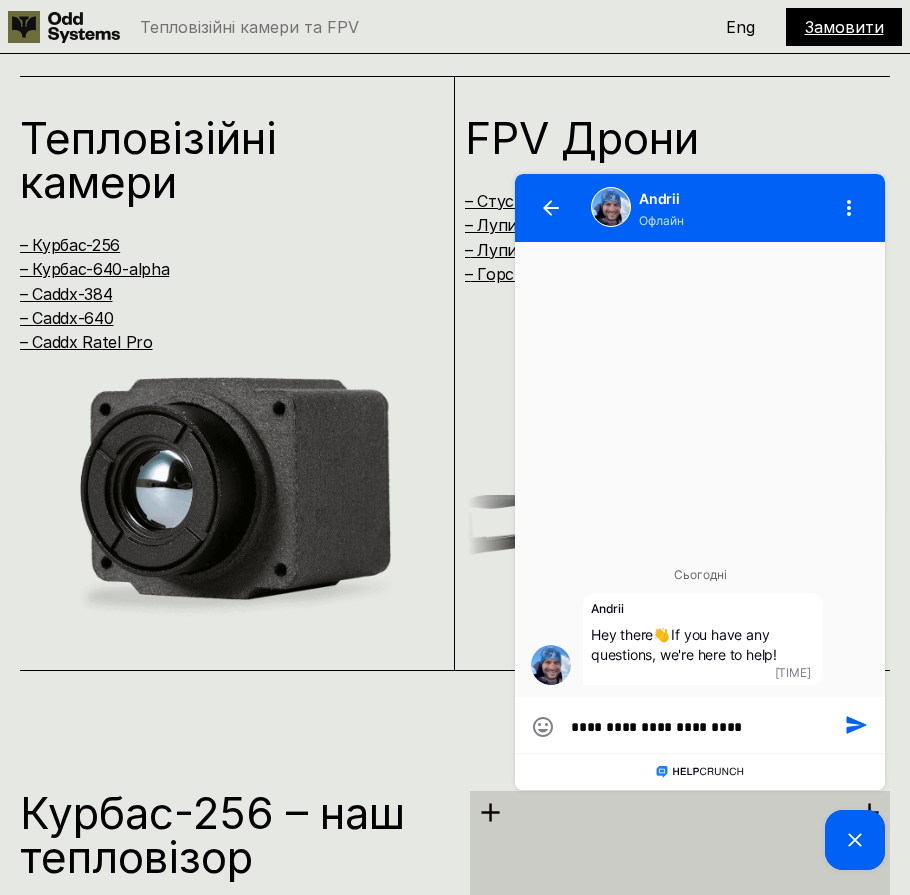 type on "**********" 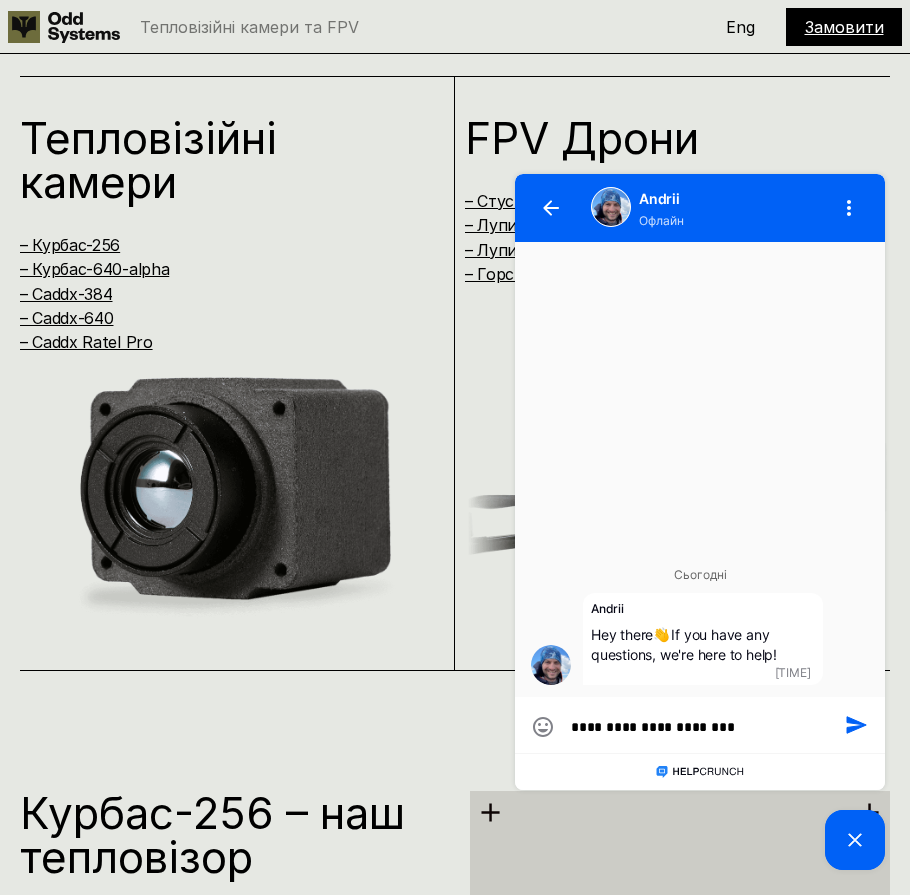 type on "**********" 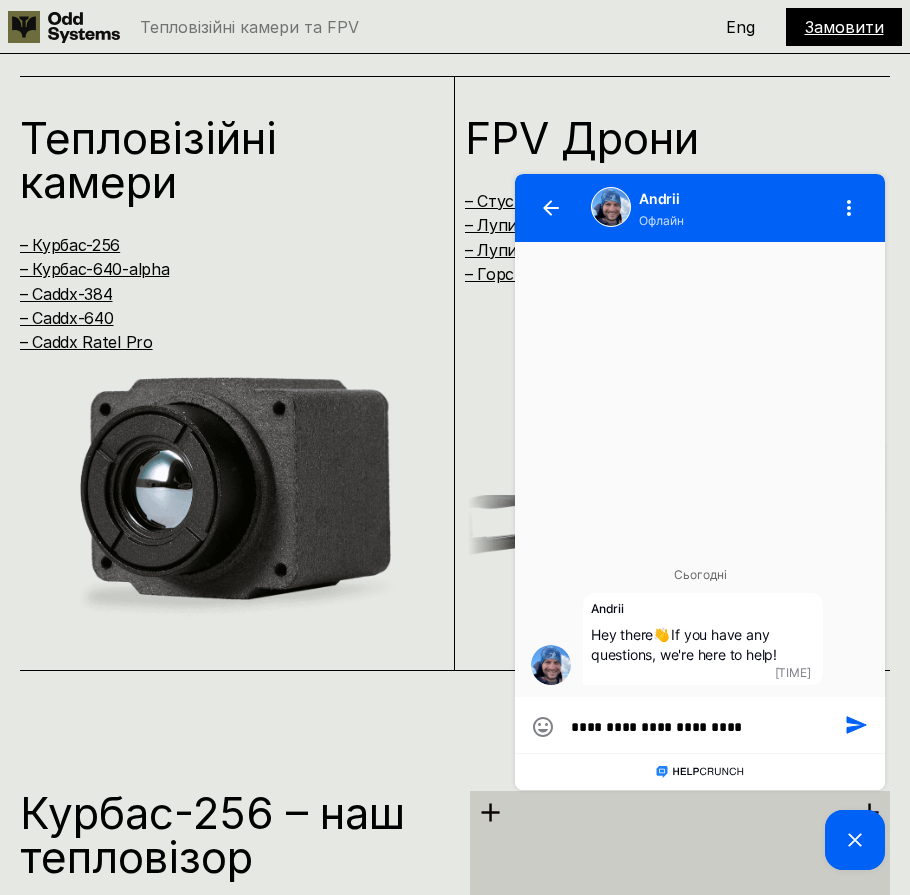 type on "**********" 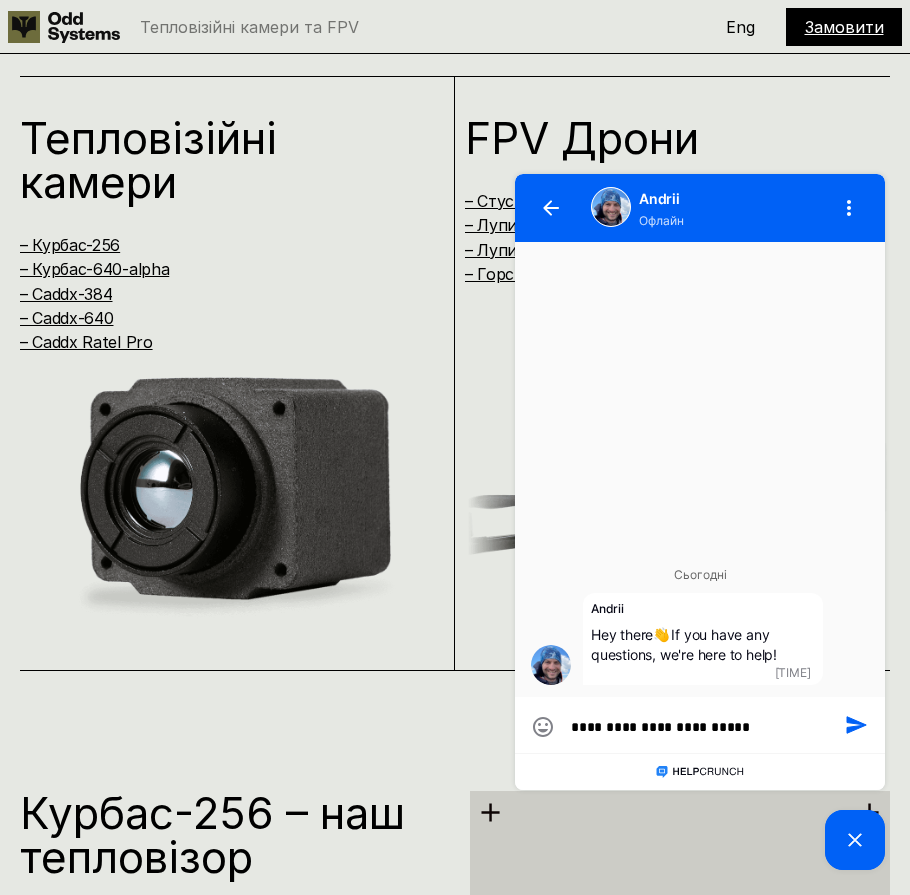 type on "**********" 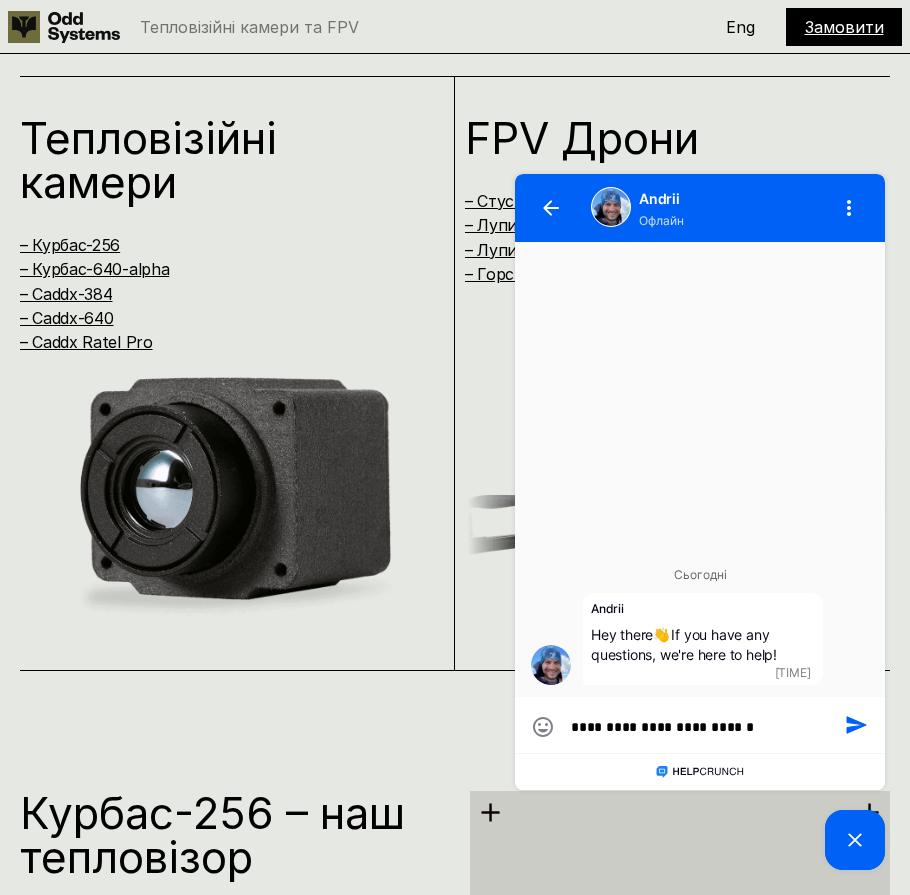 type on "**********" 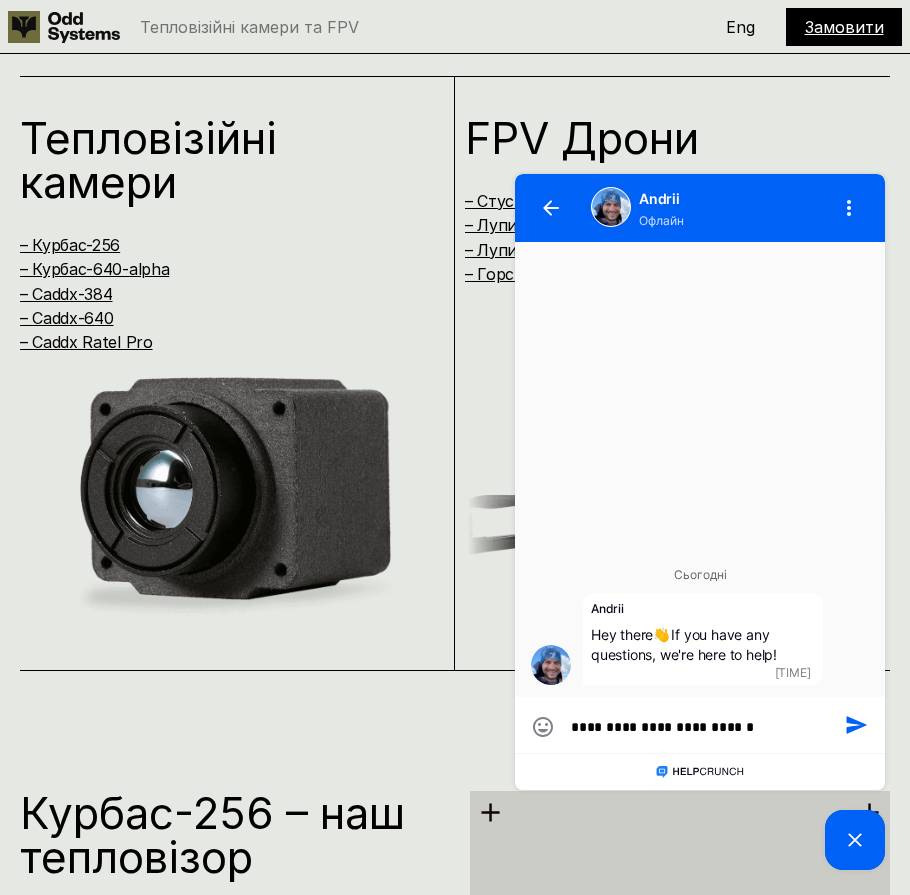 type on "**********" 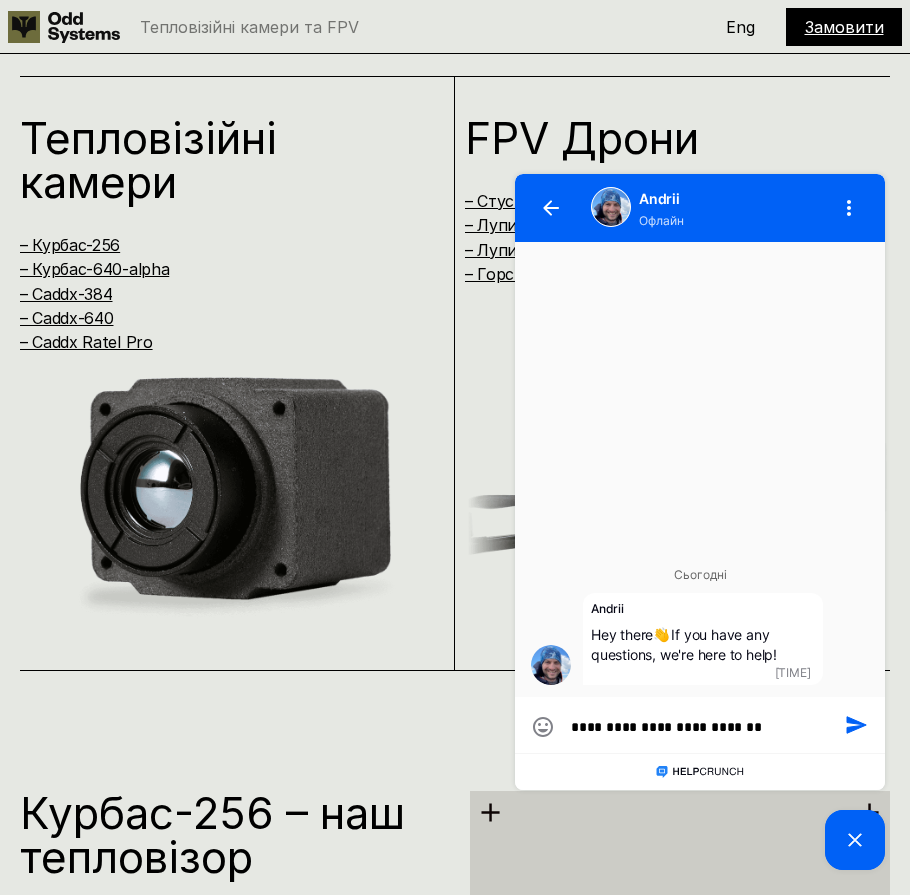 type on "**********" 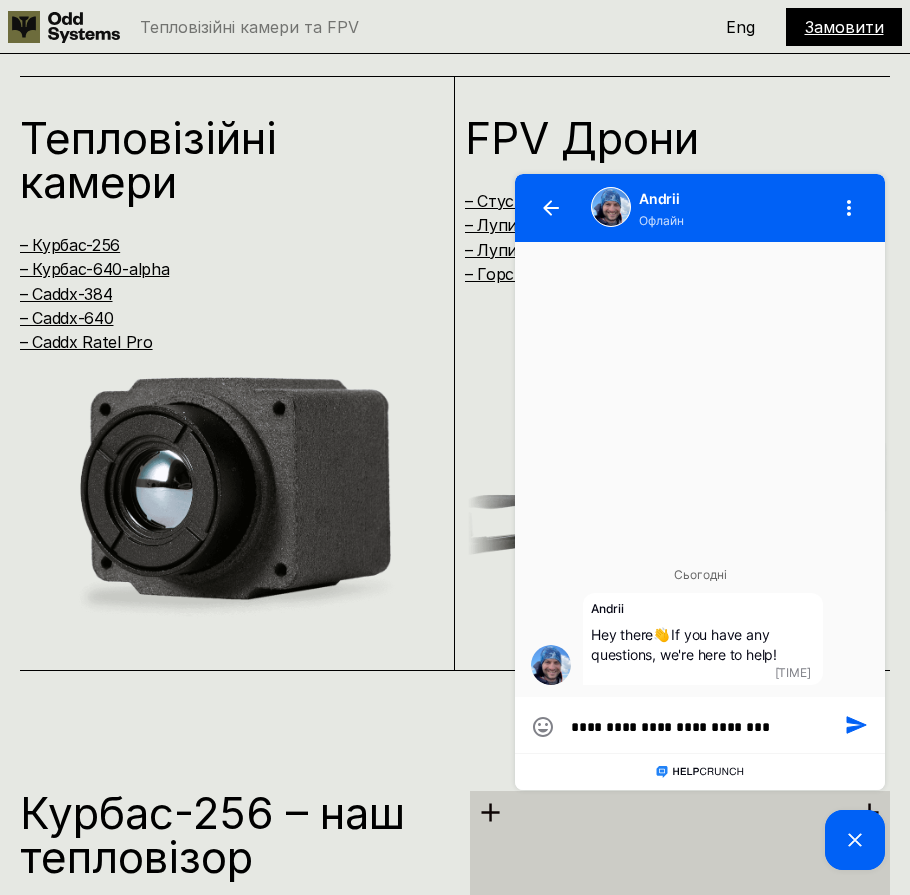 type on "**********" 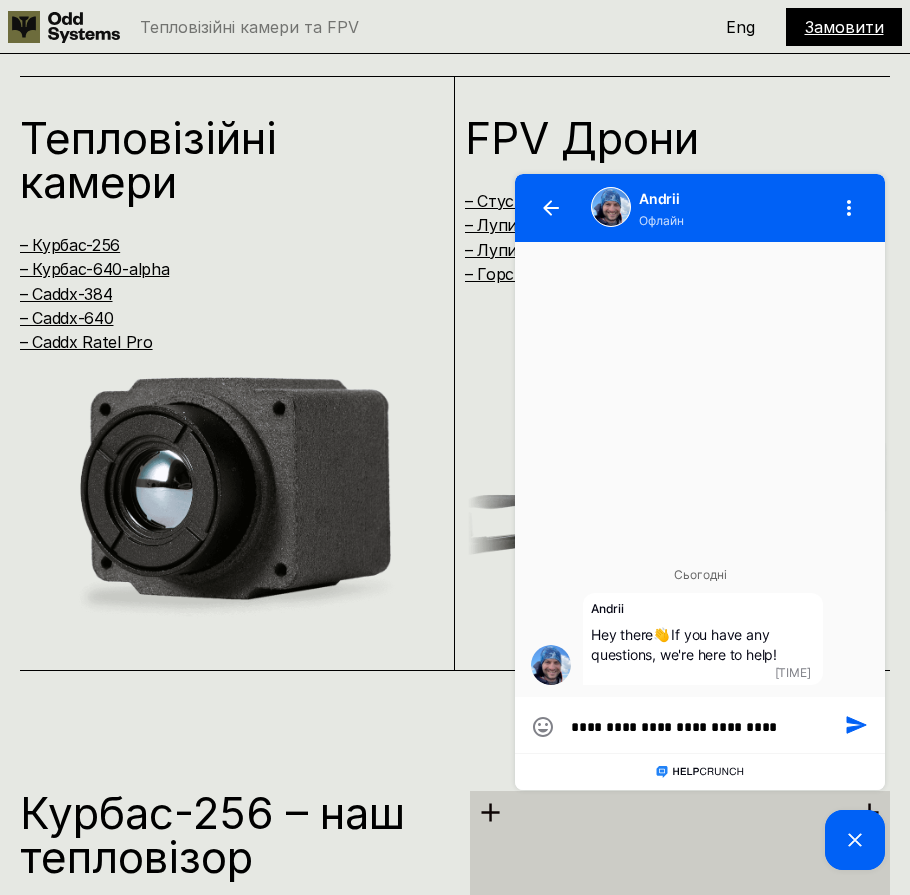 type on "**********" 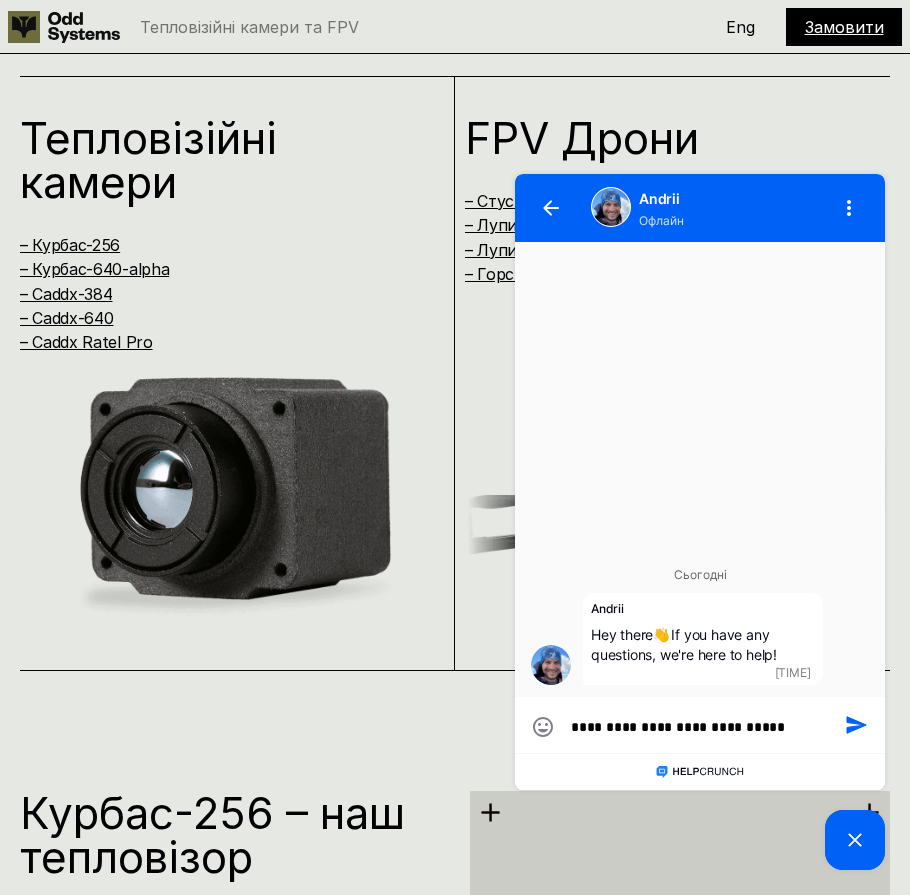 type on "**********" 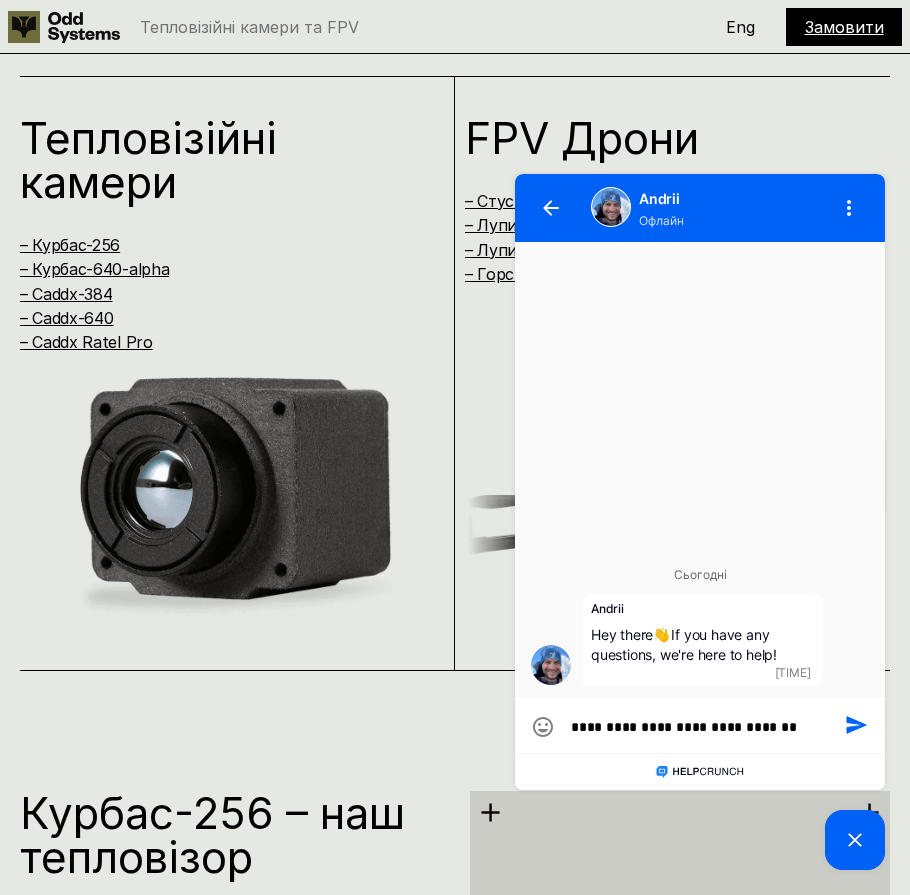 type on "**********" 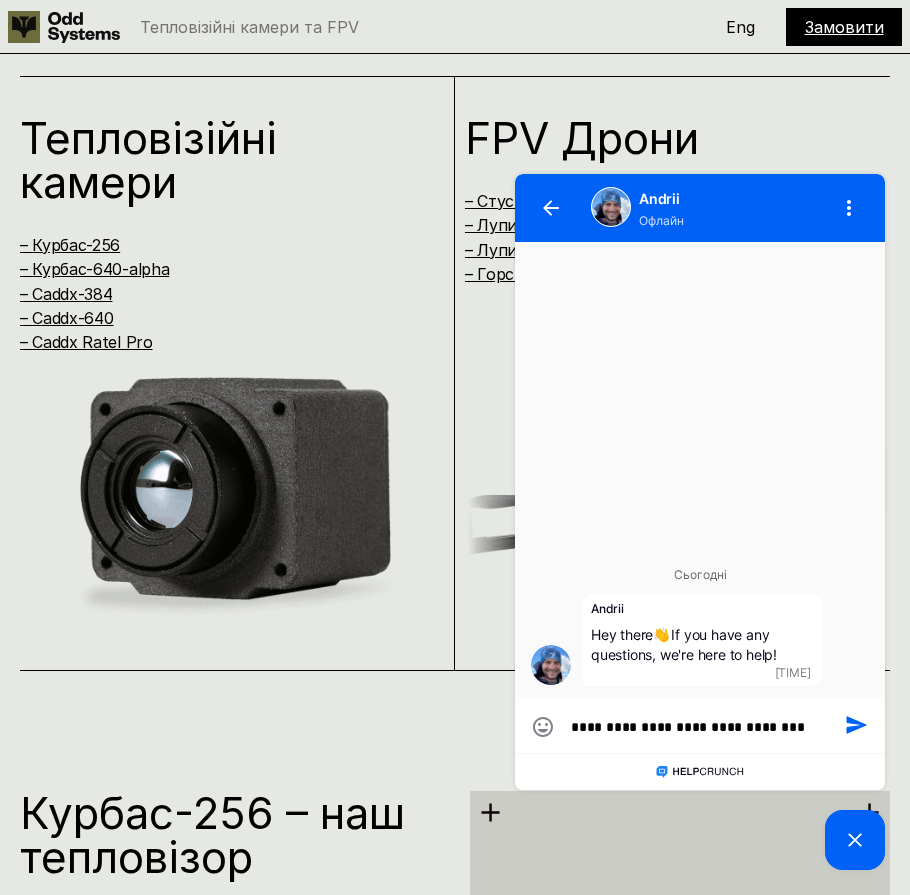 type on "**********" 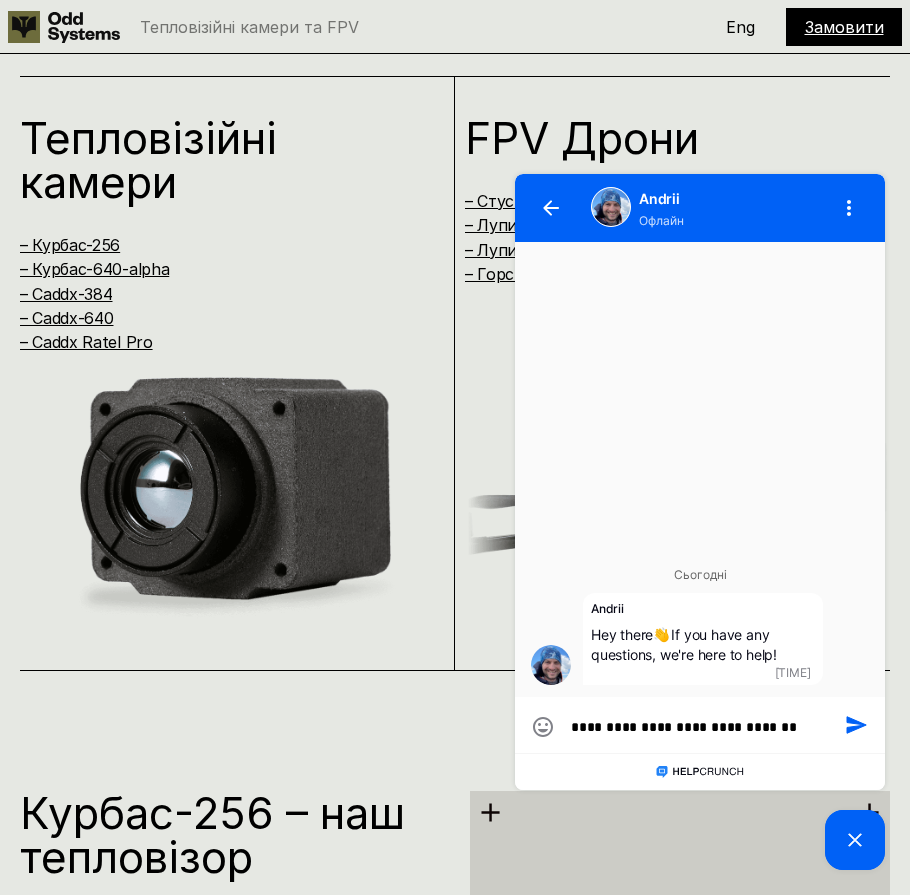 type on "**********" 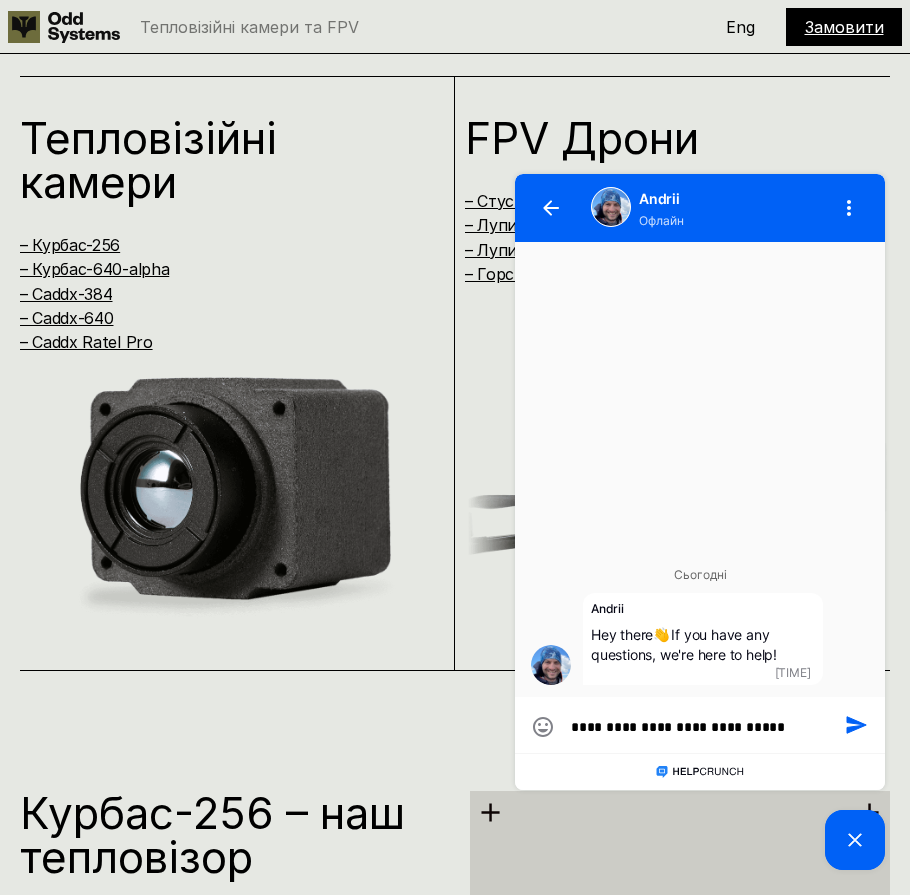 type on "**********" 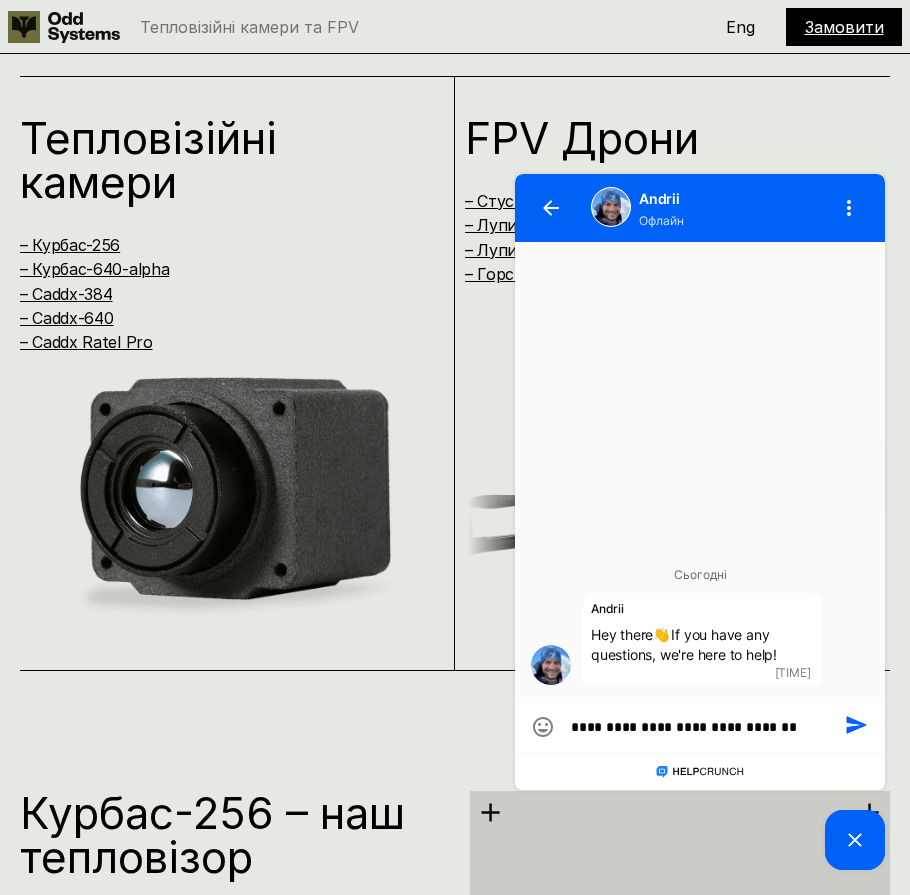 type on "**********" 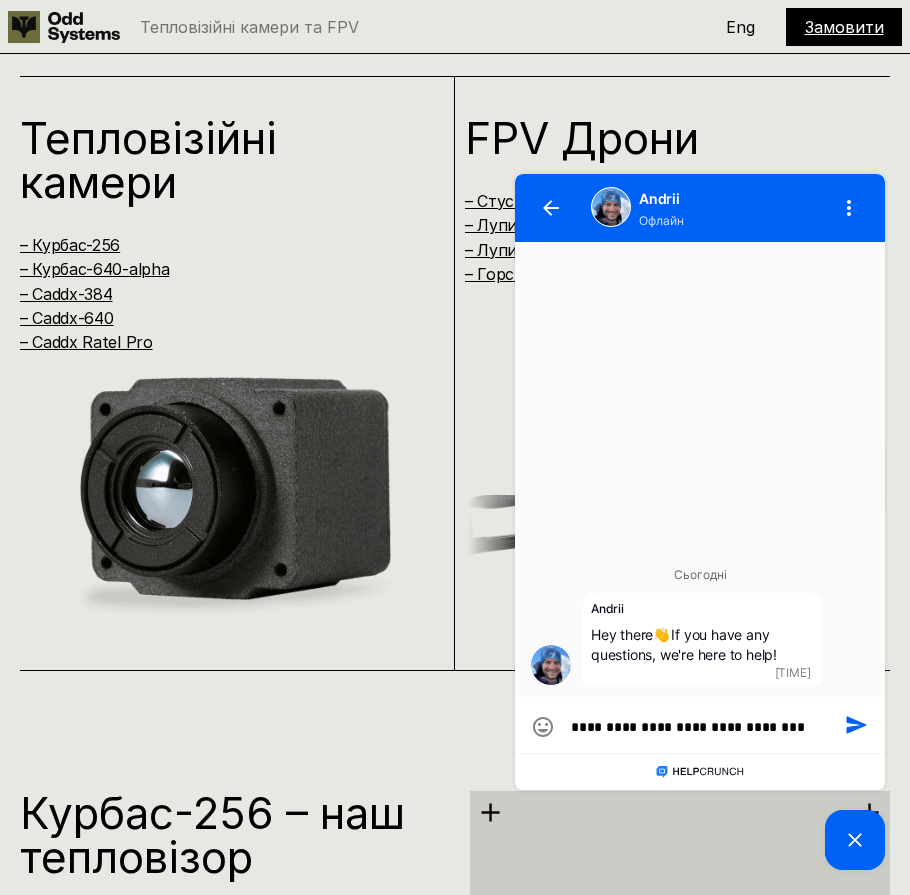 type on "**********" 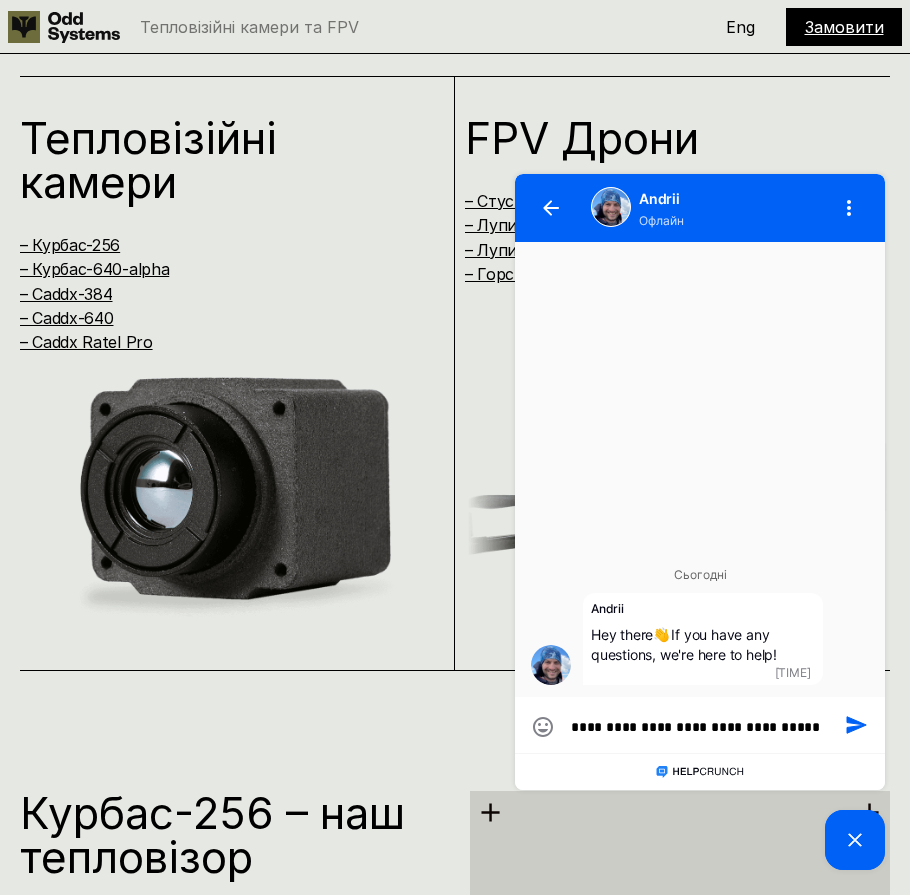 type on "**********" 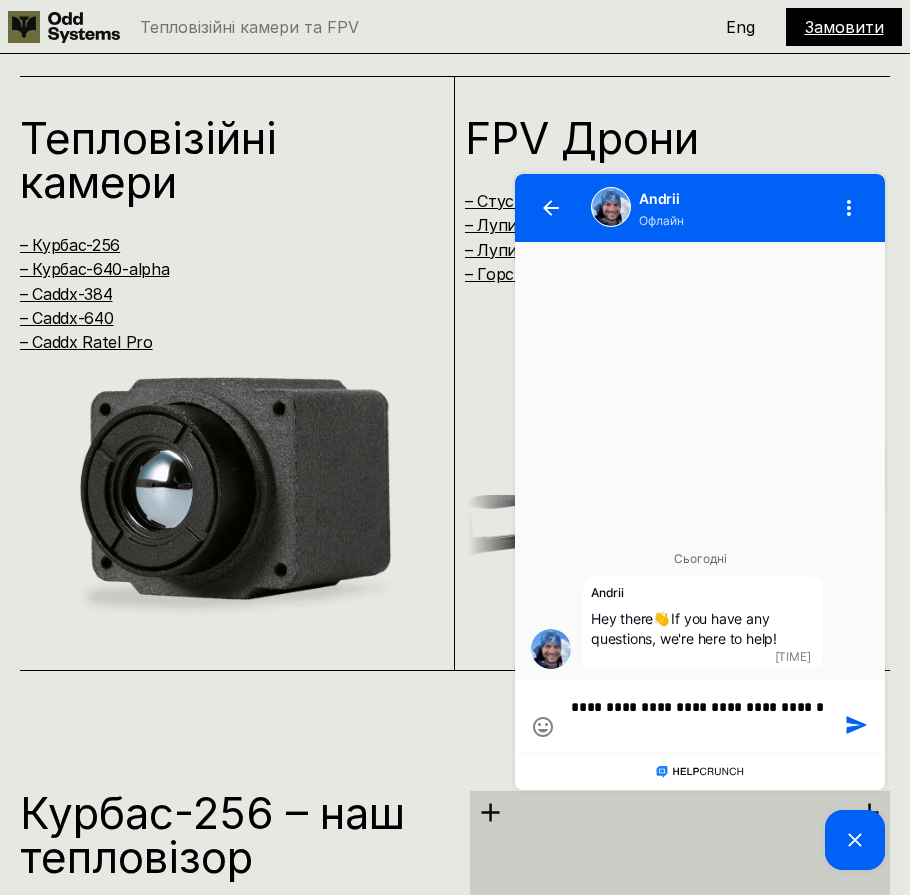 type on "**********" 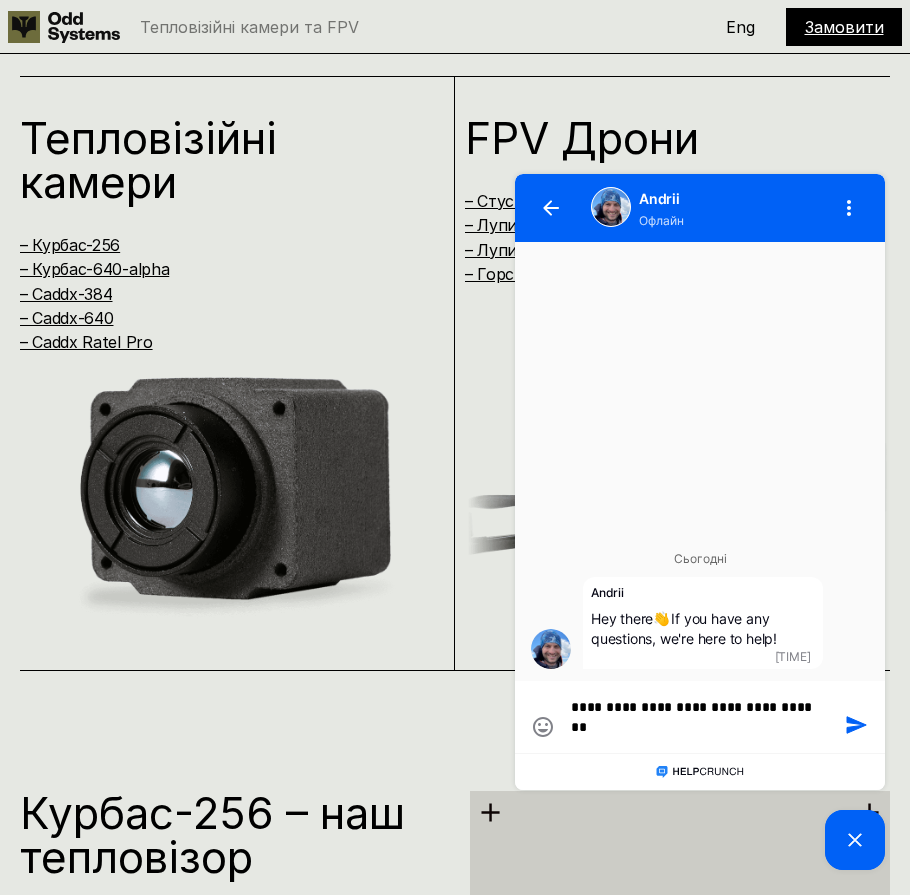 type on "**********" 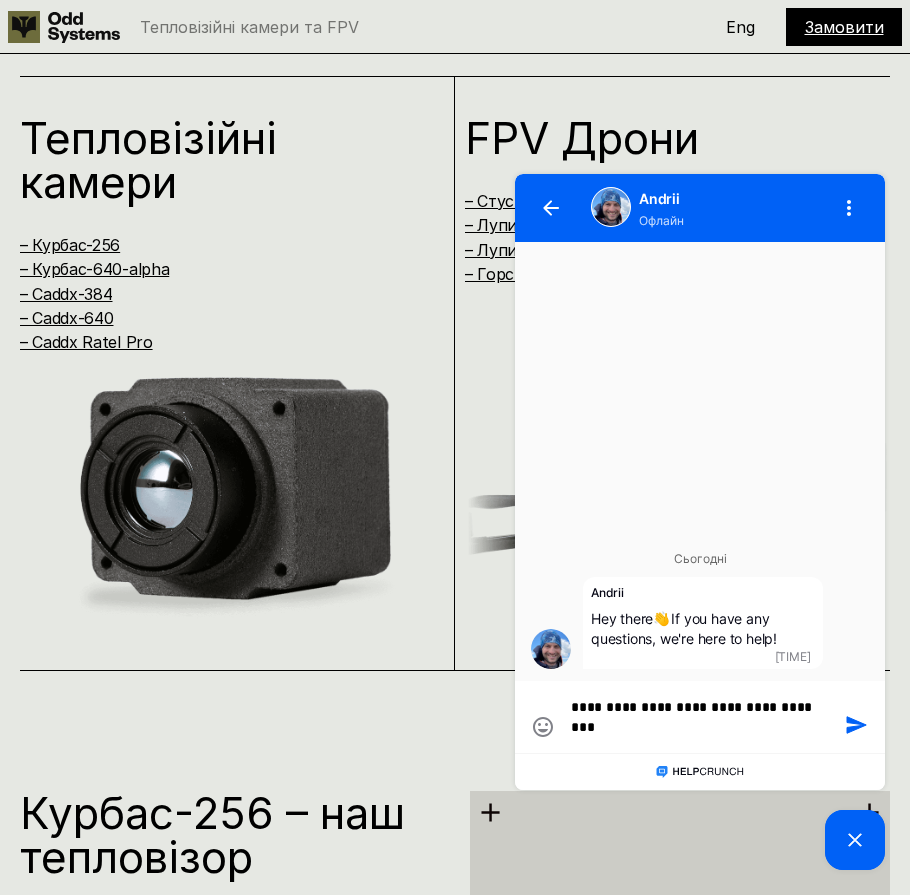 type on "**********" 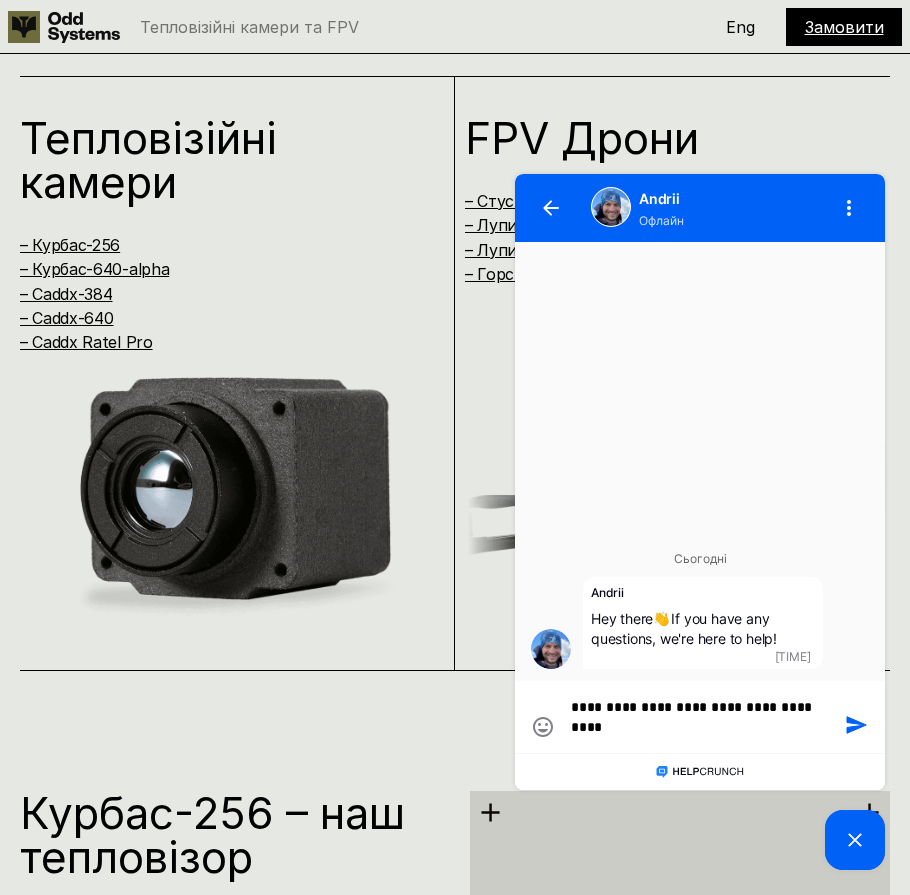 type on "**********" 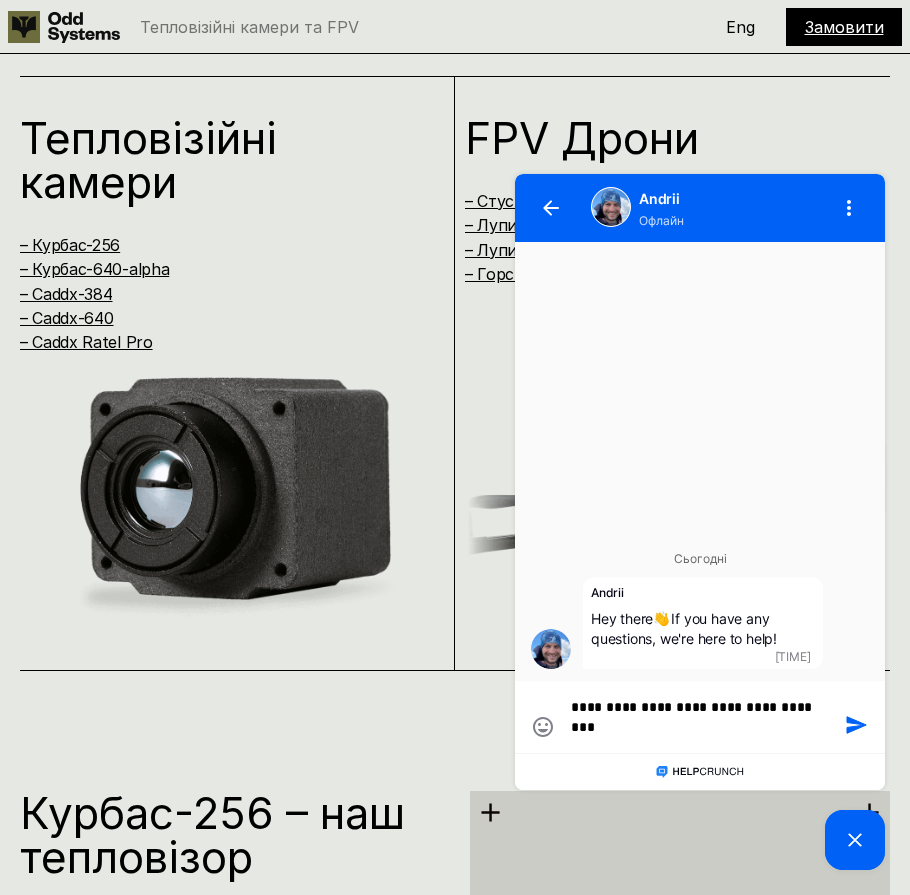 type on "**********" 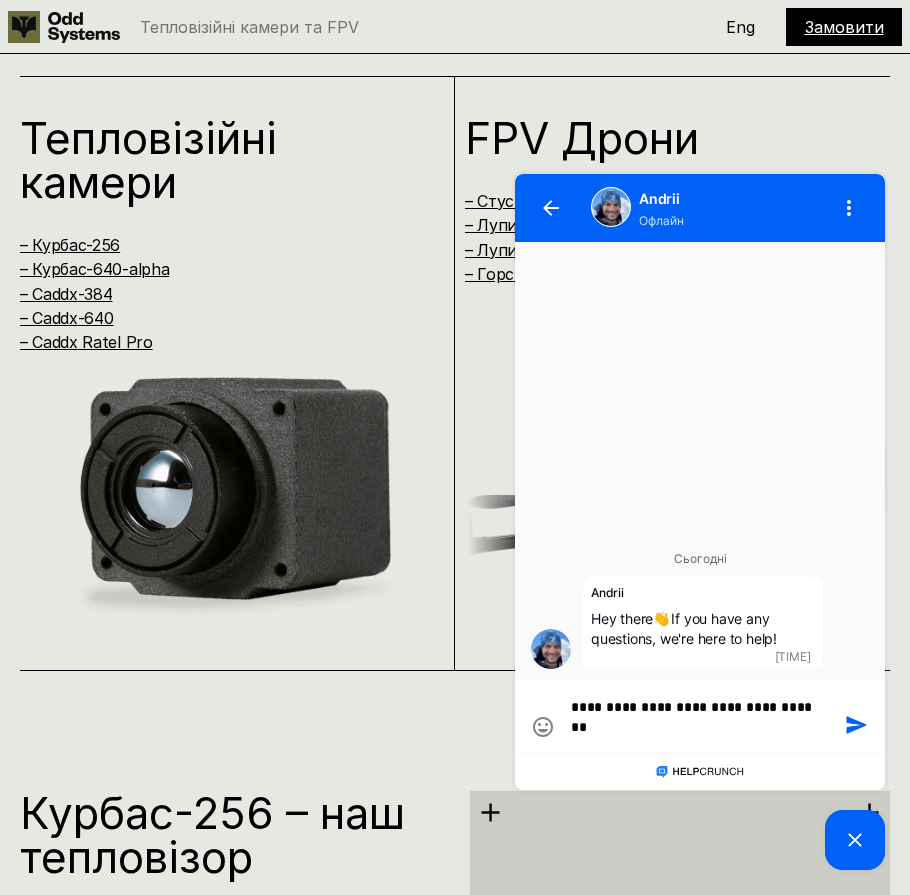 type on "**********" 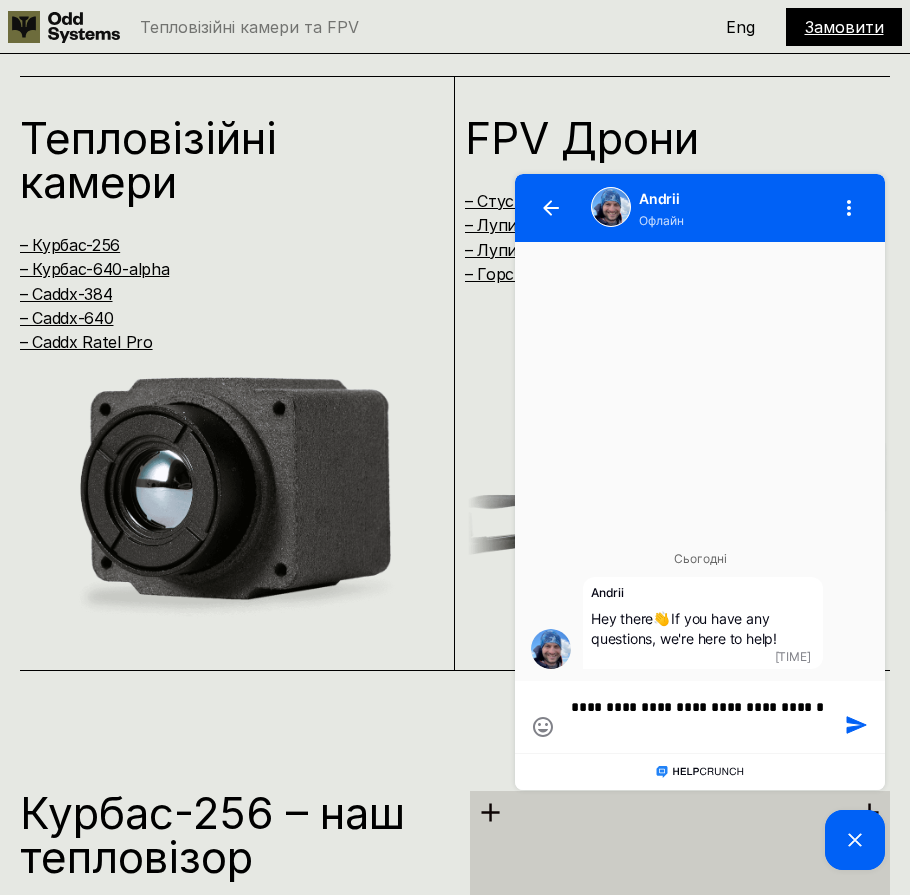 type on "**********" 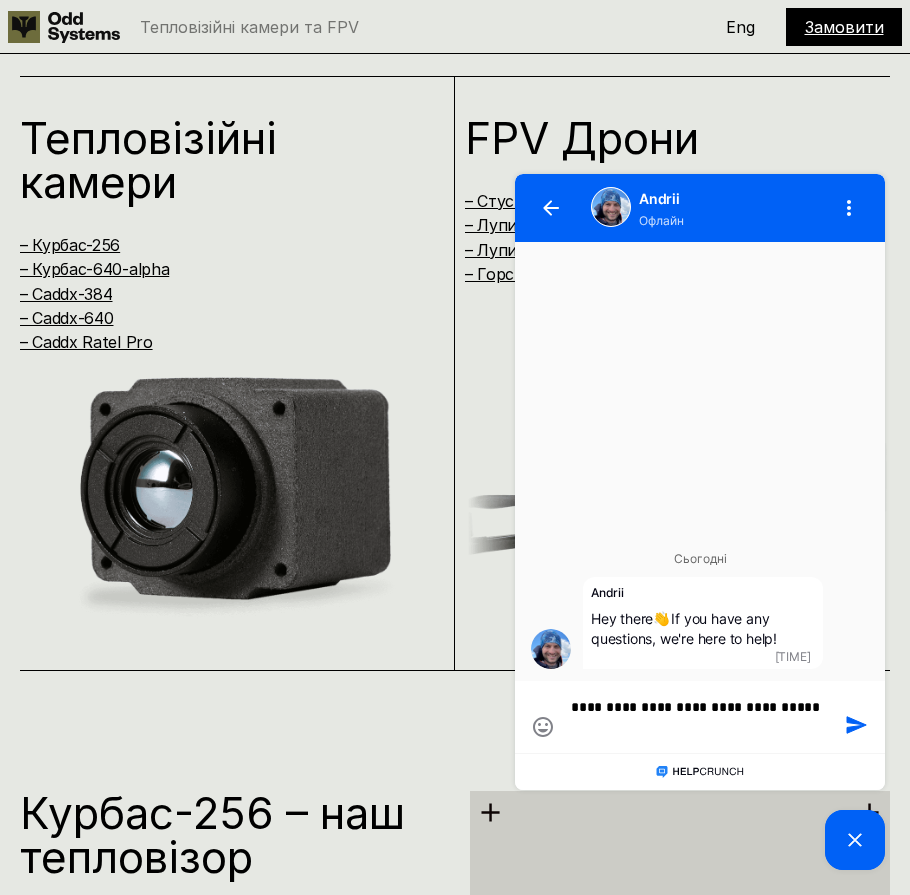 type on "**********" 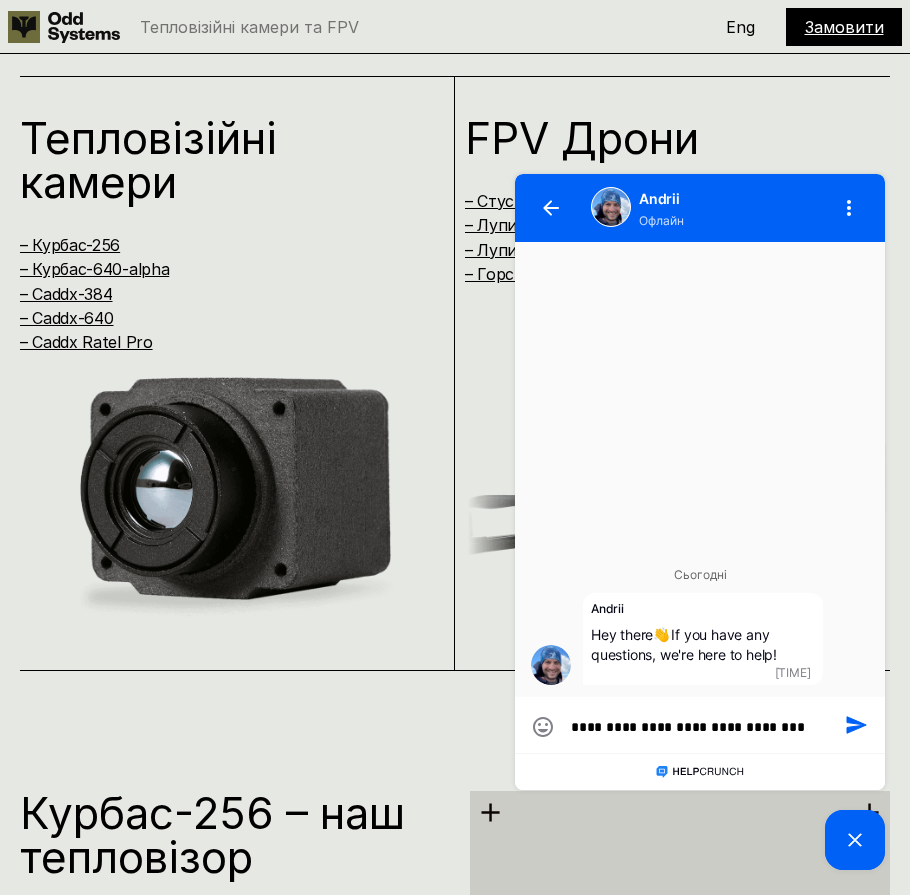 type on "**********" 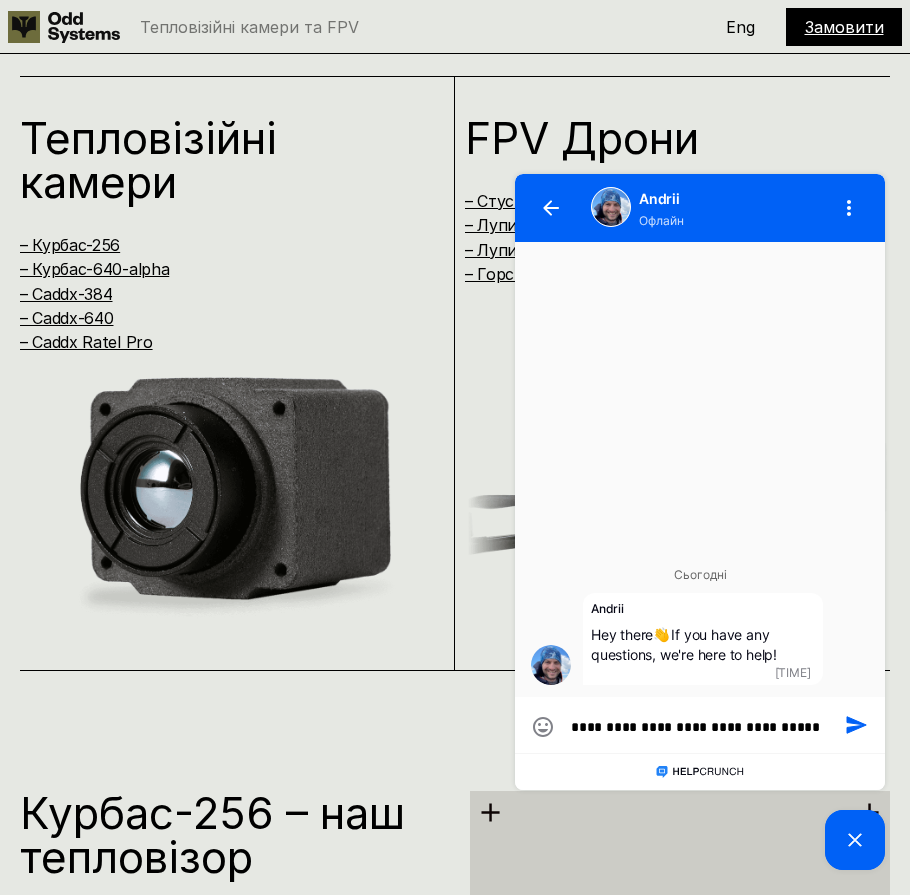 type on "**********" 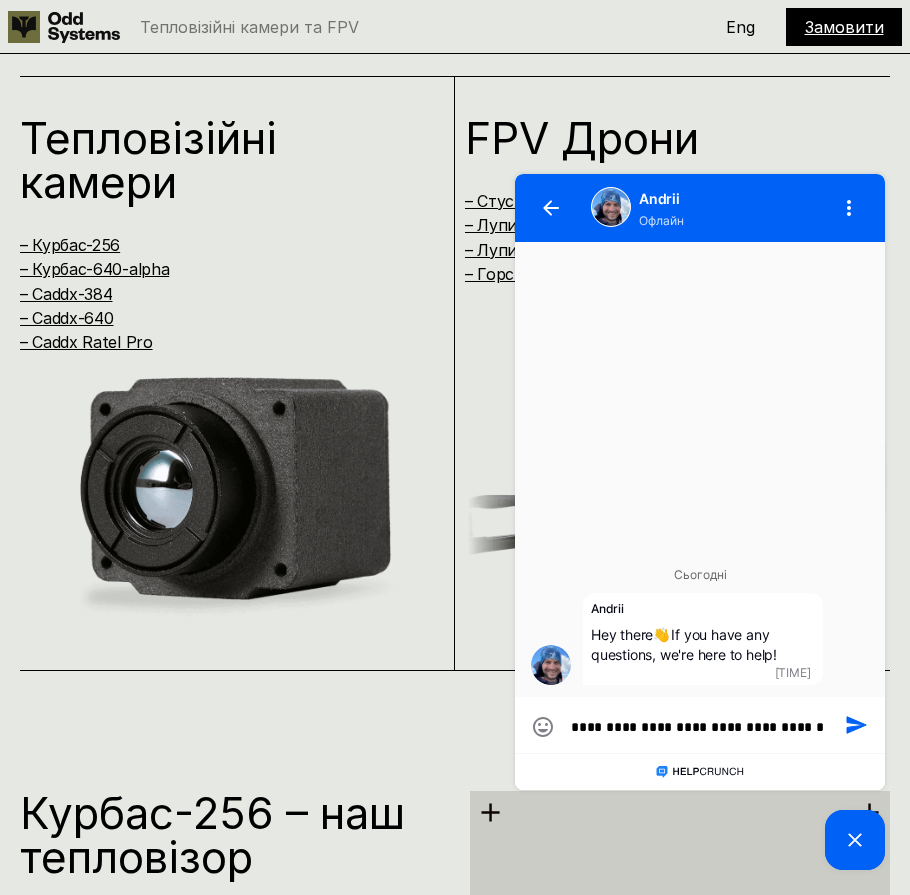 type on "**********" 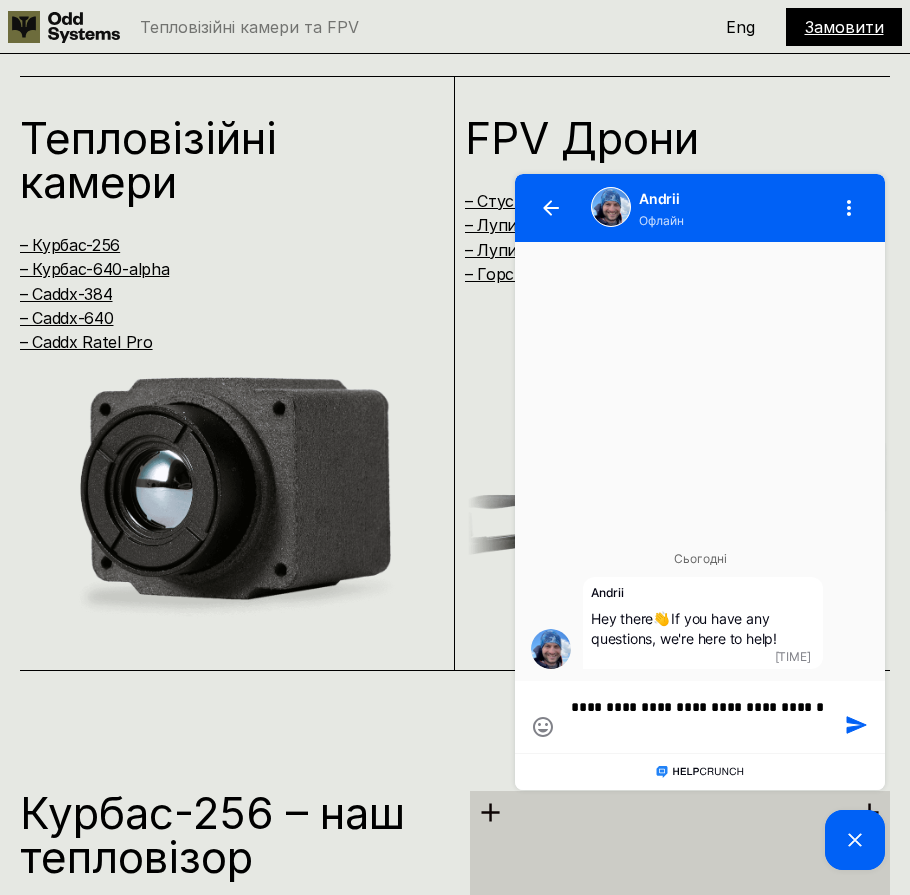 type on "**********" 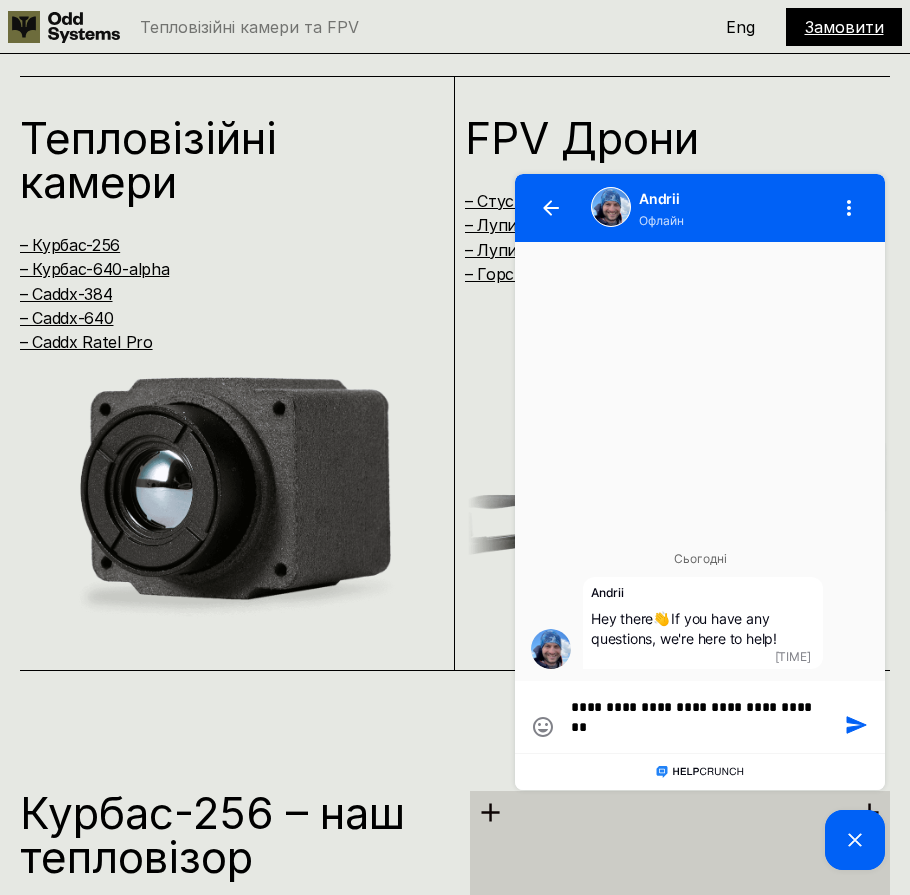 type on "**********" 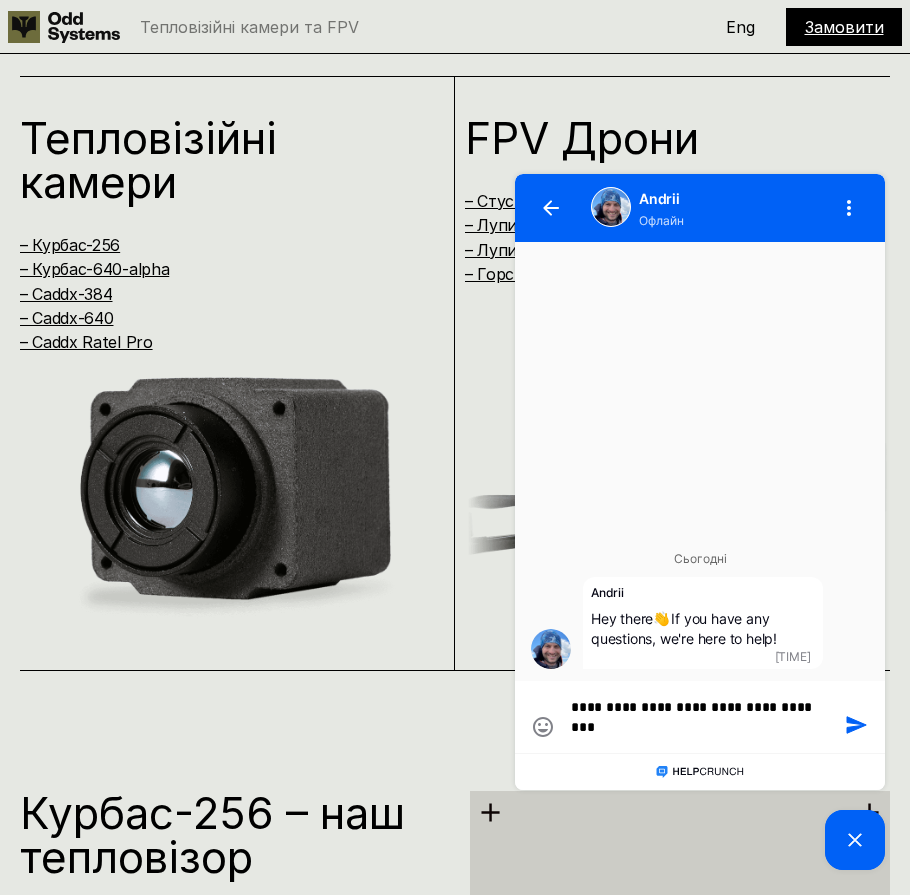 type on "**********" 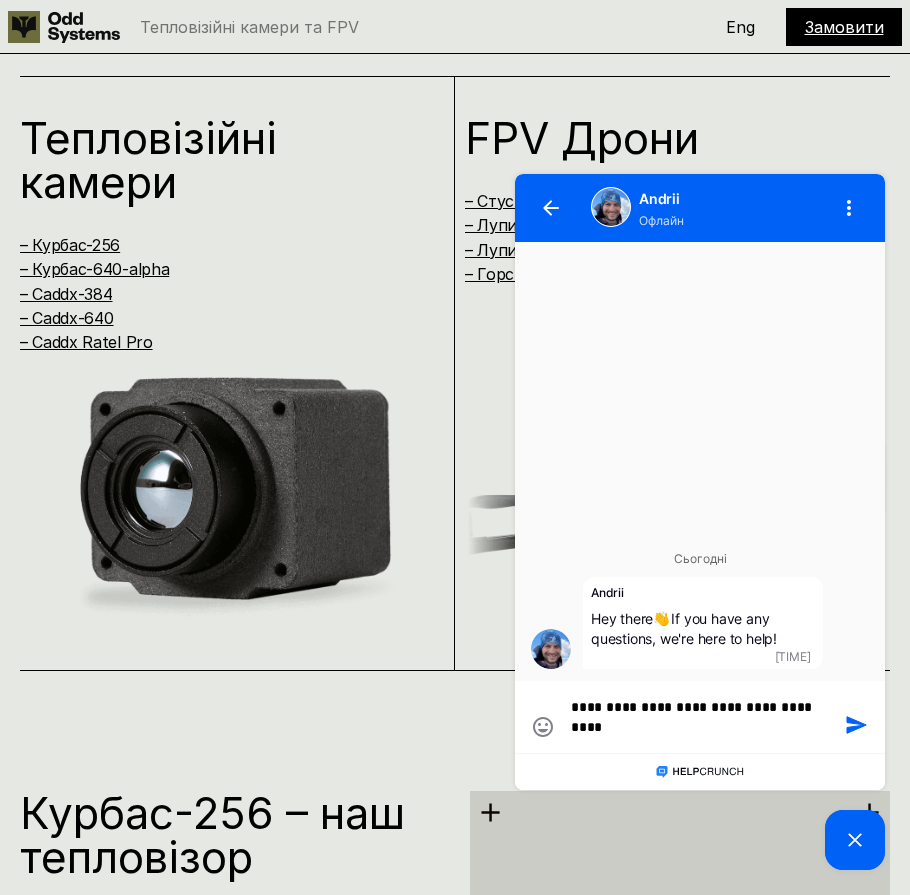 type on "**********" 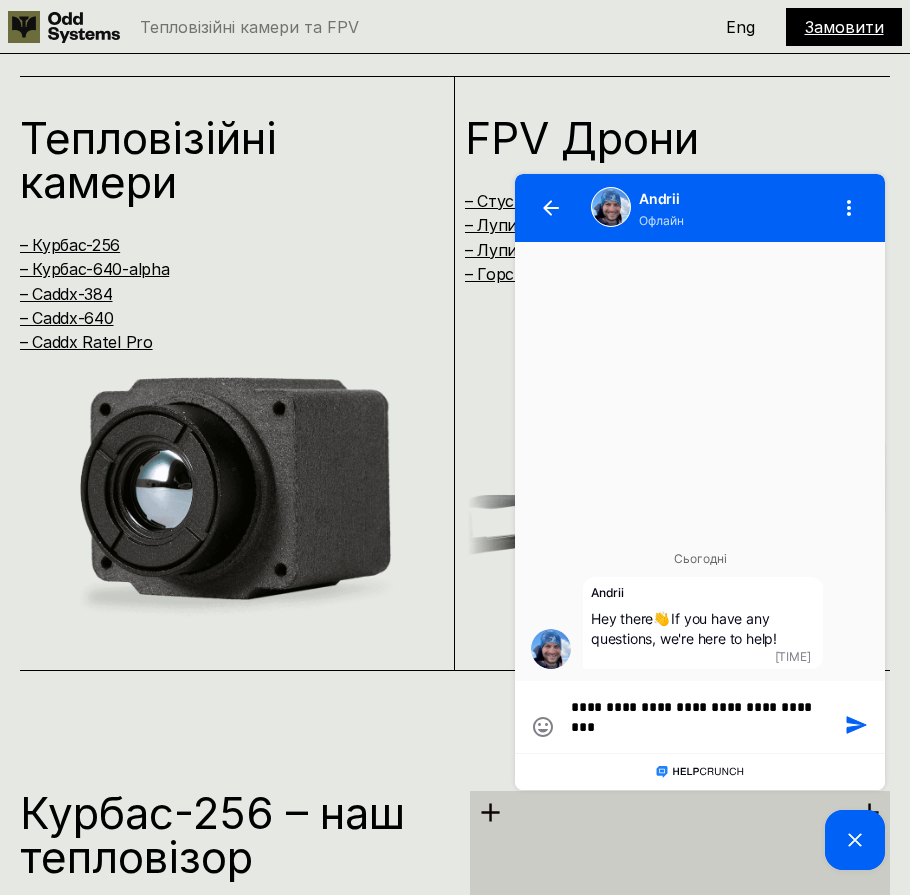 type on "**********" 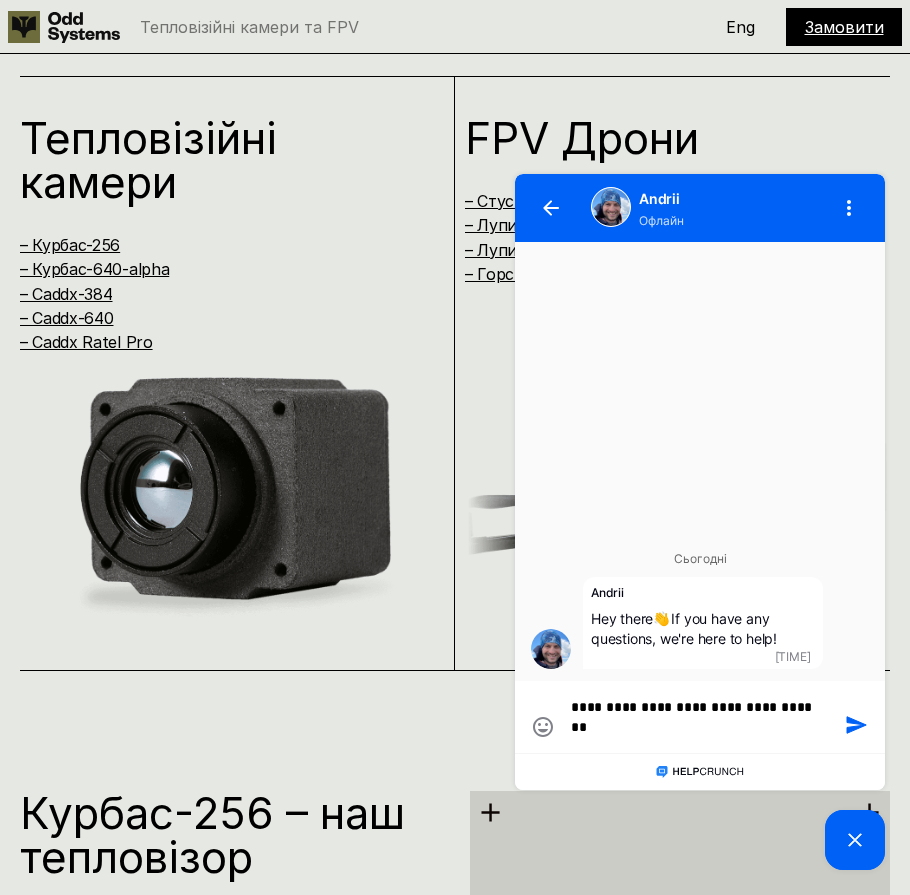 type on "**********" 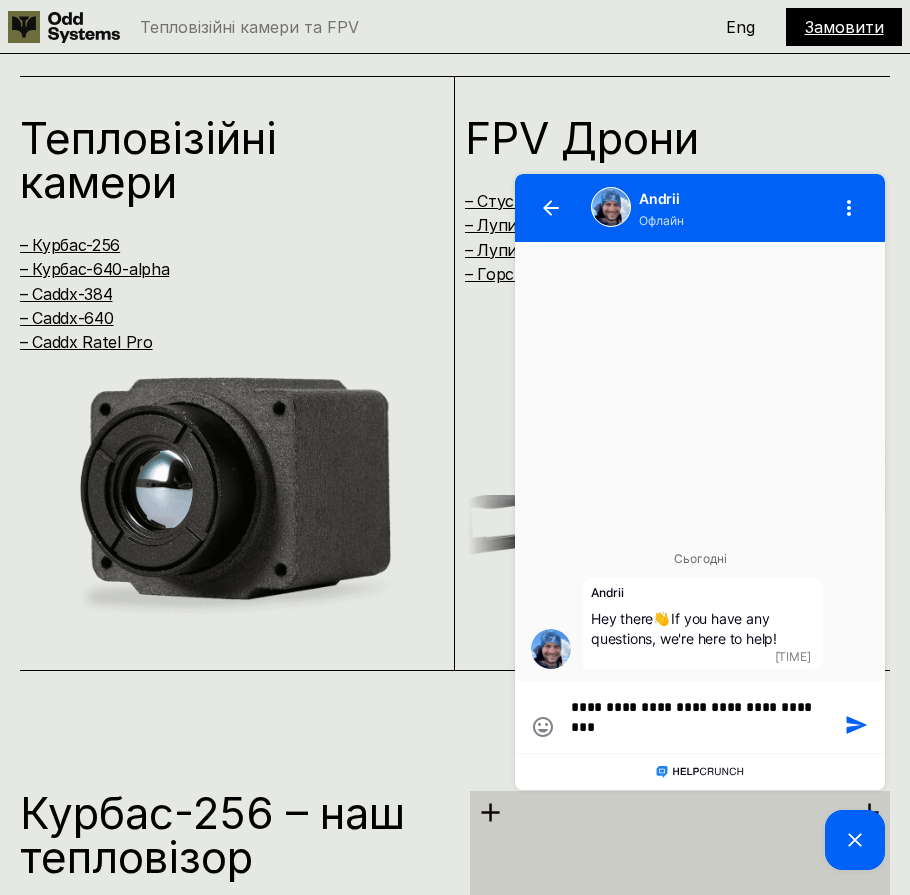 type on "**********" 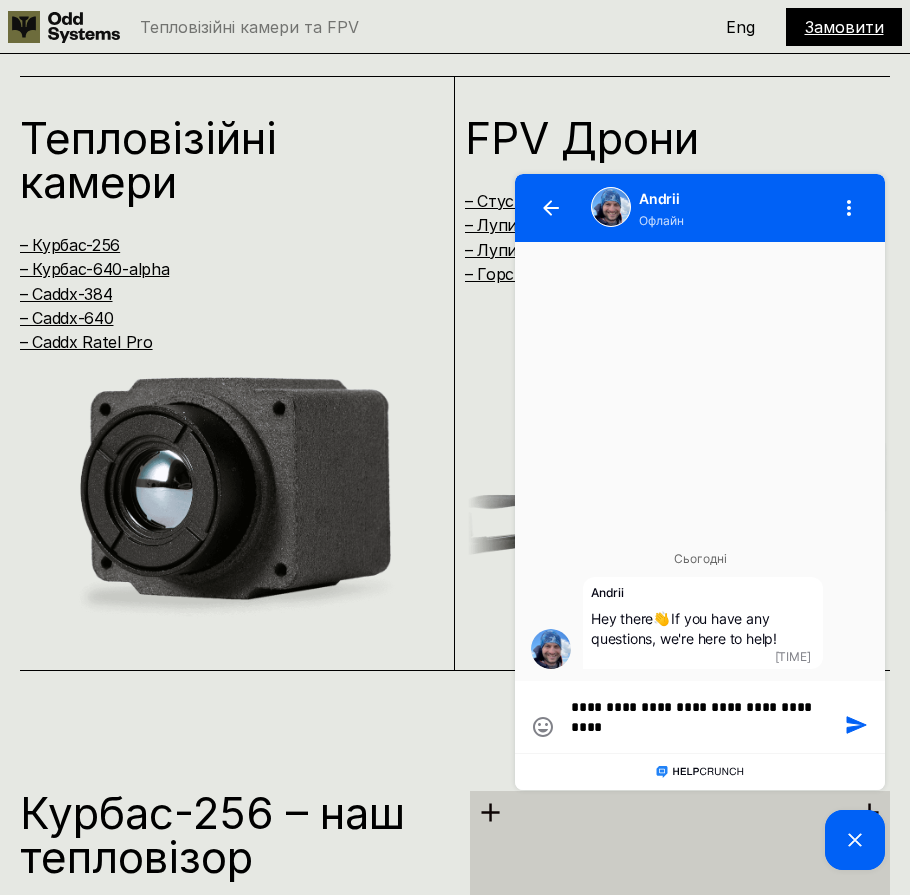 type on "**********" 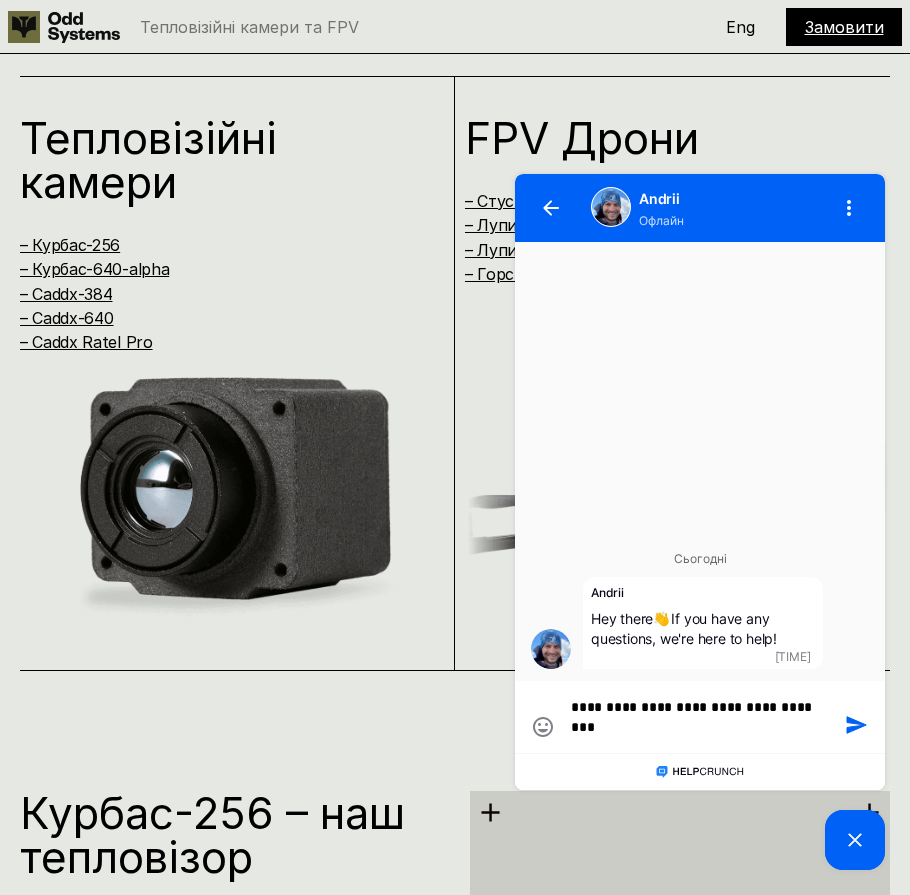 type on "**********" 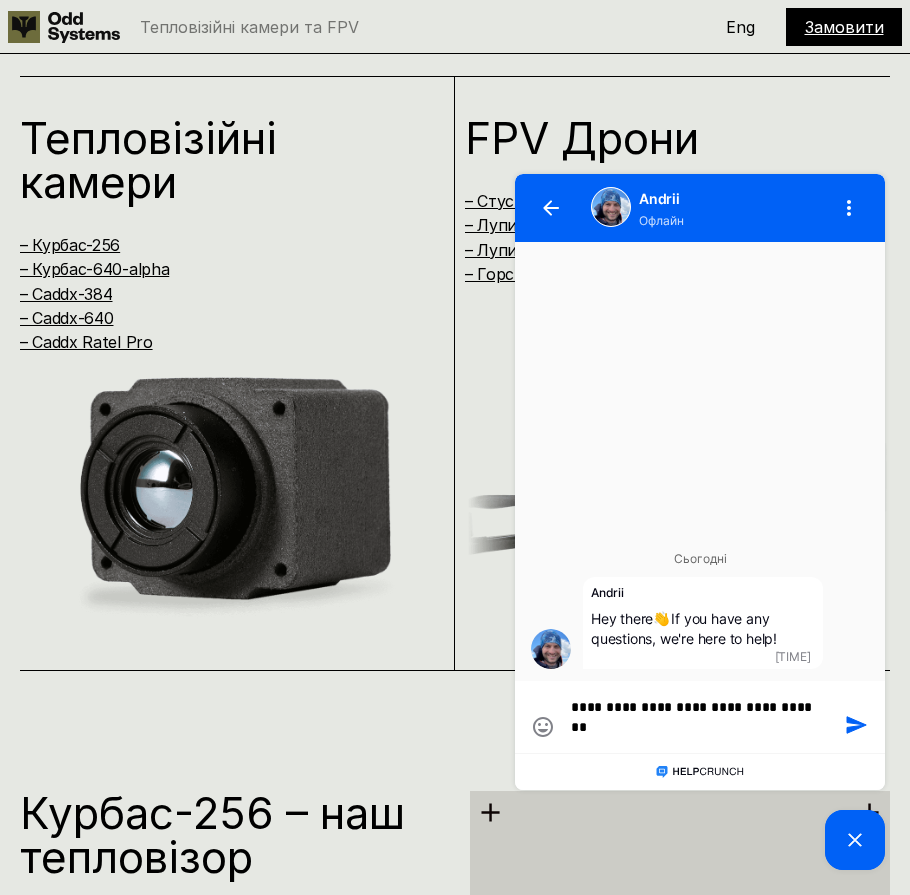 type on "**********" 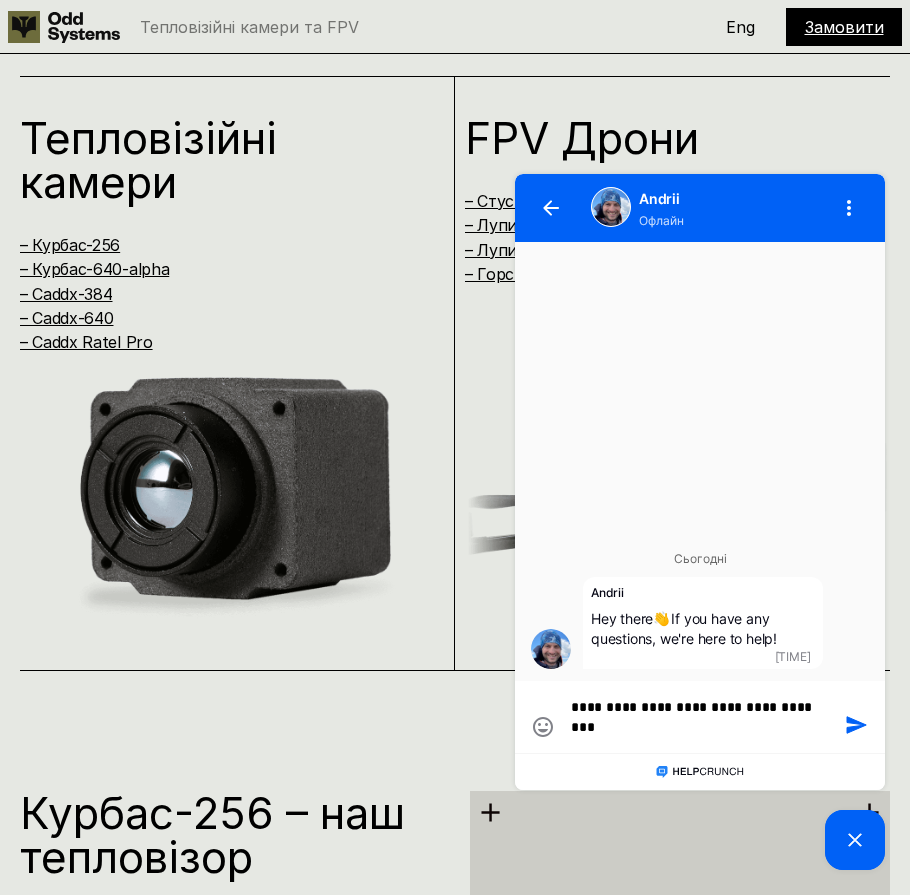 type on "**********" 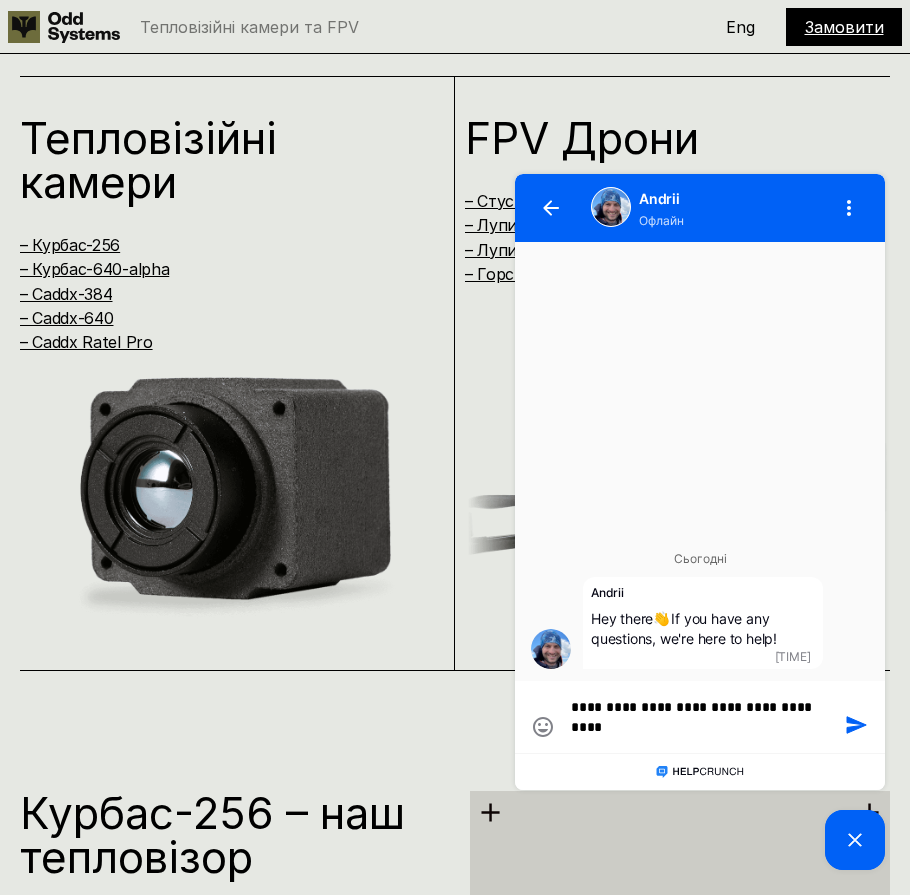 type on "**********" 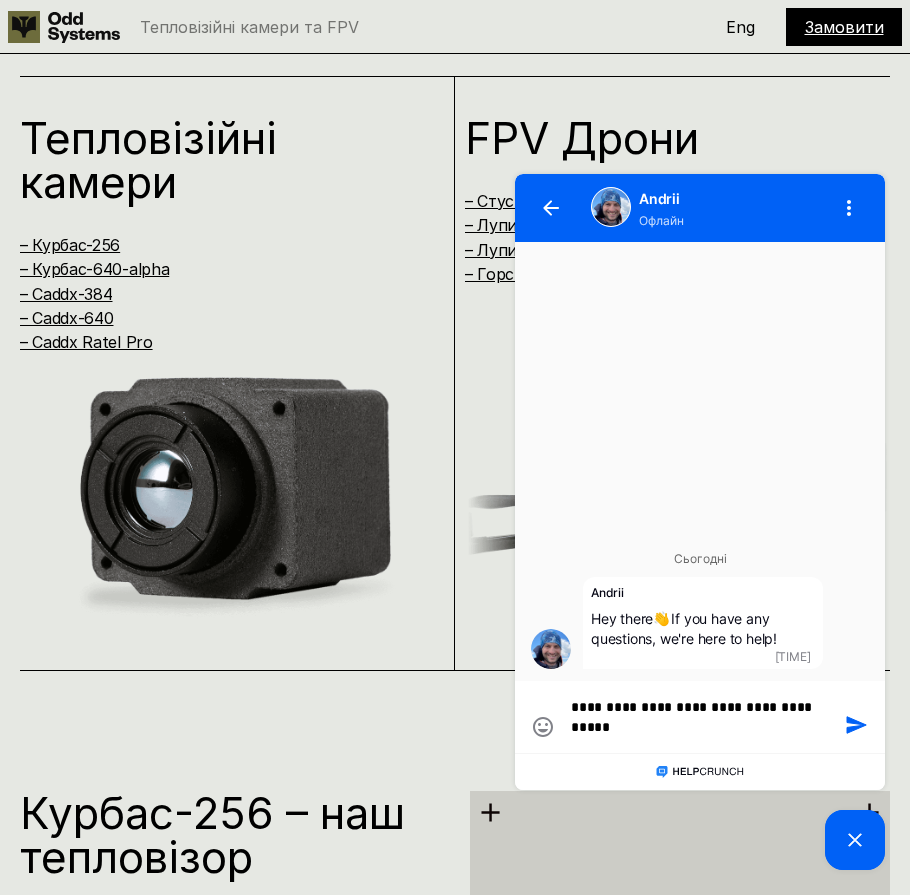 type on "**********" 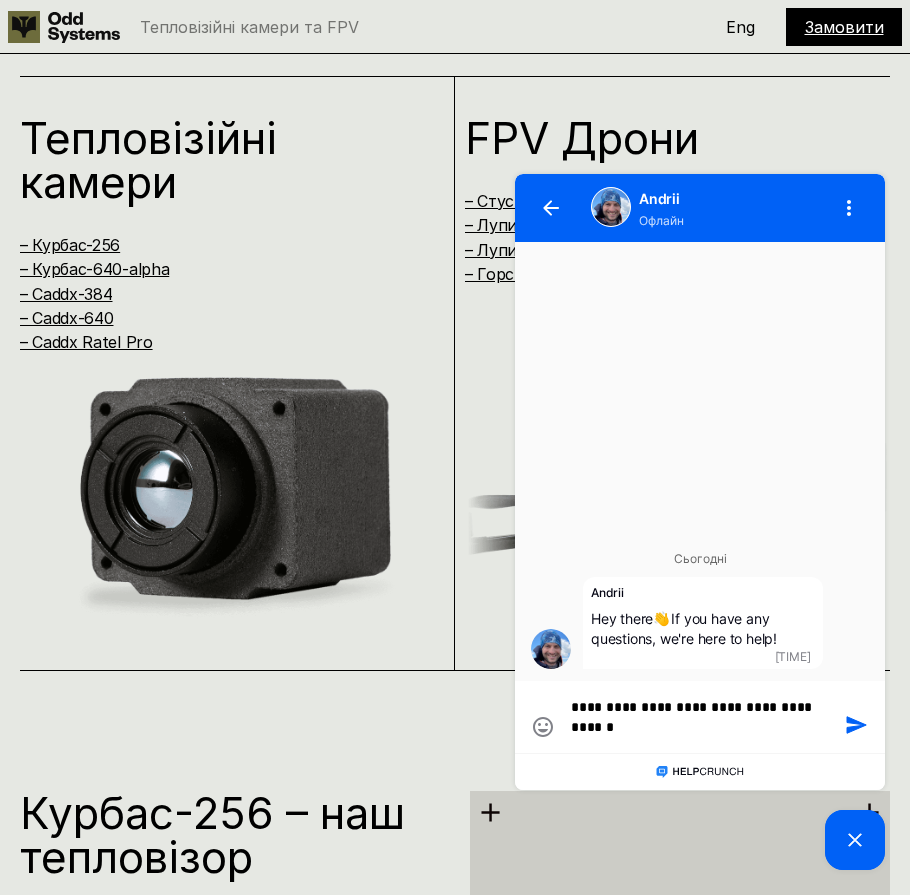type on "**********" 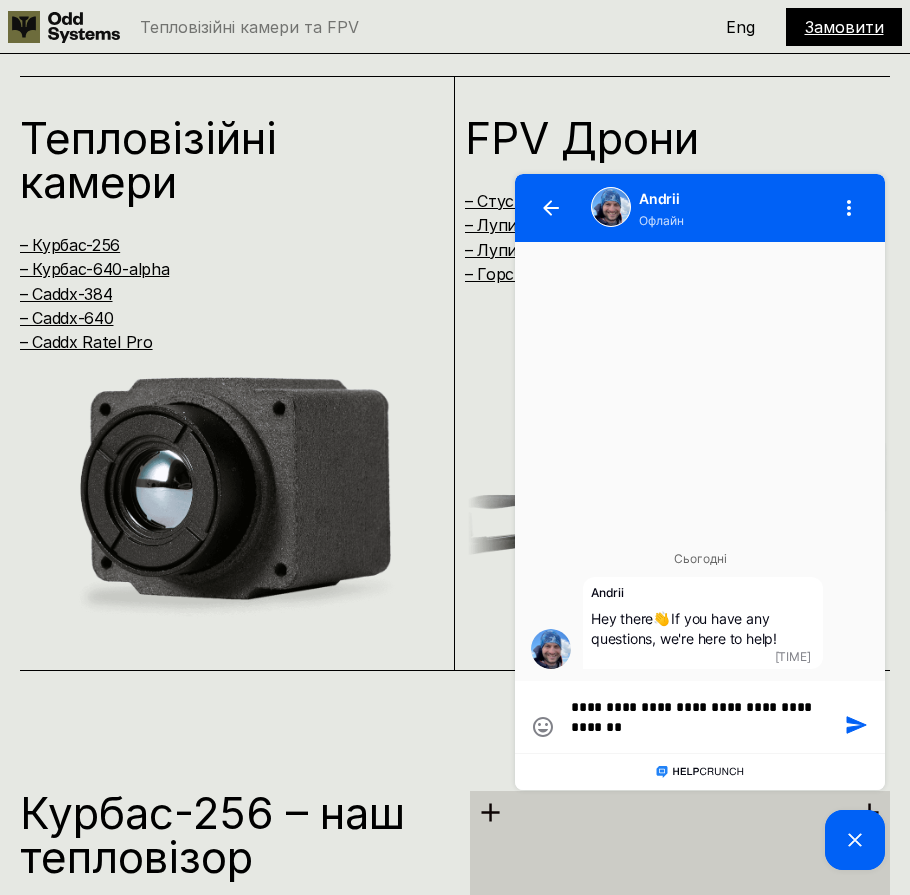 type on "**********" 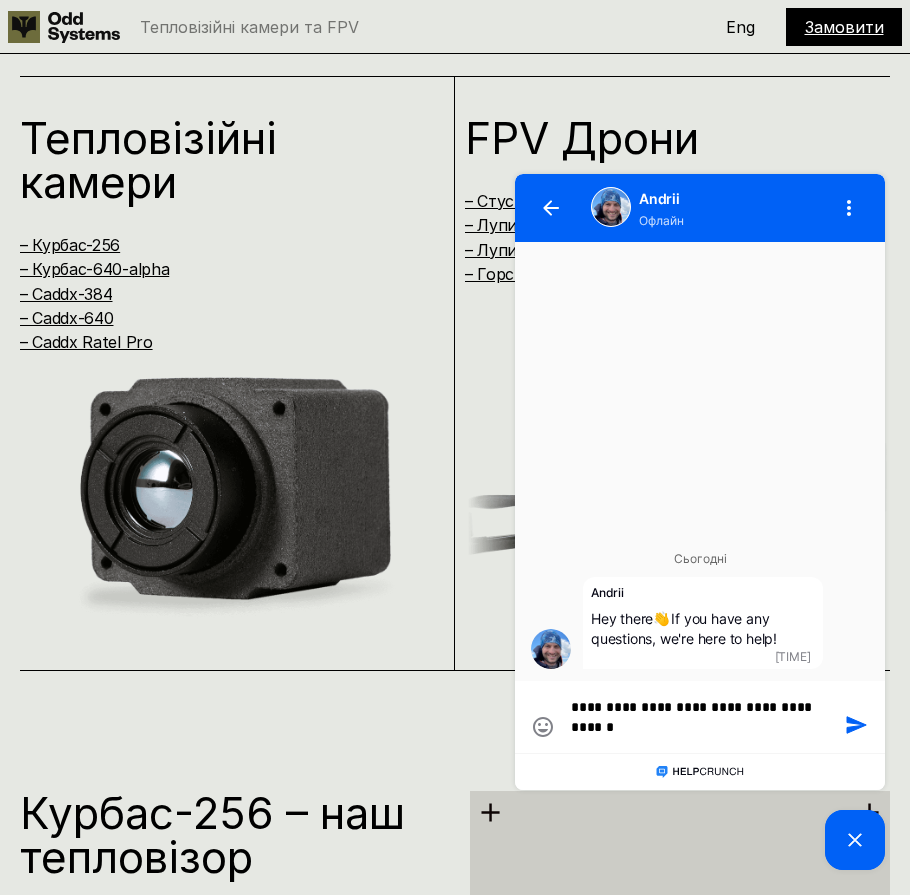 type on "**********" 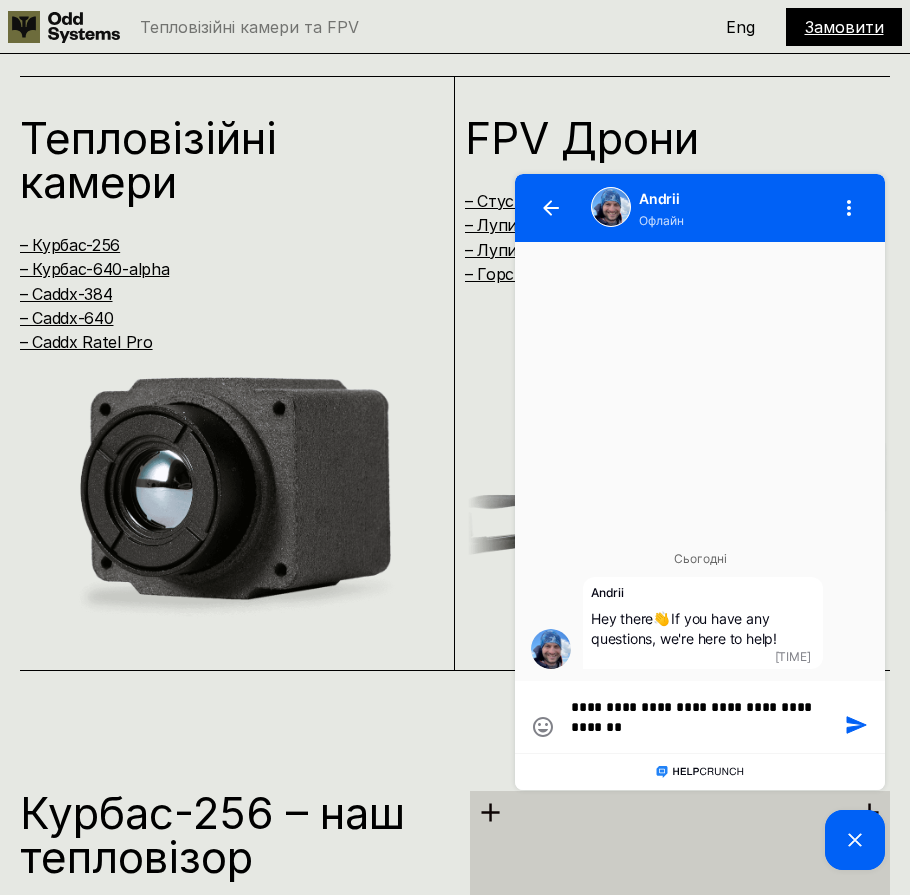 type on "**********" 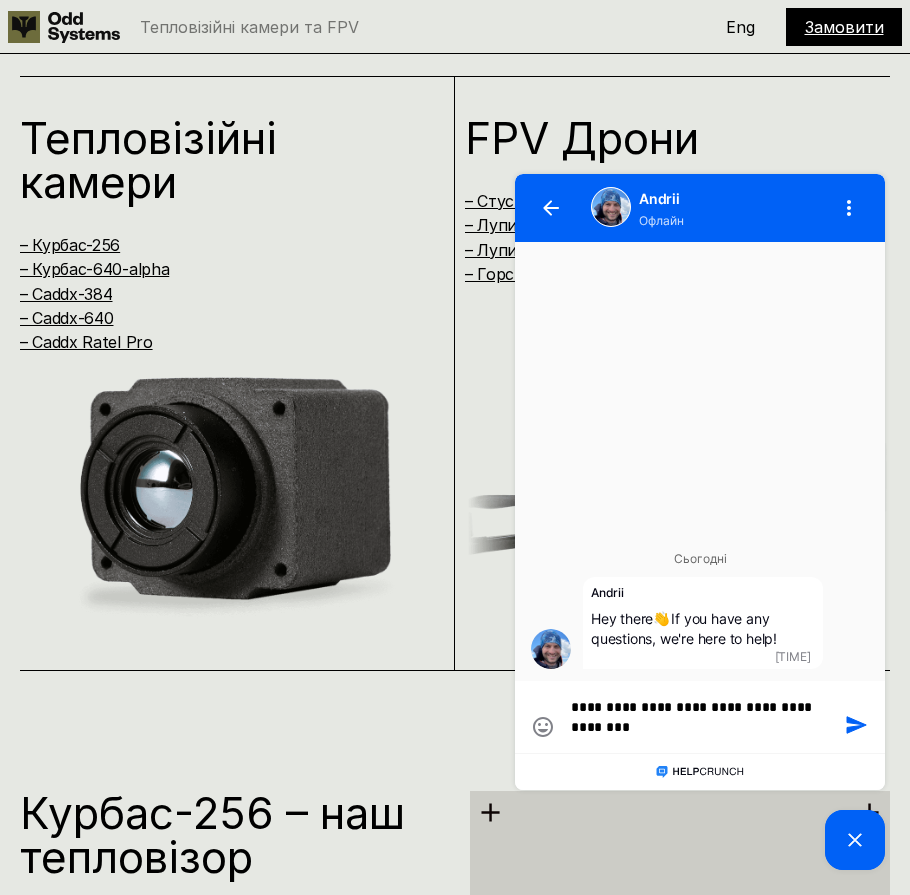 type on "**********" 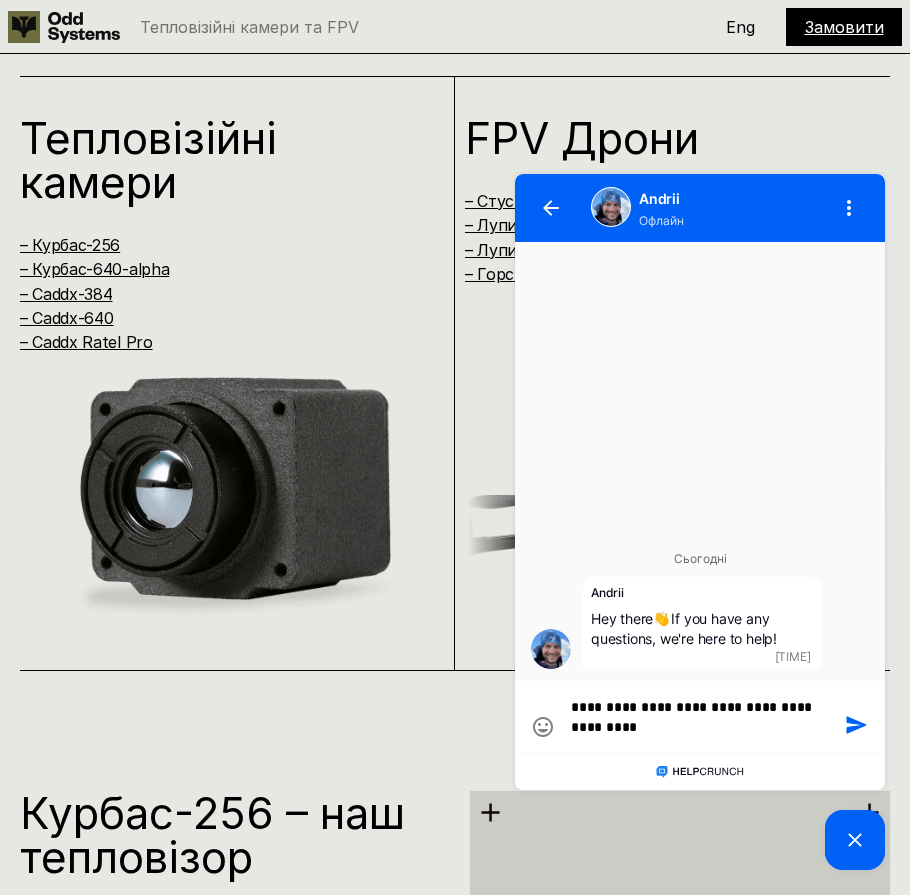 type on "**********" 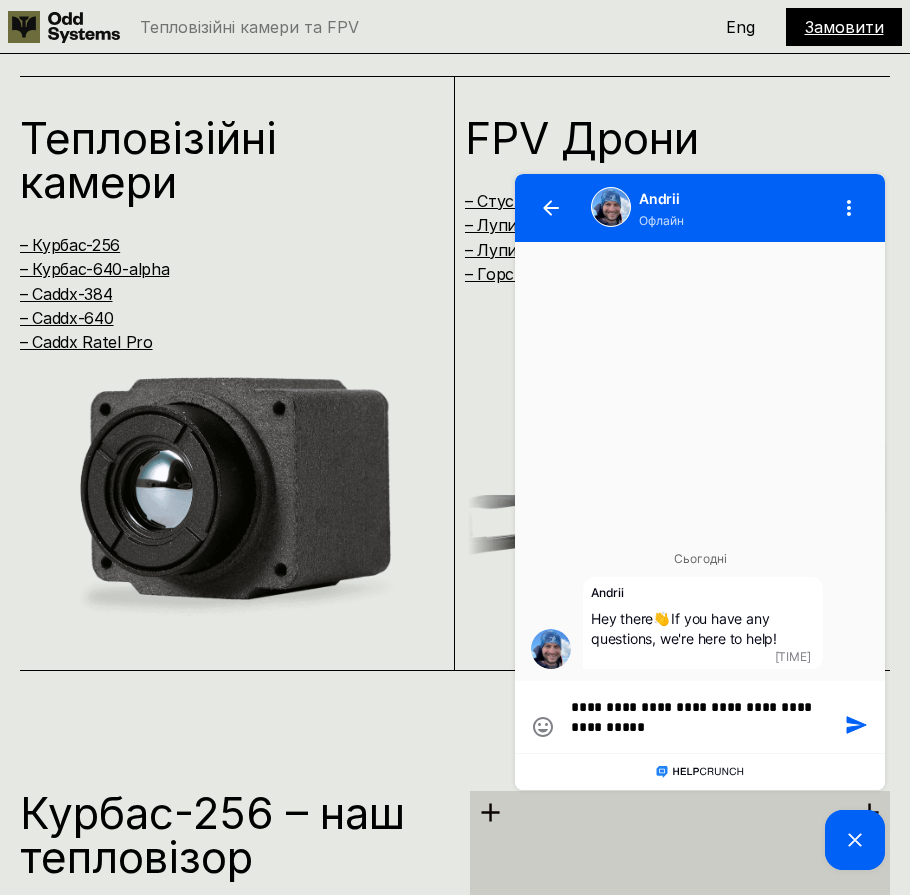 type on "**********" 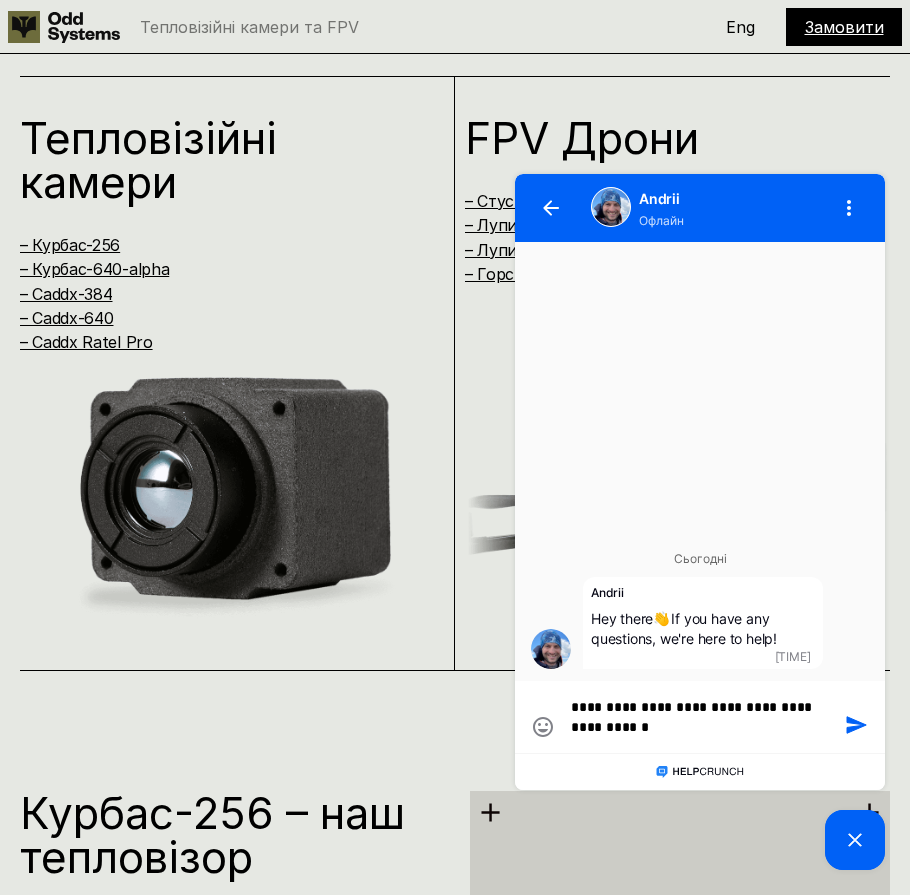 type on "**********" 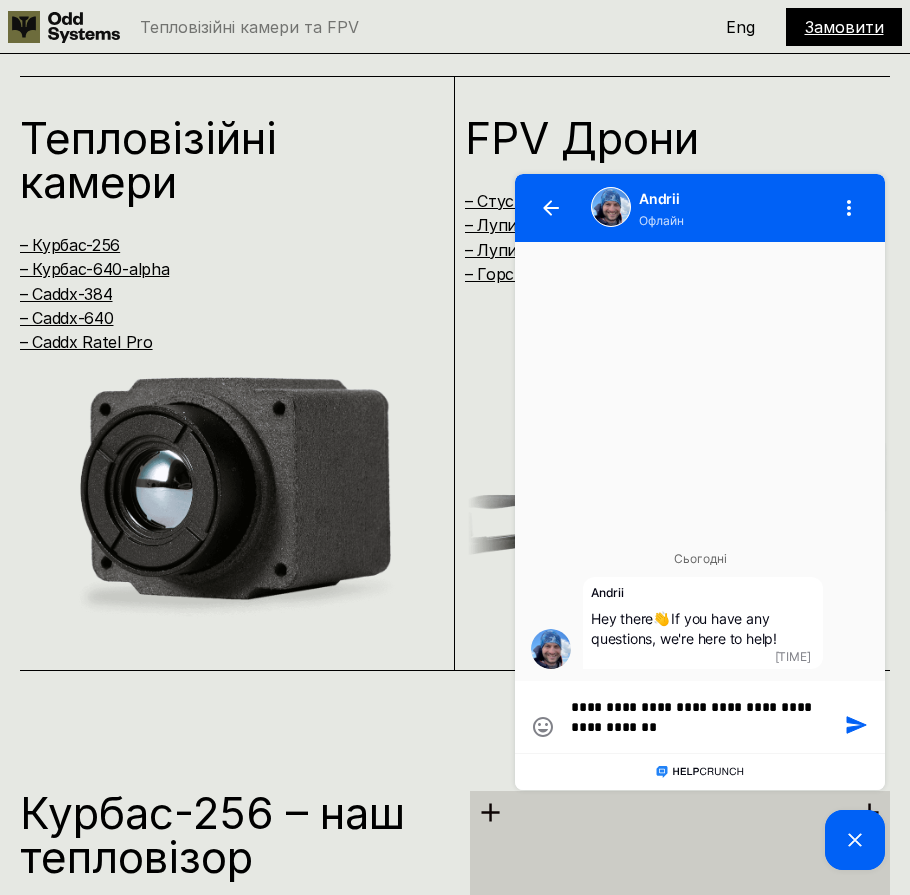 type on "**********" 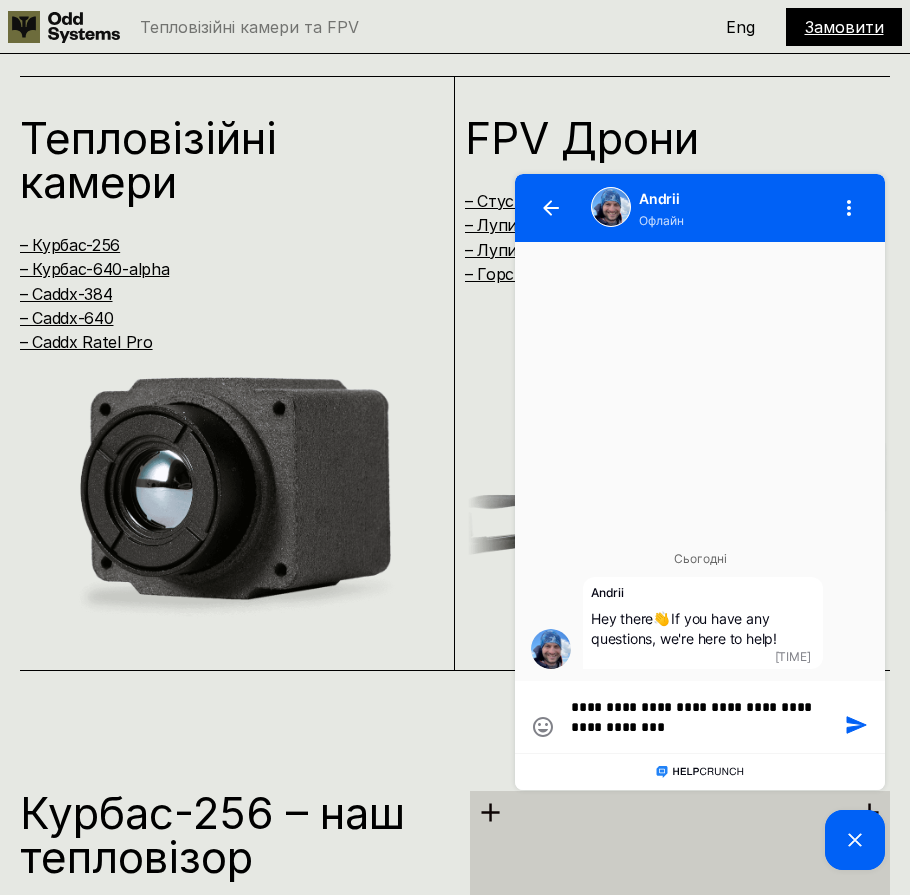 type on "**********" 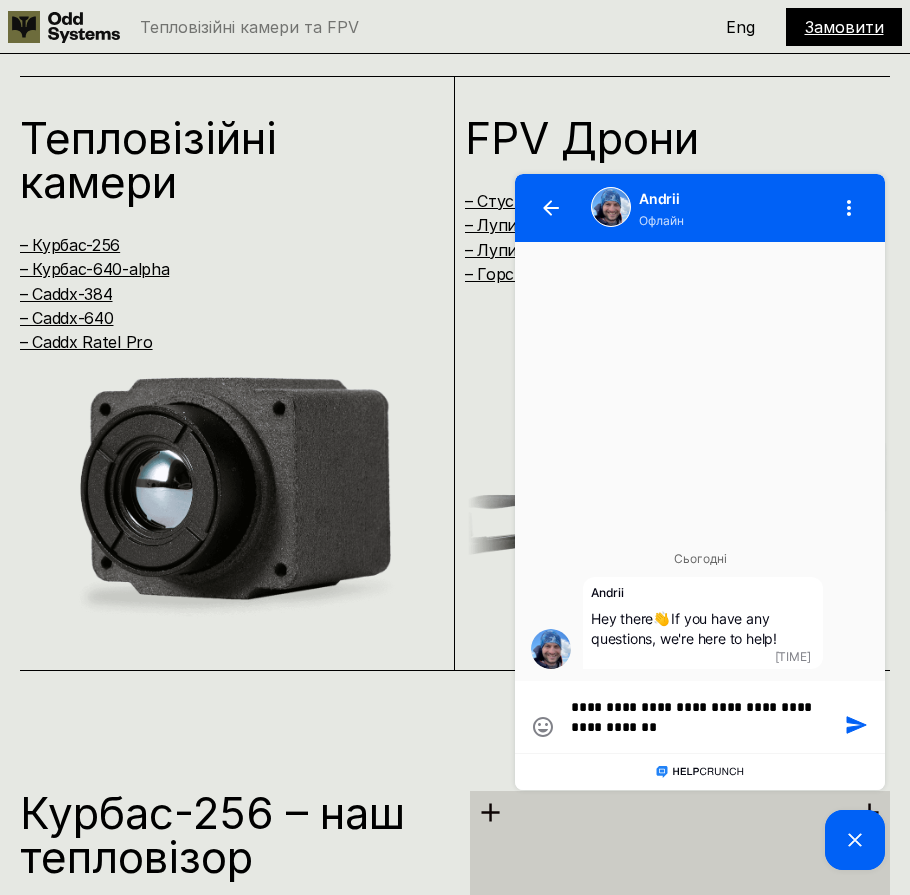 type on "**********" 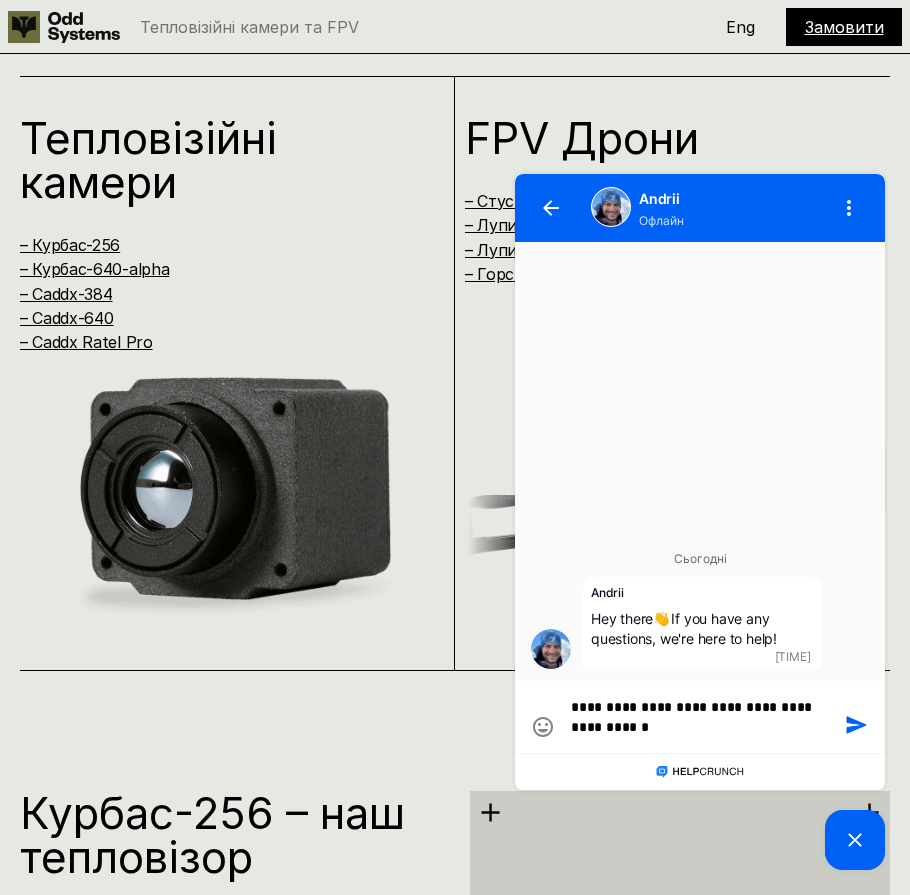 type on "**********" 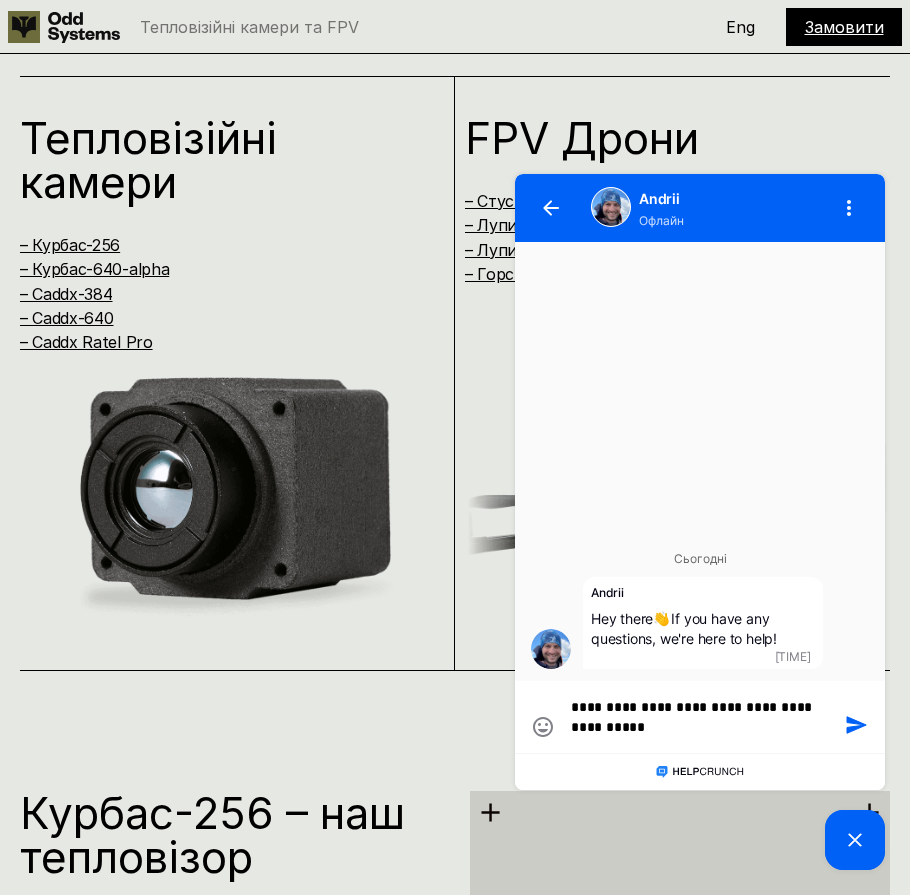 type on "**********" 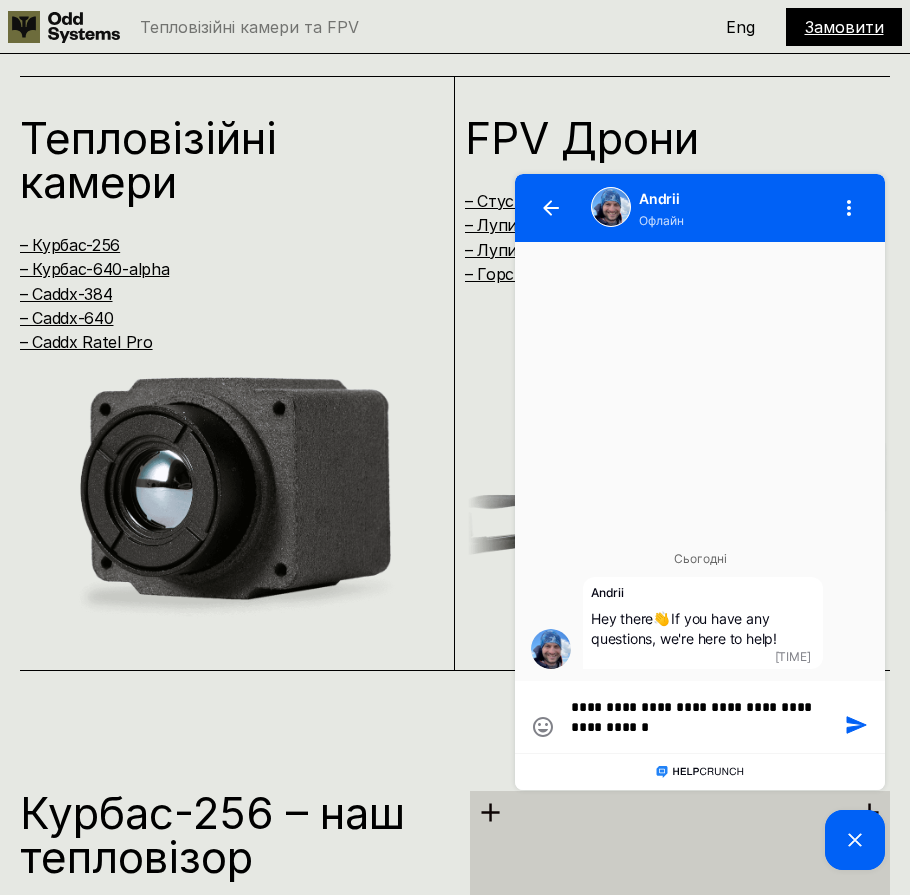 type on "**********" 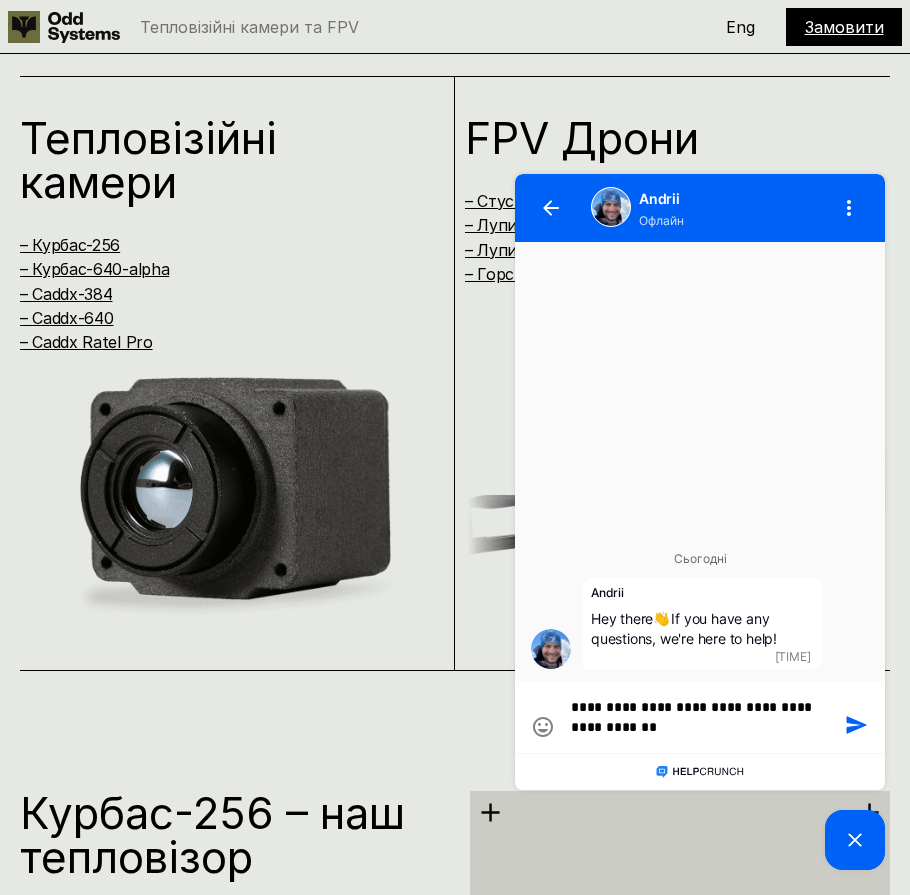 type on "**********" 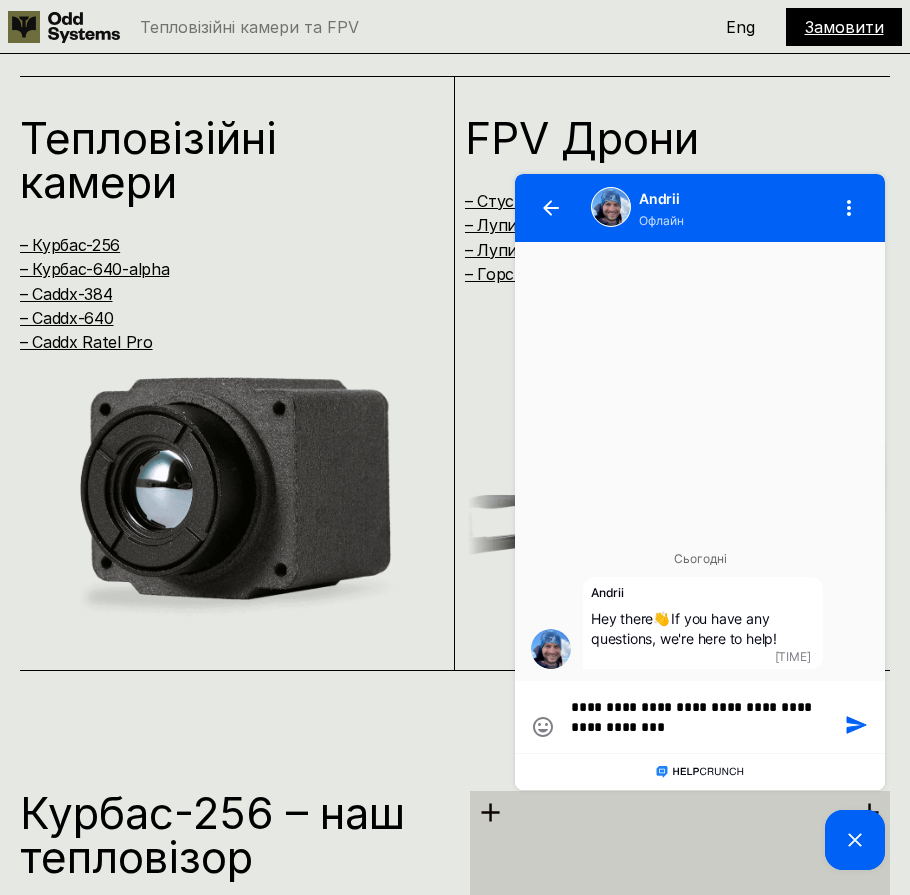 type on "**********" 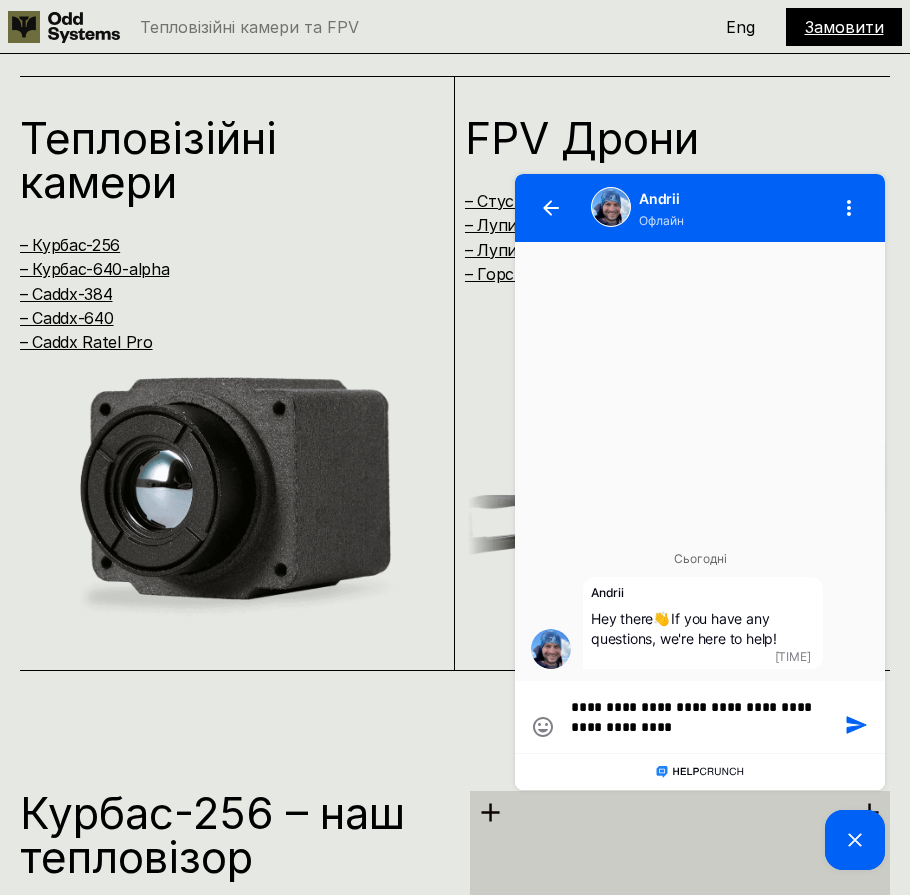 type on "**********" 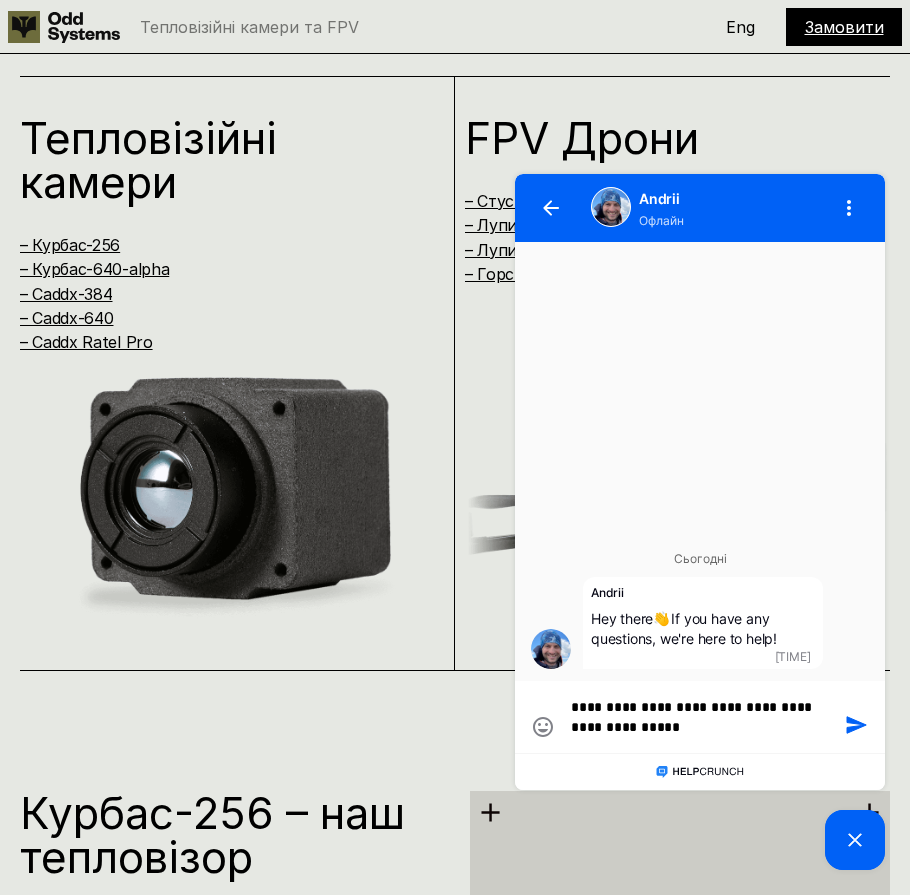 type on "**********" 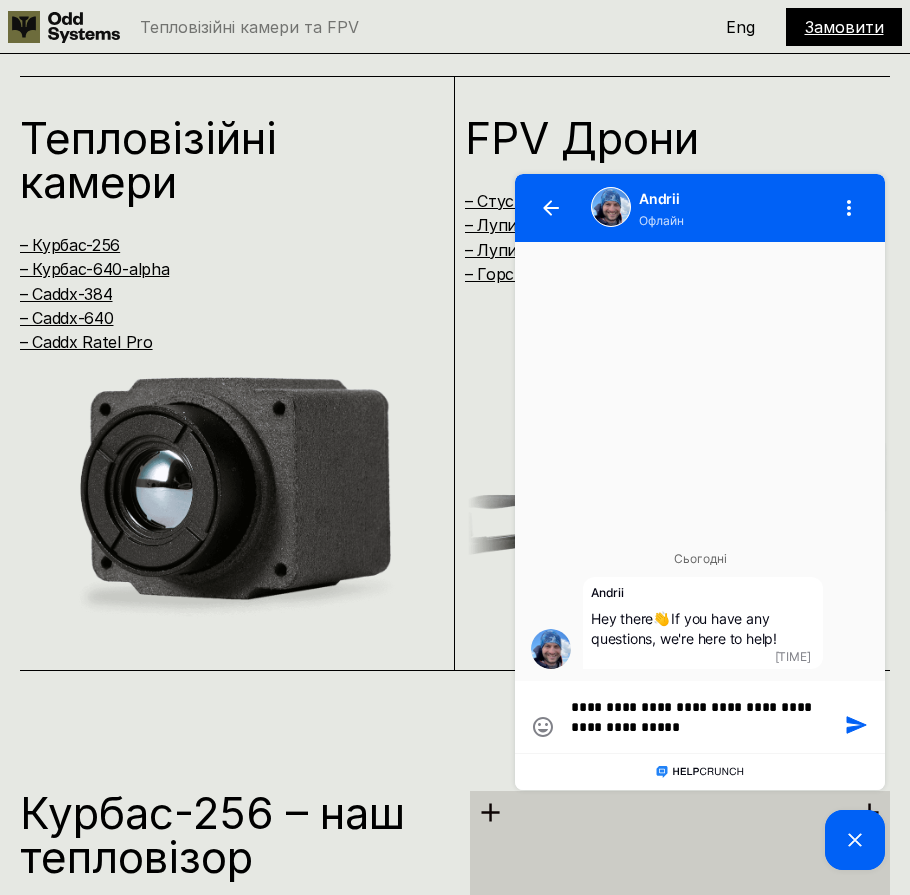 type on "**********" 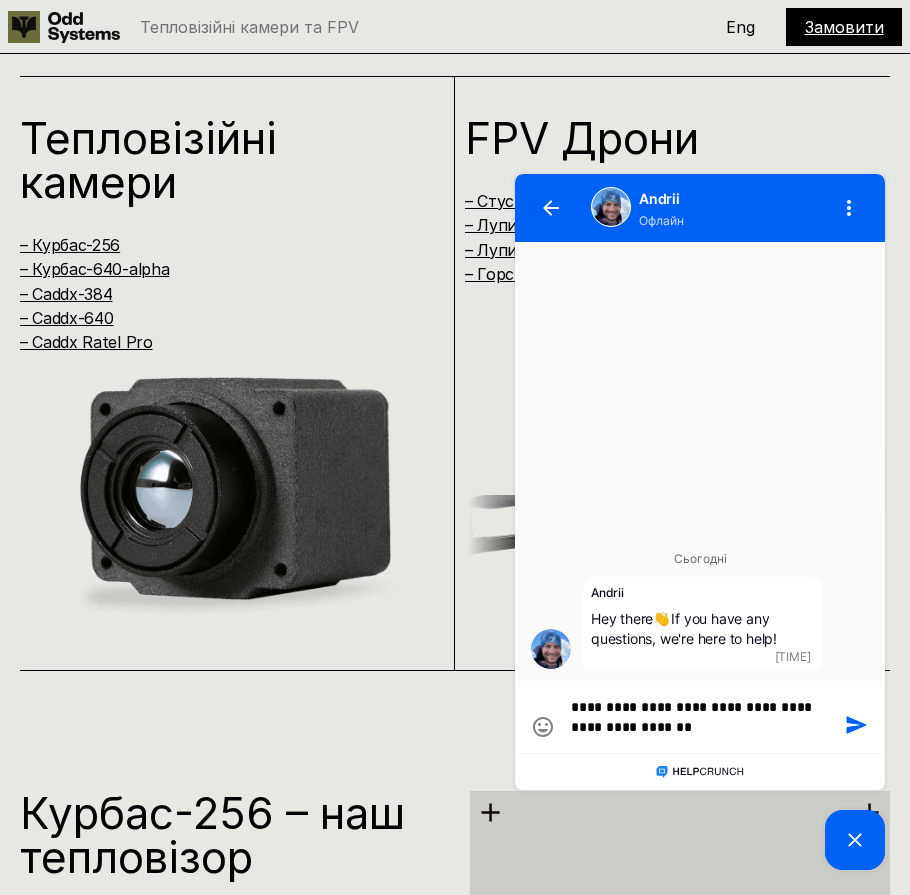 type on "**********" 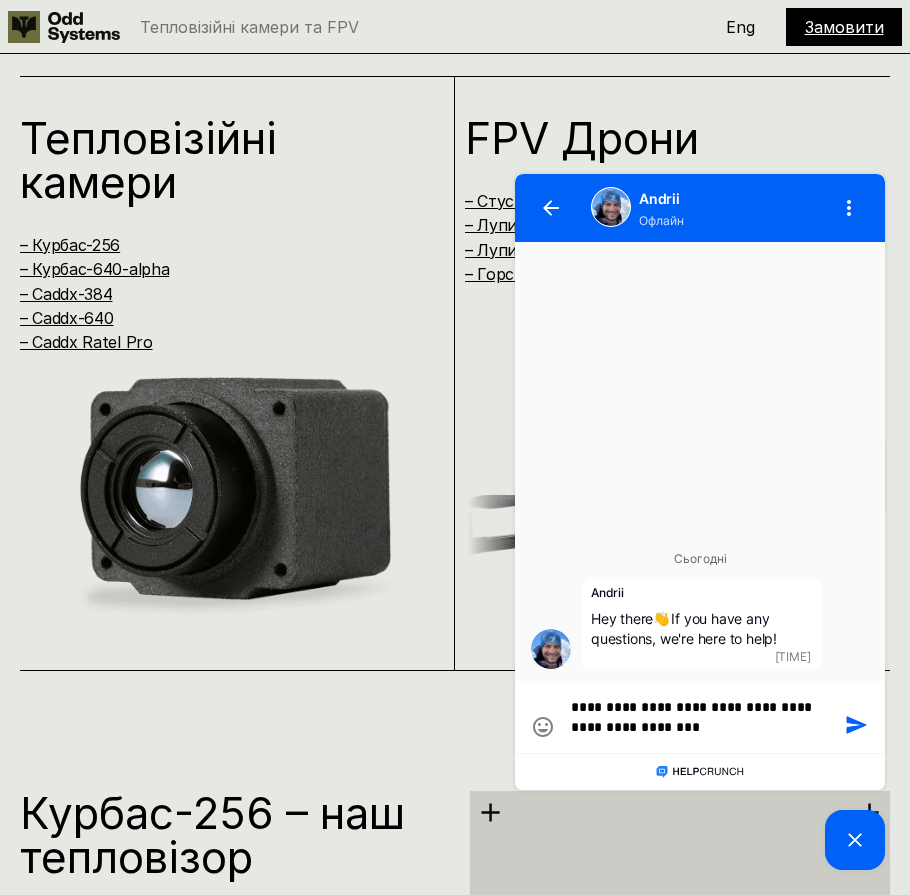 type on "**********" 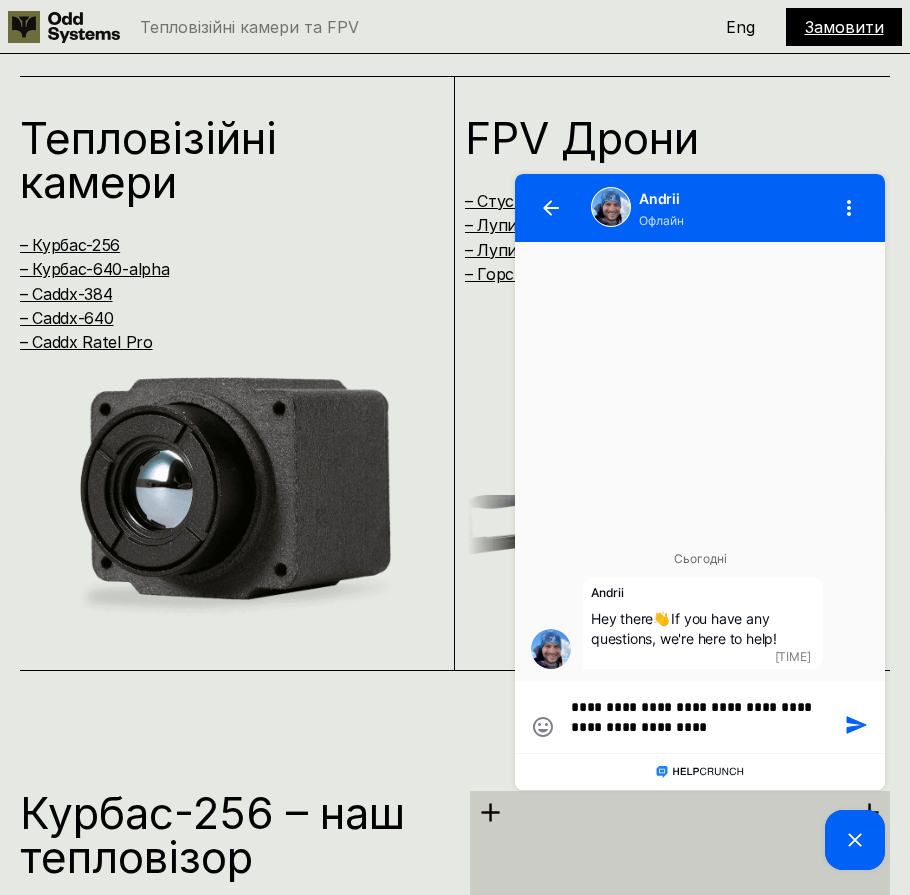 type on "**********" 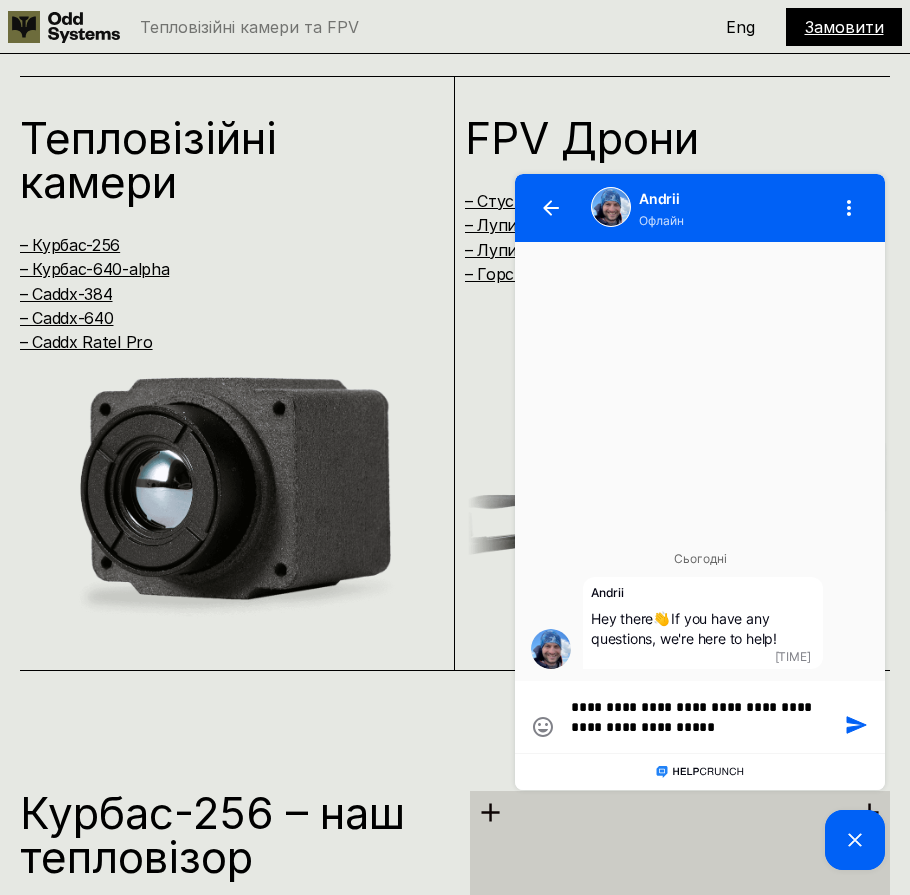 type on "**********" 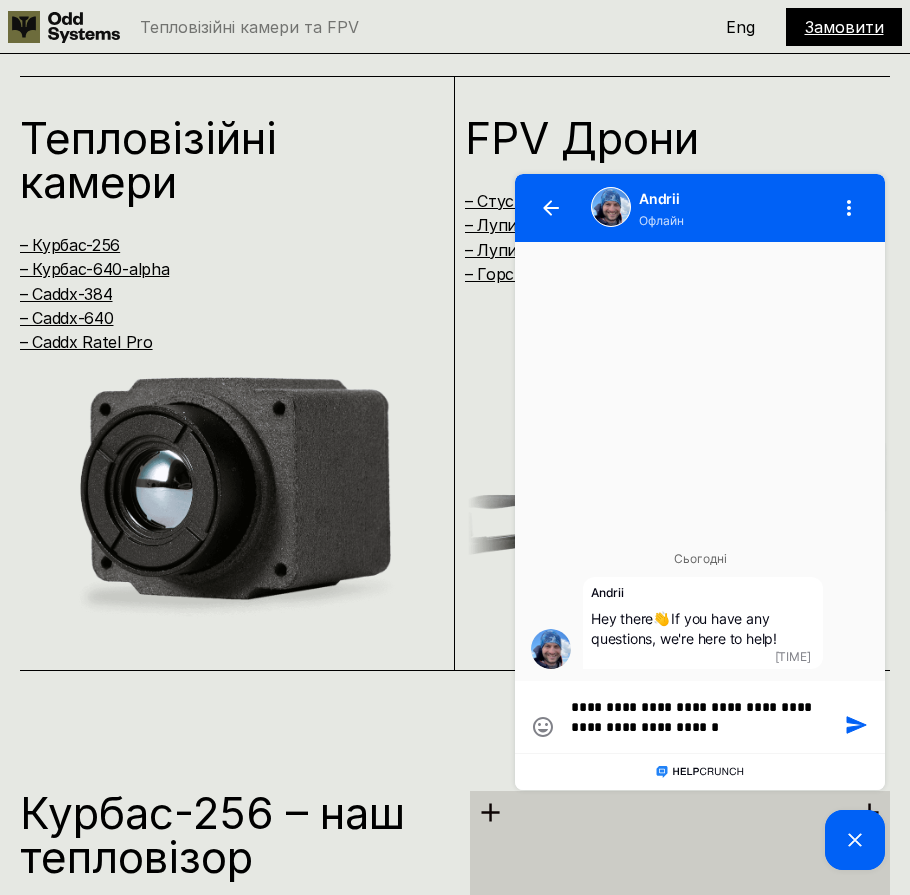 type on "**********" 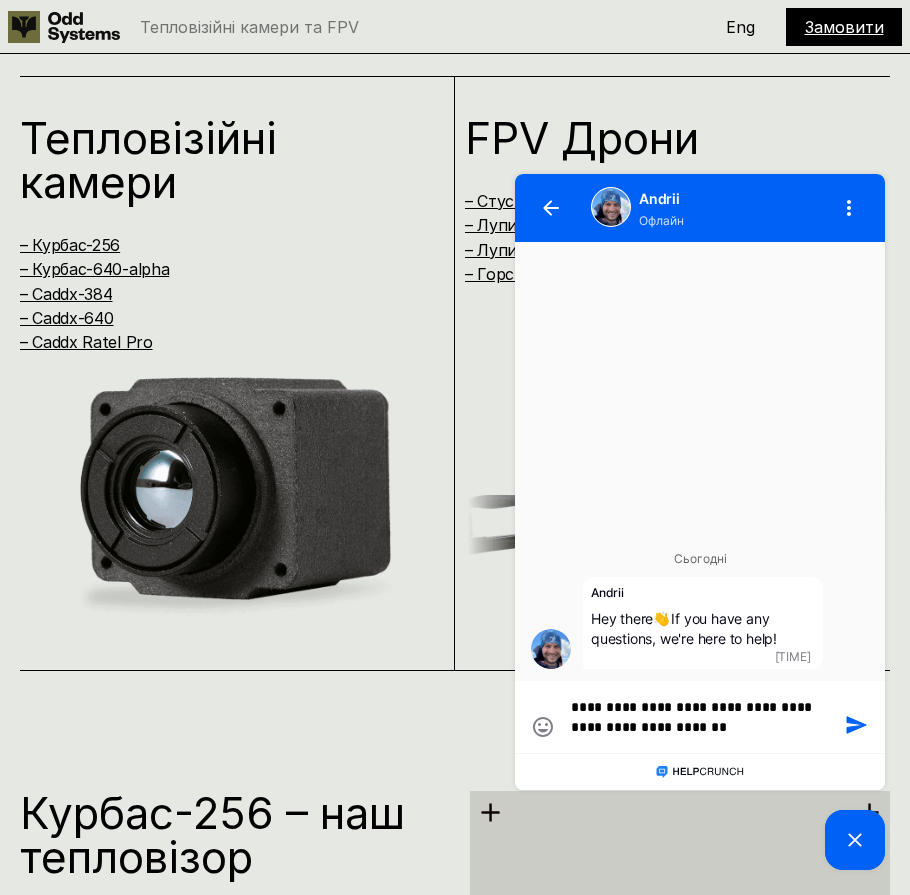 type on "**********" 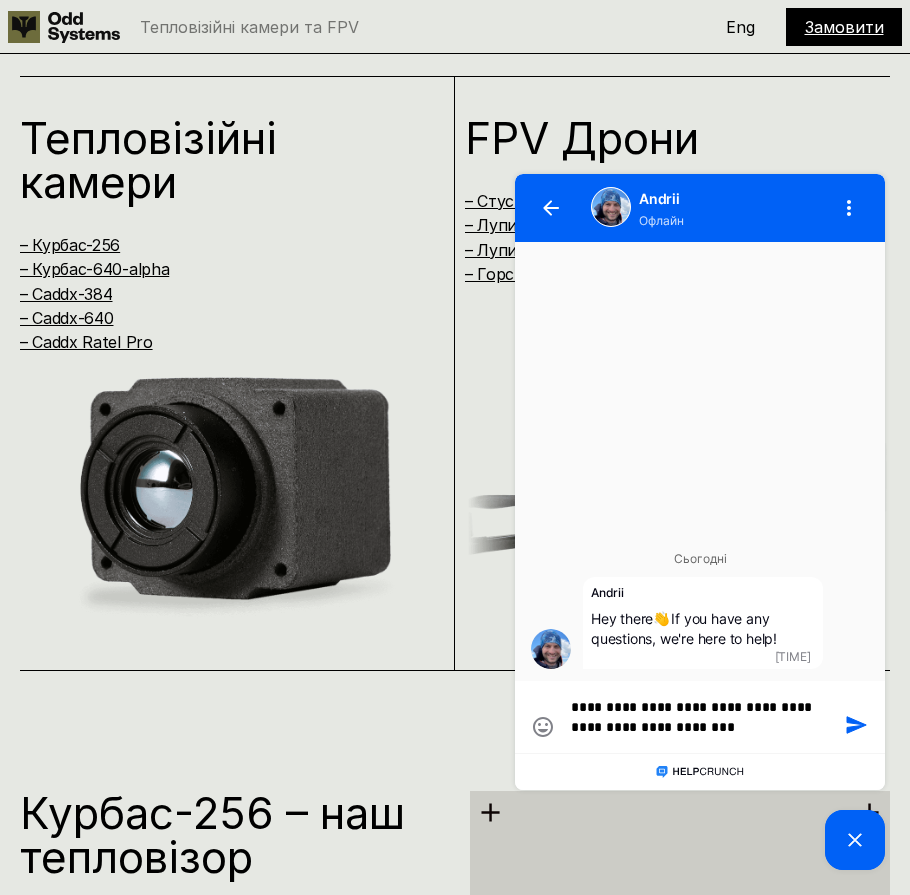 type on "**********" 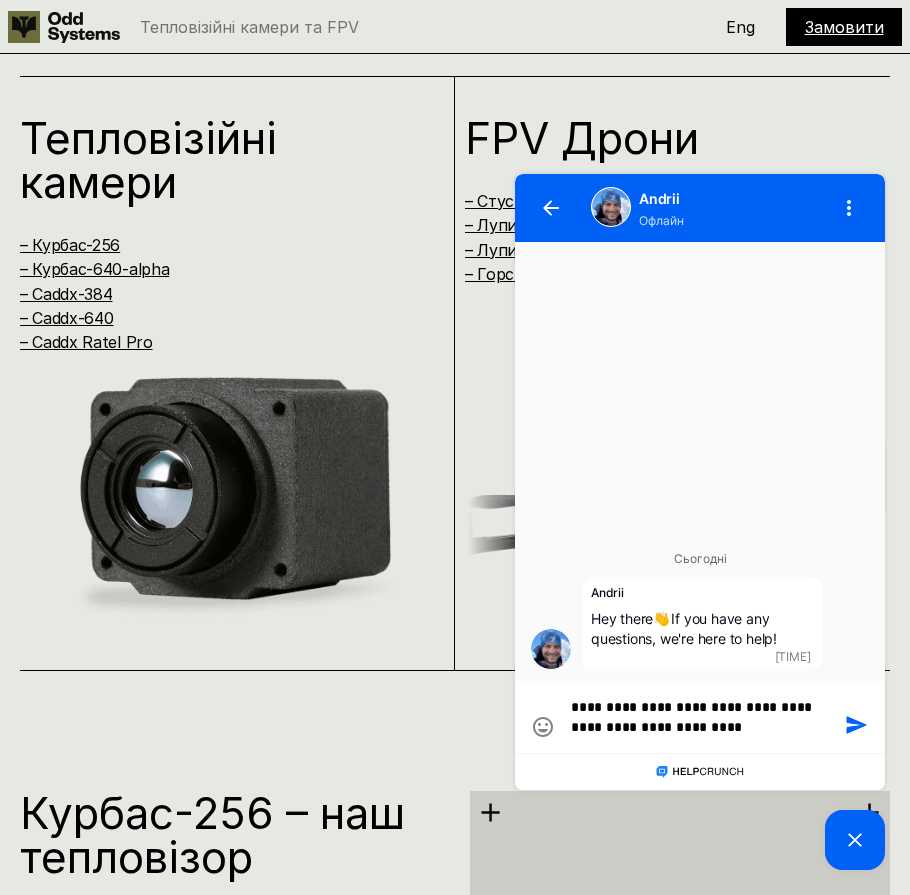 type on "**********" 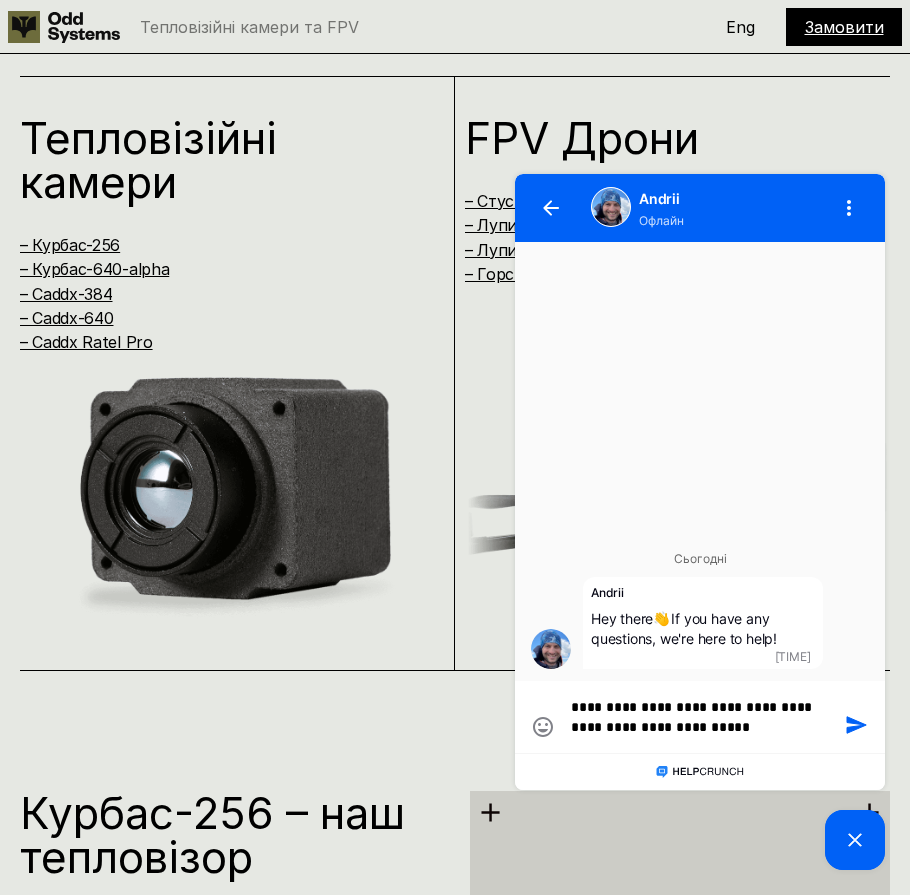 type on "**********" 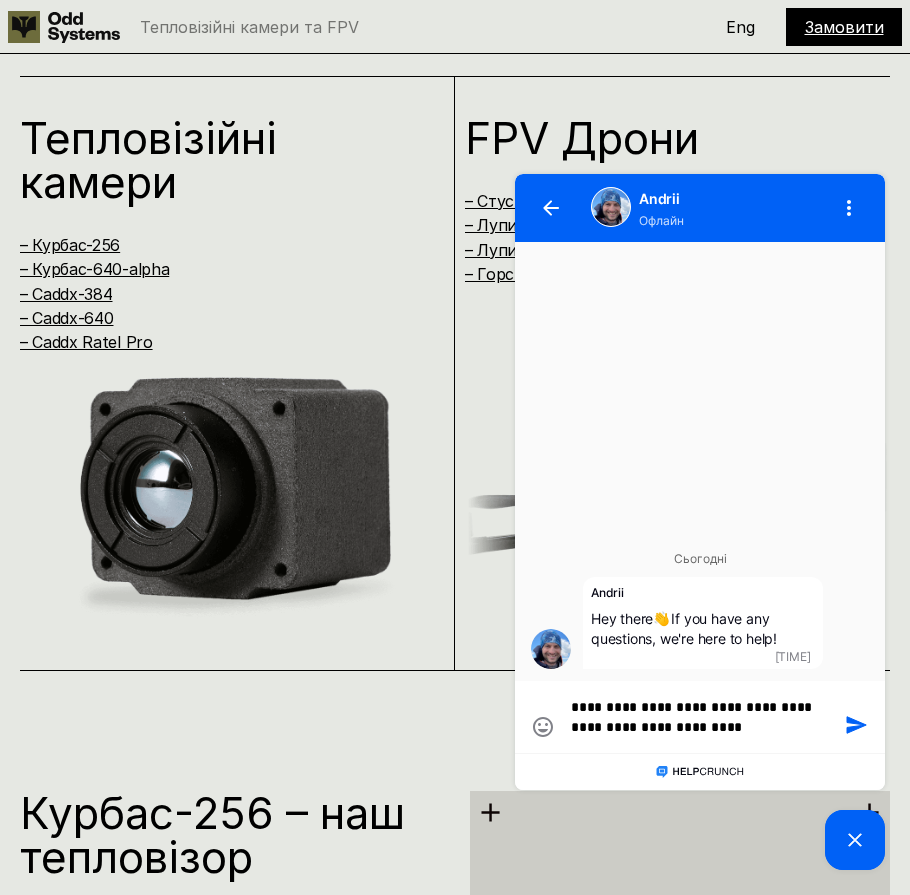 type 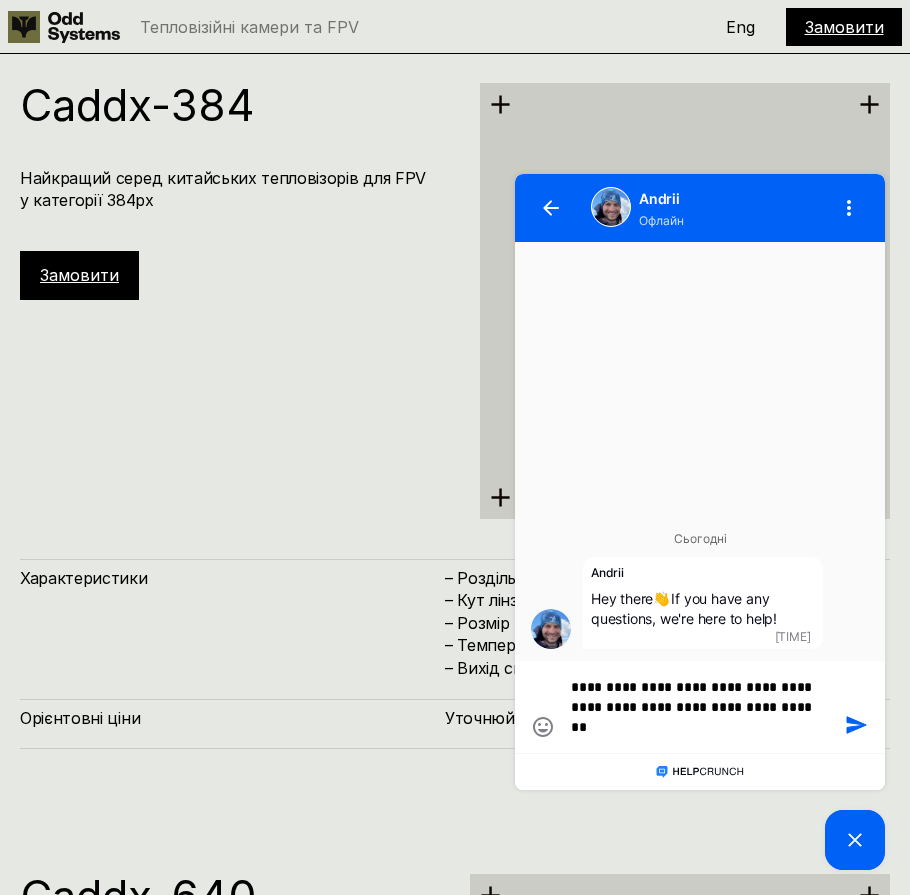 scroll, scrollTop: 4800, scrollLeft: 0, axis: vertical 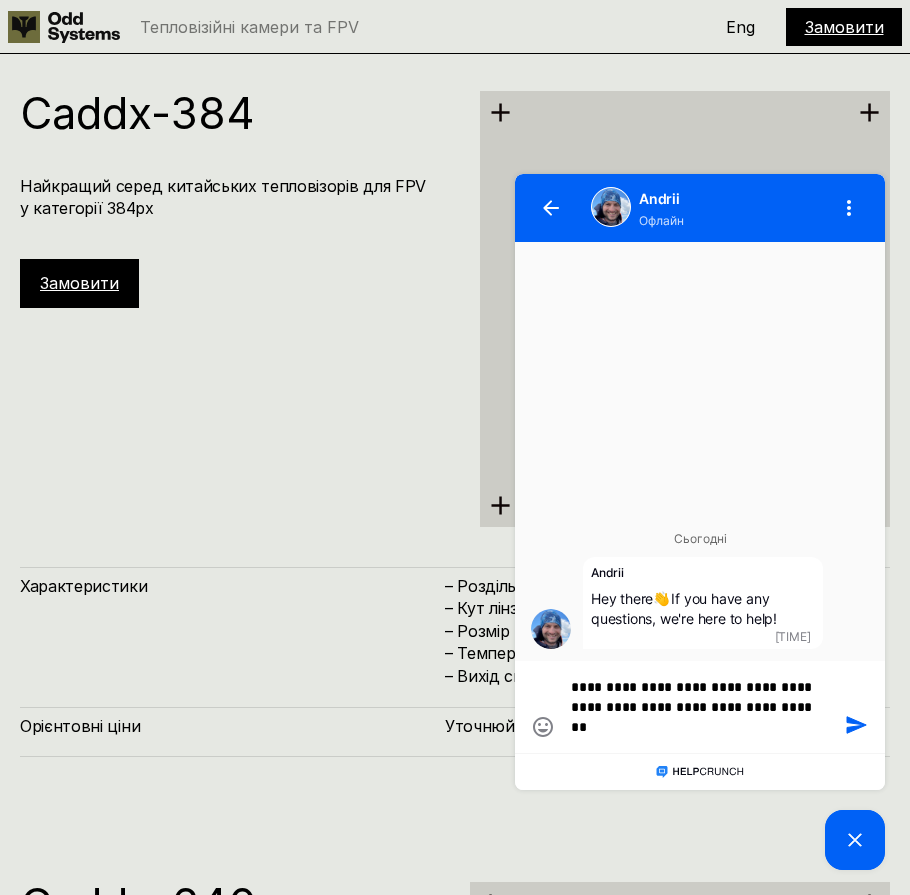 drag, startPoint x: 737, startPoint y: 230, endPoint x: 716, endPoint y: 258, distance: 35 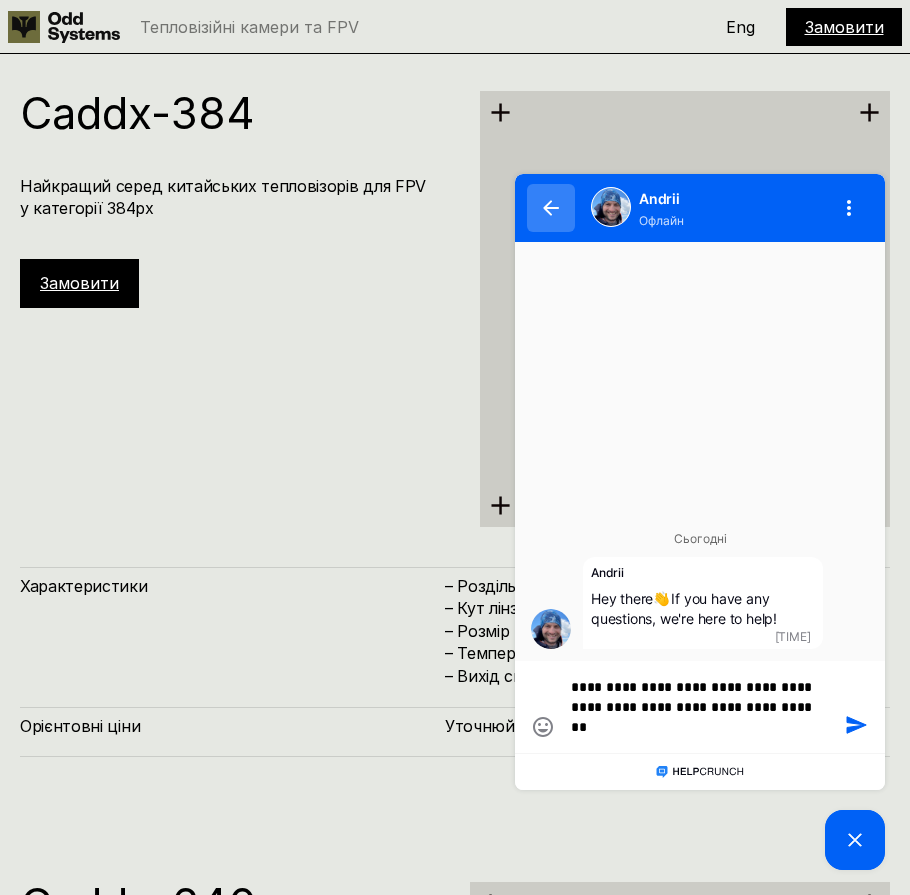 click at bounding box center (551, 208) 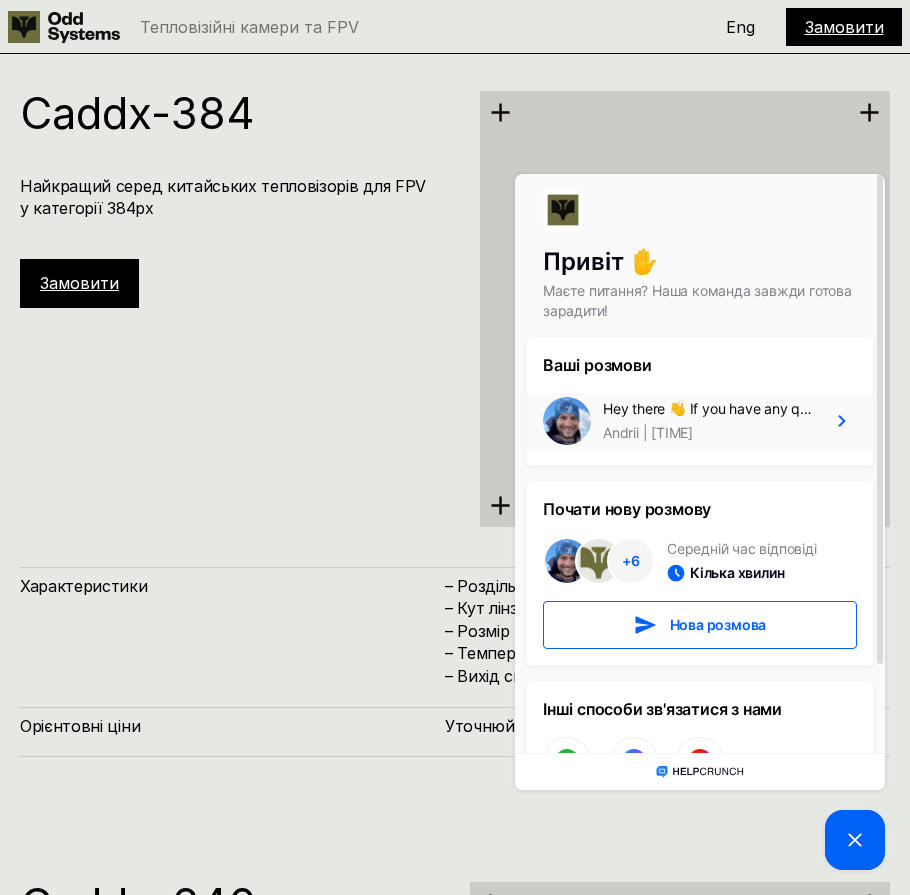 click on "Hey there 👋 If you have any questions, we're here to help!" at bounding box center [709, 409] 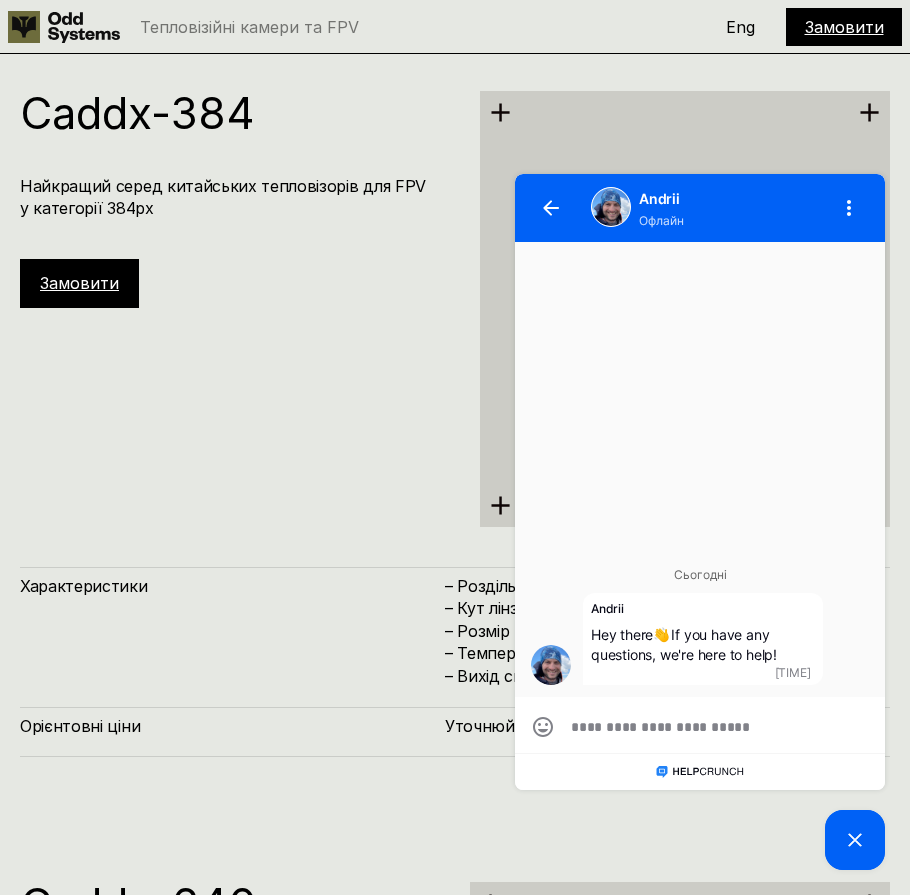 click on "Caddx-384 Найкращий серед китайських тепловізорів для FPV у категорії 384px Замовити" at bounding box center (455, 309) 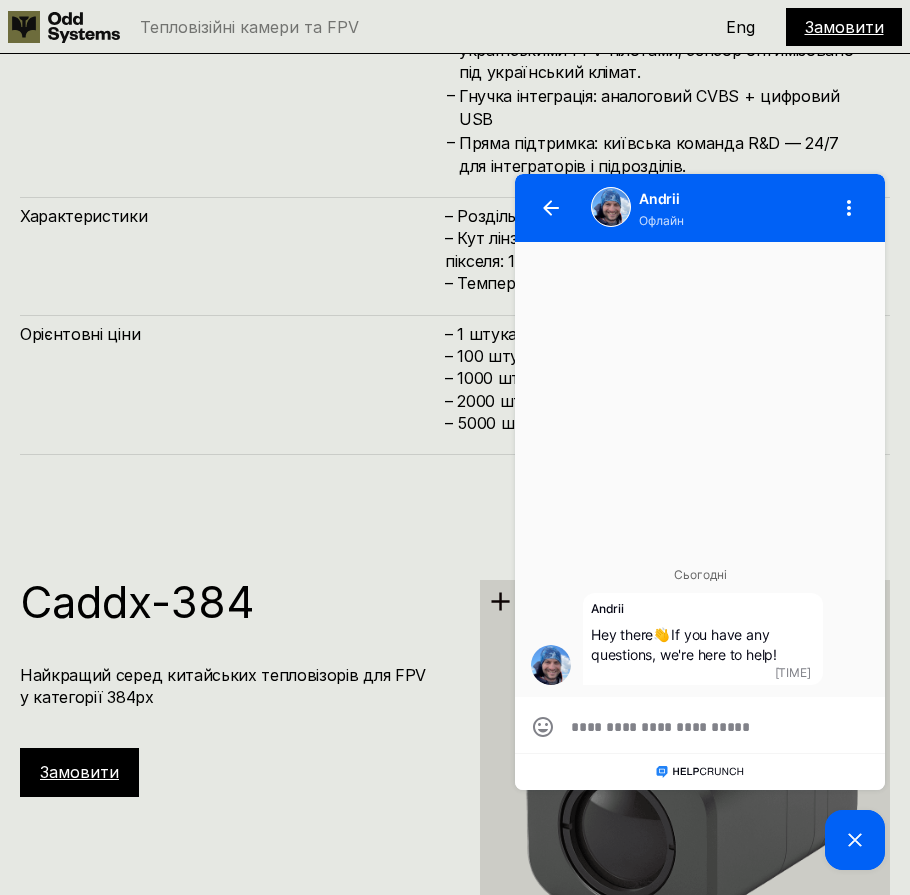 scroll, scrollTop: 4320, scrollLeft: 0, axis: vertical 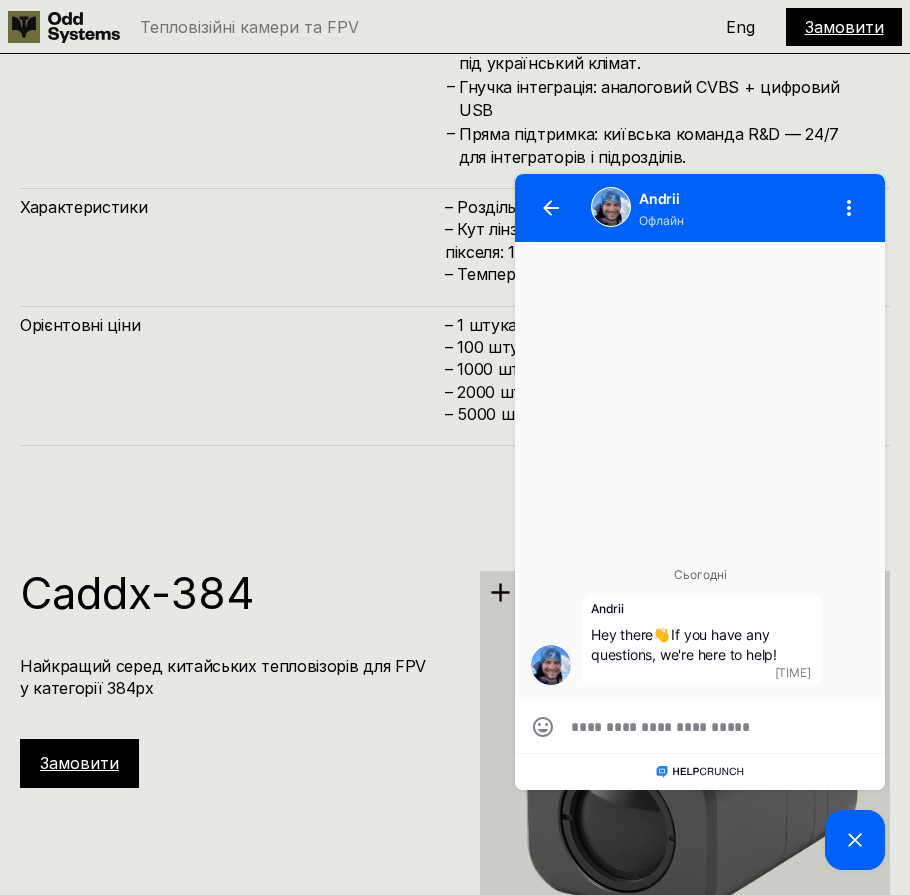 click at bounding box center [700, 725] 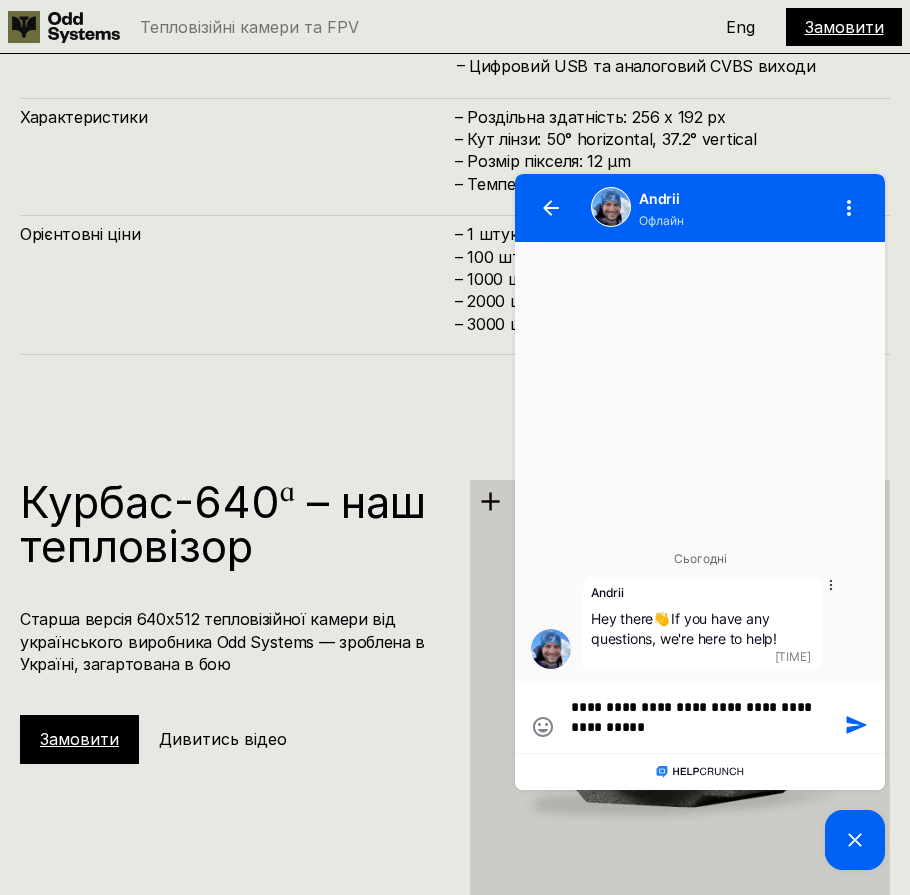 scroll, scrollTop: 3360, scrollLeft: 0, axis: vertical 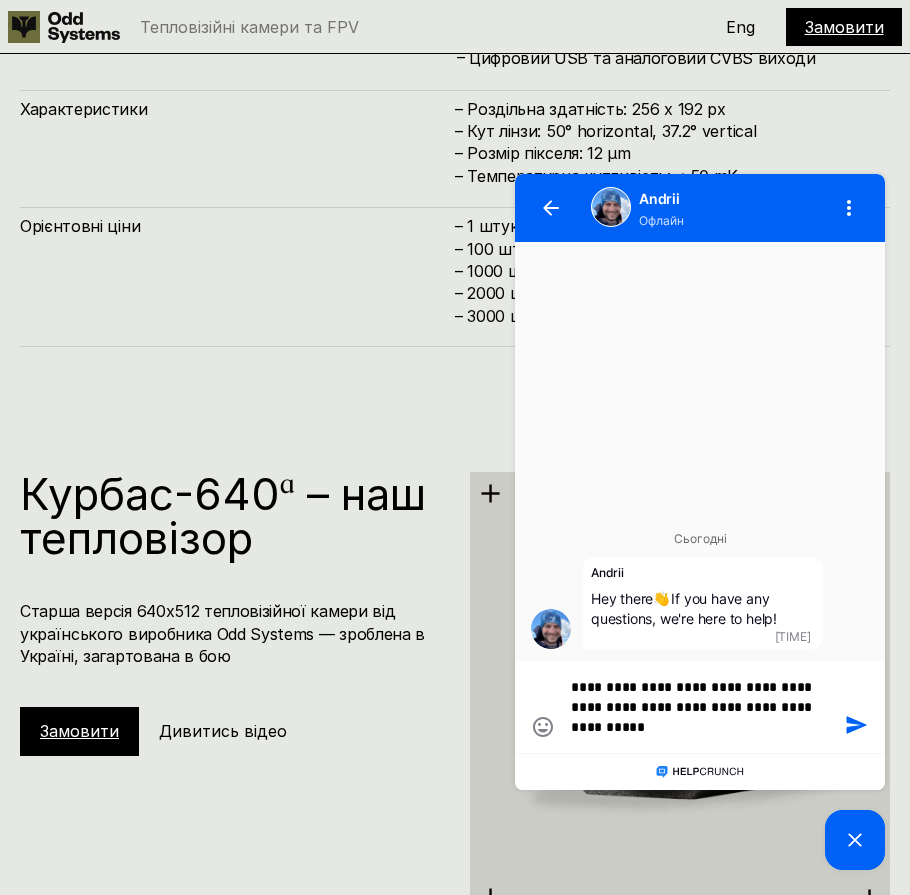 click on "**********" at bounding box center (700, 707) 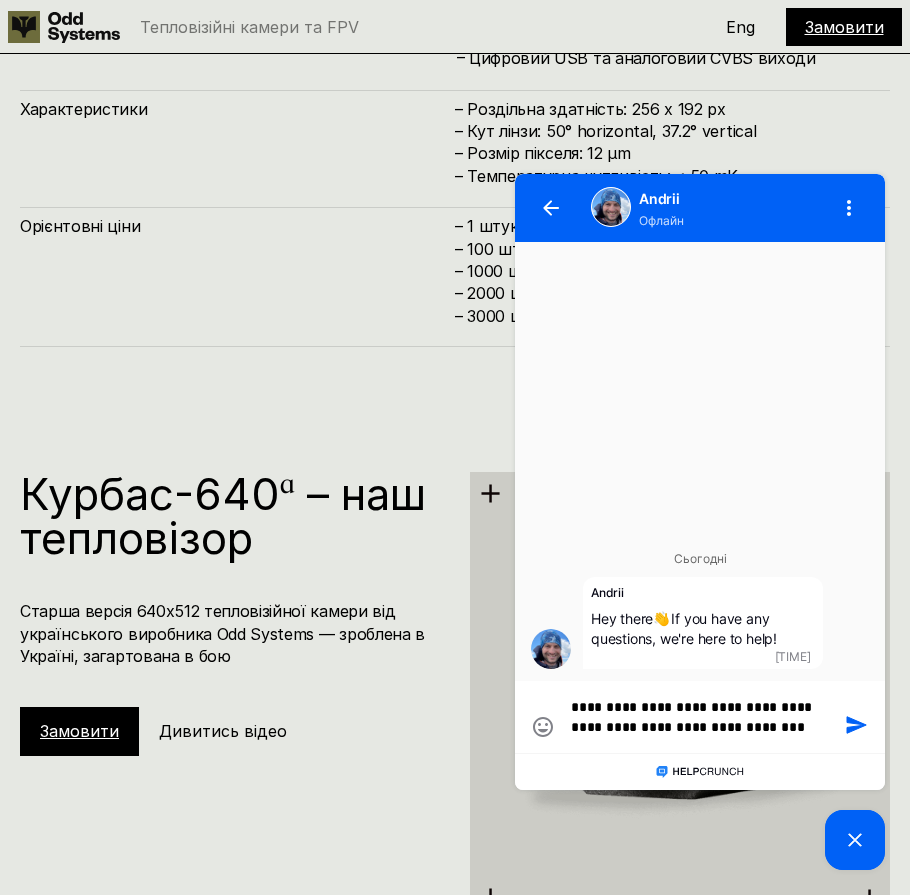 scroll, scrollTop: 0, scrollLeft: 0, axis: both 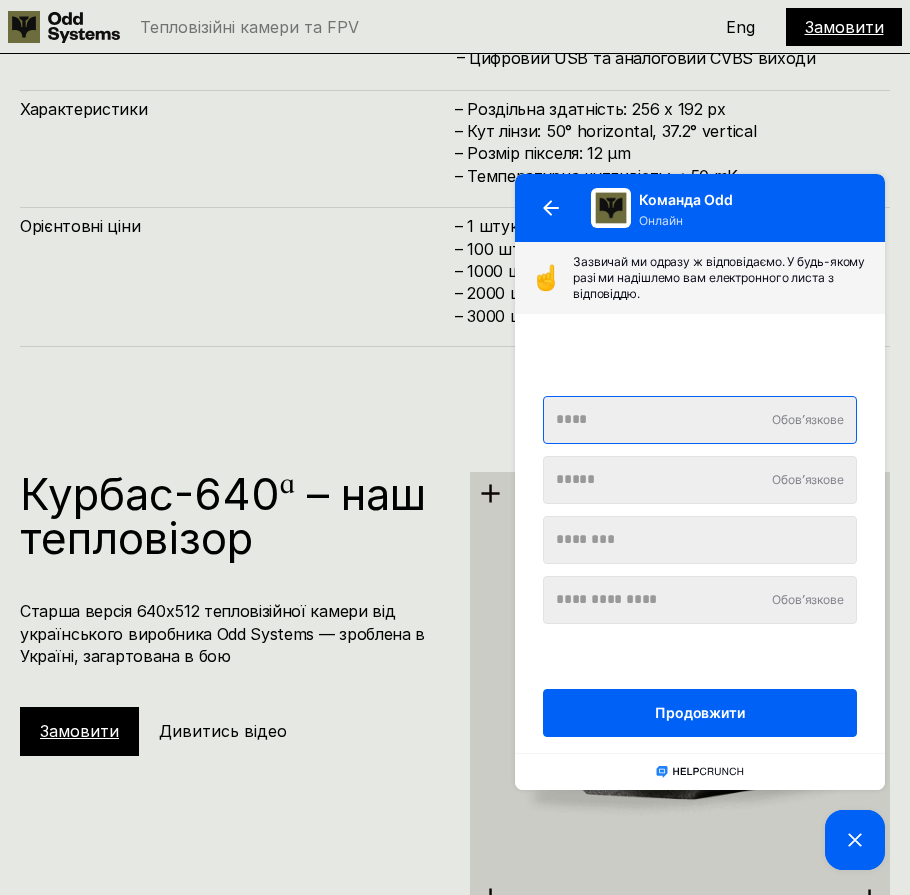 click at bounding box center (700, 420) 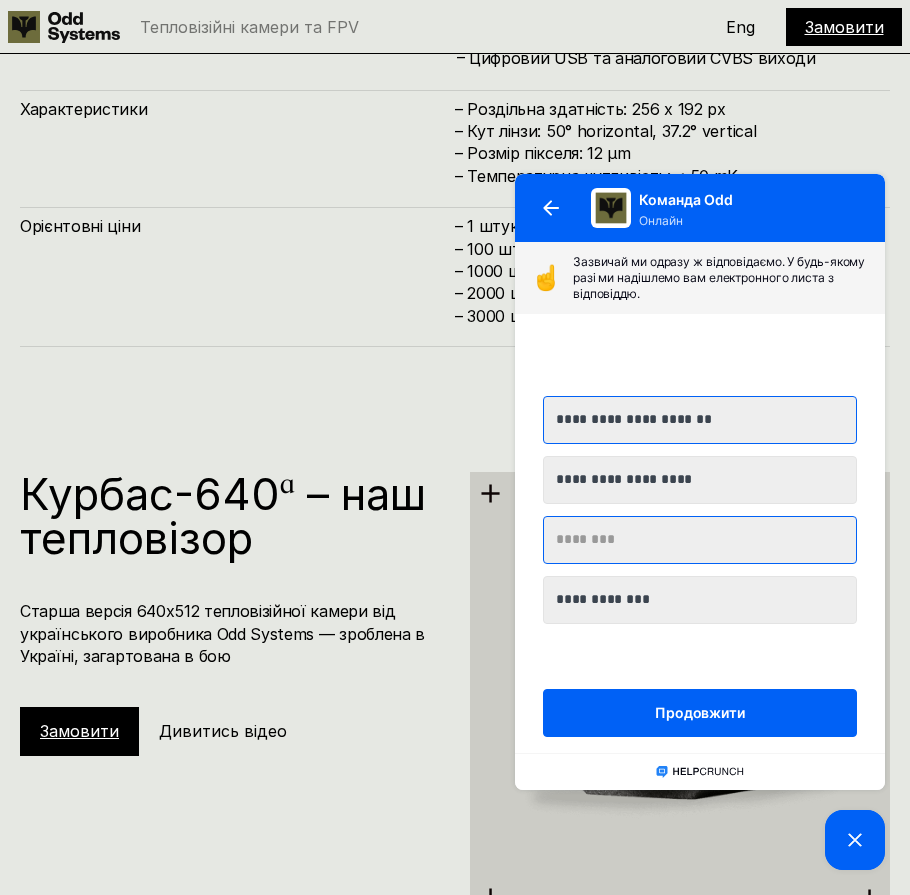 click at bounding box center [700, 540] 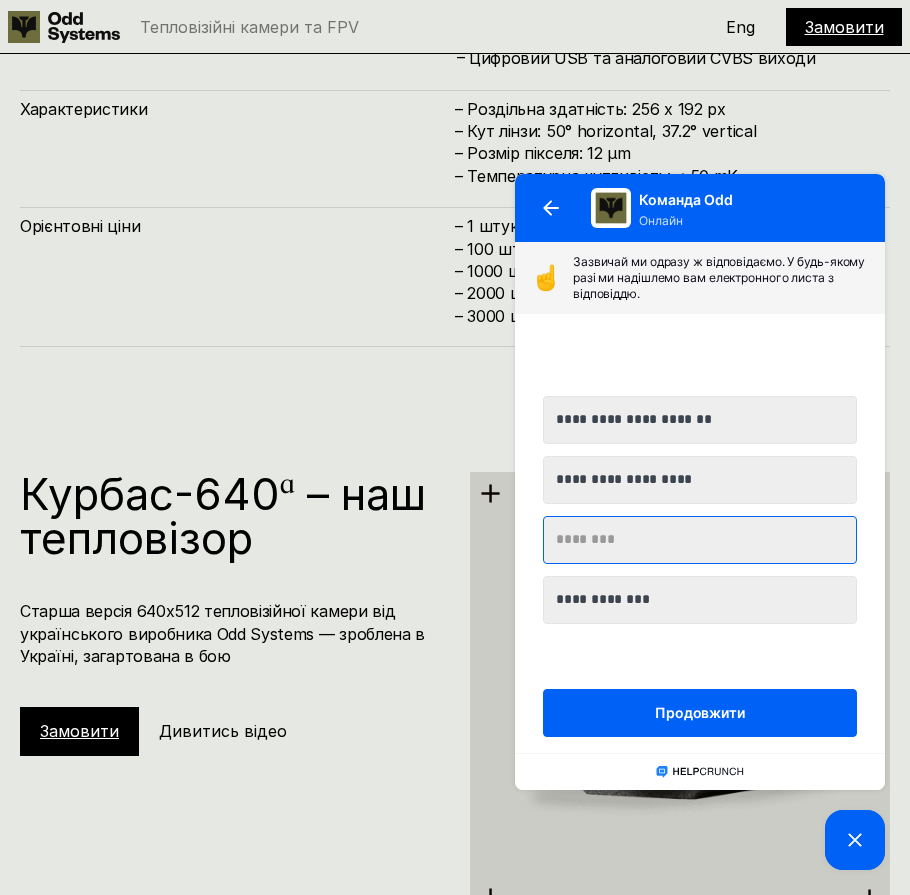 drag, startPoint x: 726, startPoint y: 551, endPoint x: 715, endPoint y: 314, distance: 237.25514 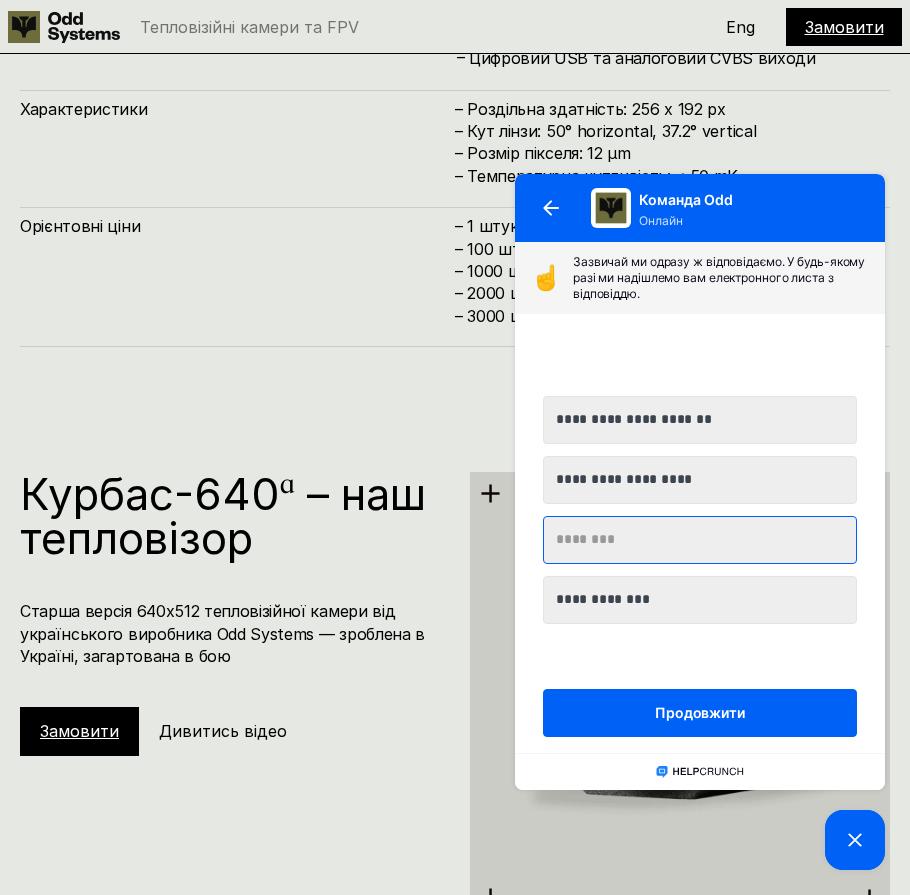 click at bounding box center (700, 540) 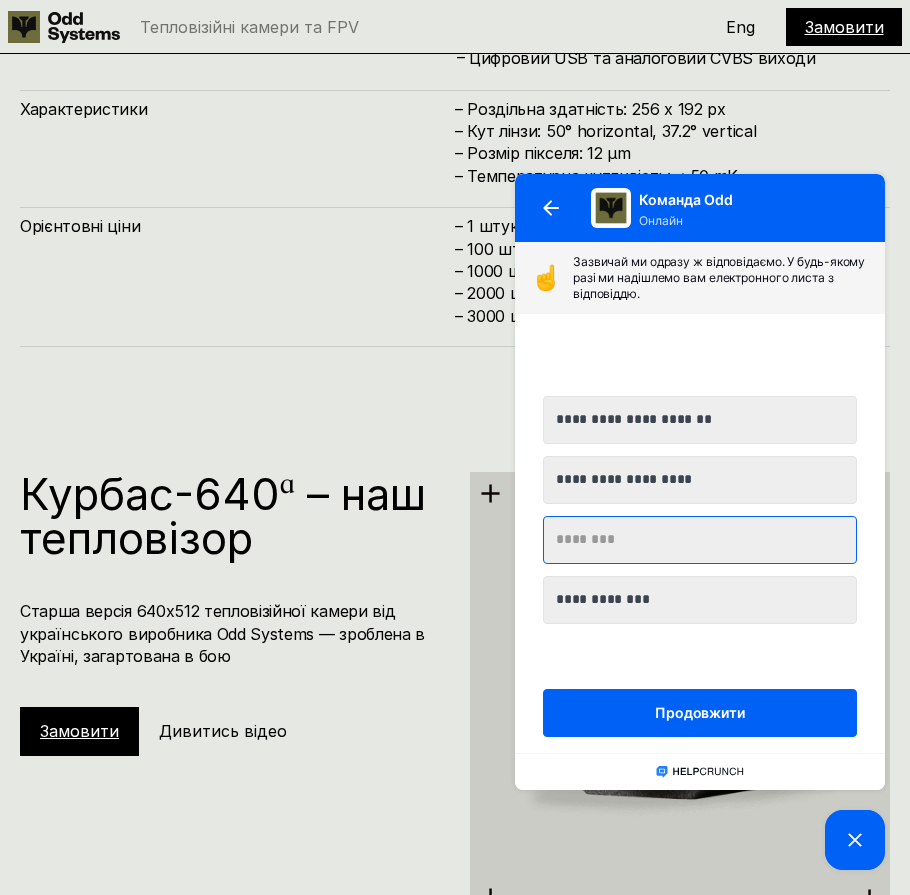 click at bounding box center (700, 540) 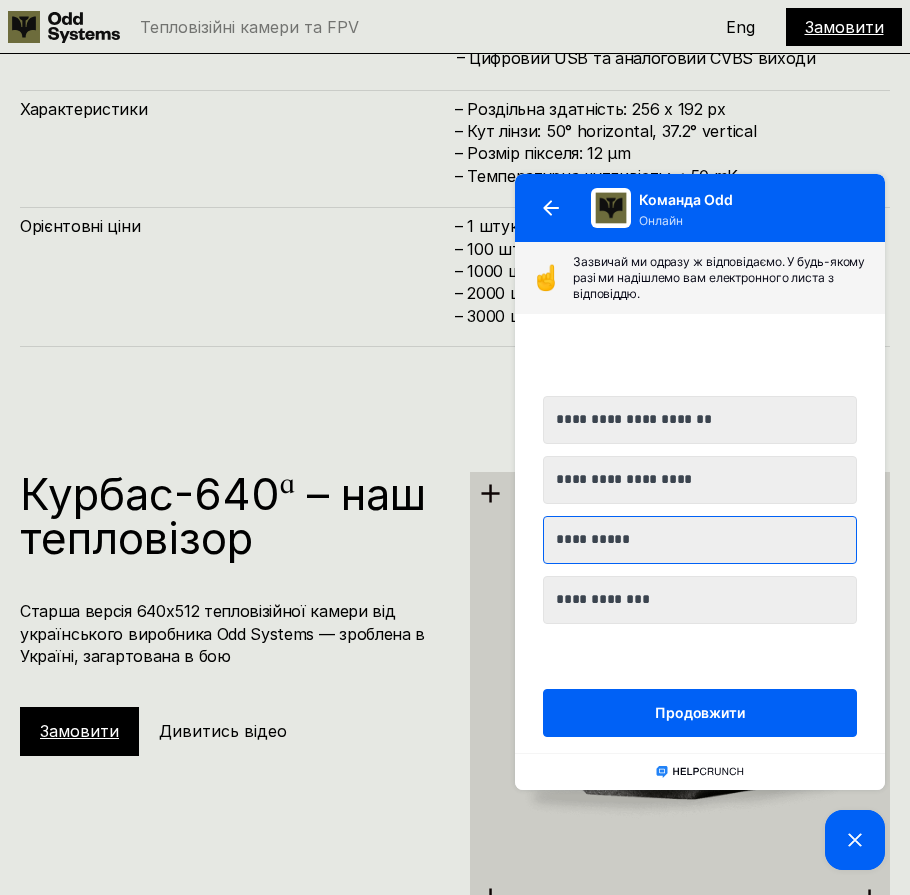 drag, startPoint x: 701, startPoint y: 547, endPoint x: 494, endPoint y: 544, distance: 207.02174 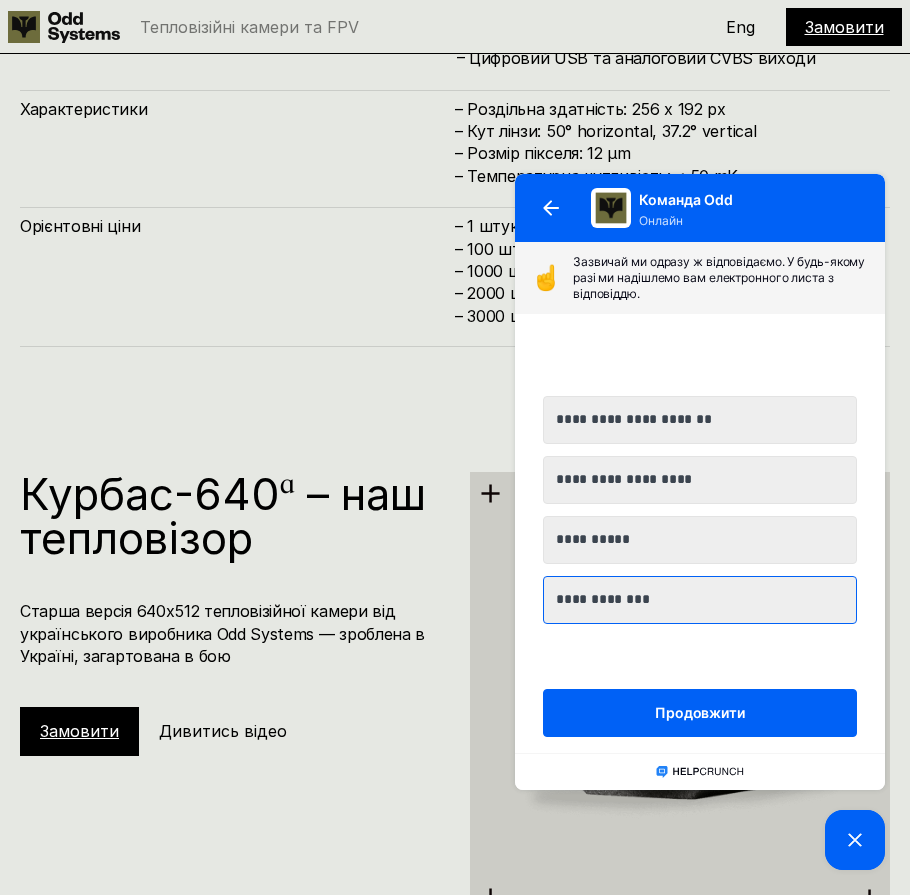 click on "**********" at bounding box center (700, 600) 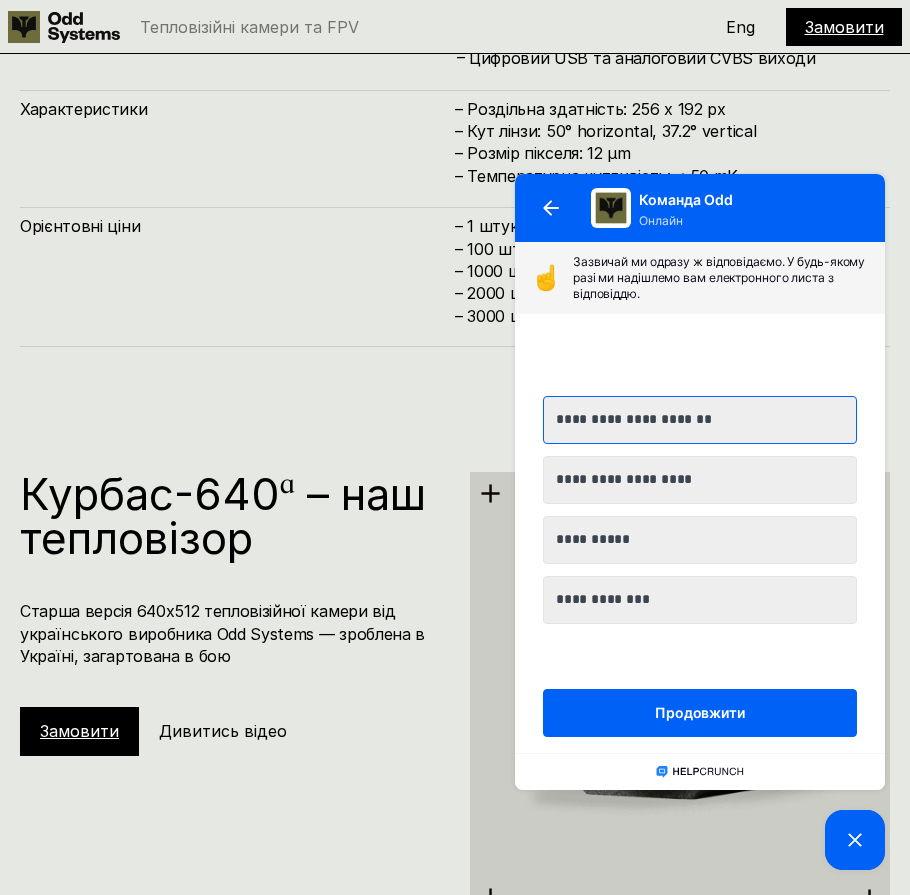 drag, startPoint x: 717, startPoint y: 422, endPoint x: 674, endPoint y: 422, distance: 43 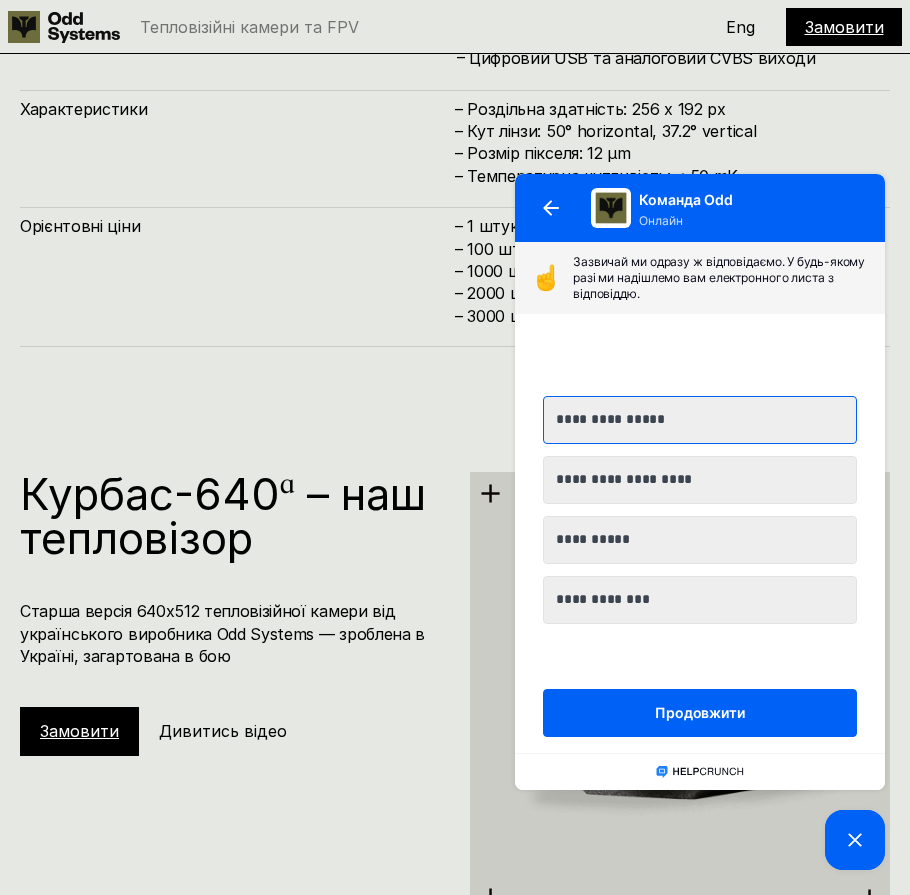 click on "**********" at bounding box center (700, 420) 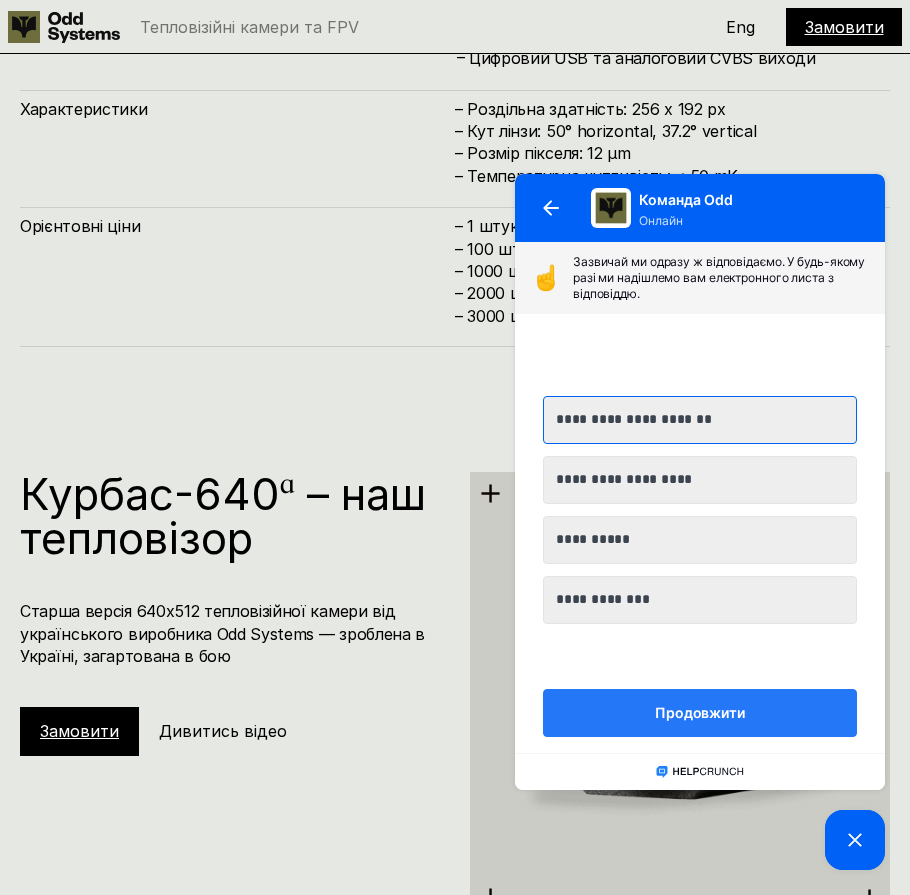 click on "Продовжити" at bounding box center (700, 713) 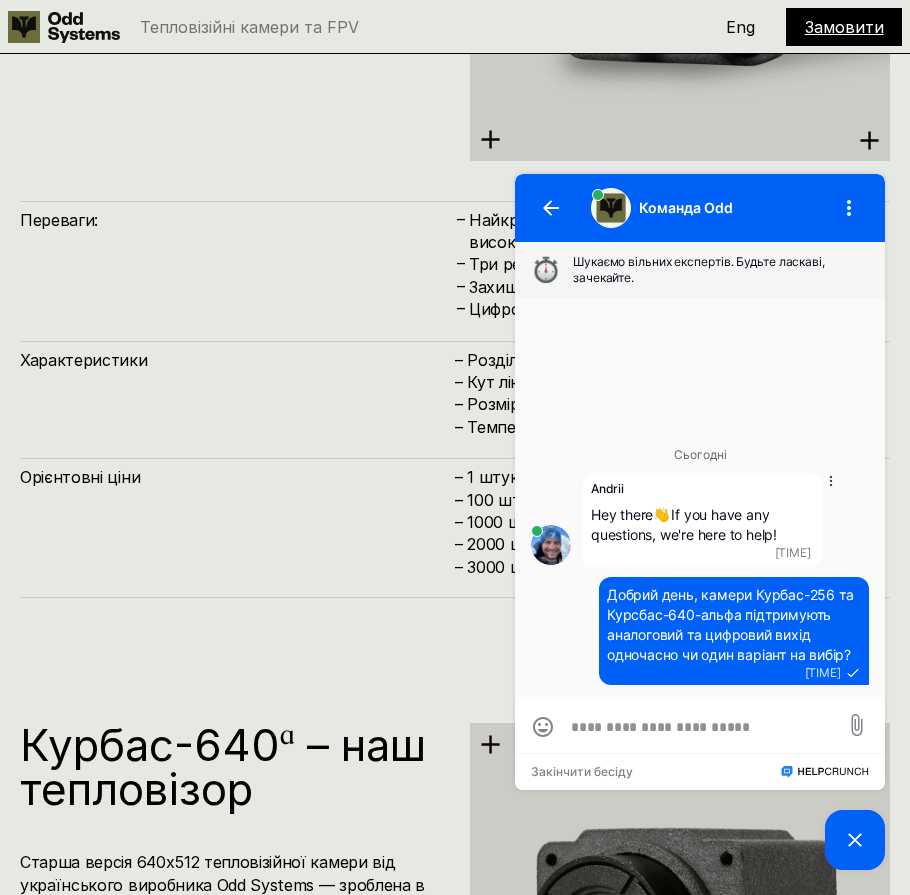 scroll, scrollTop: 3120, scrollLeft: 0, axis: vertical 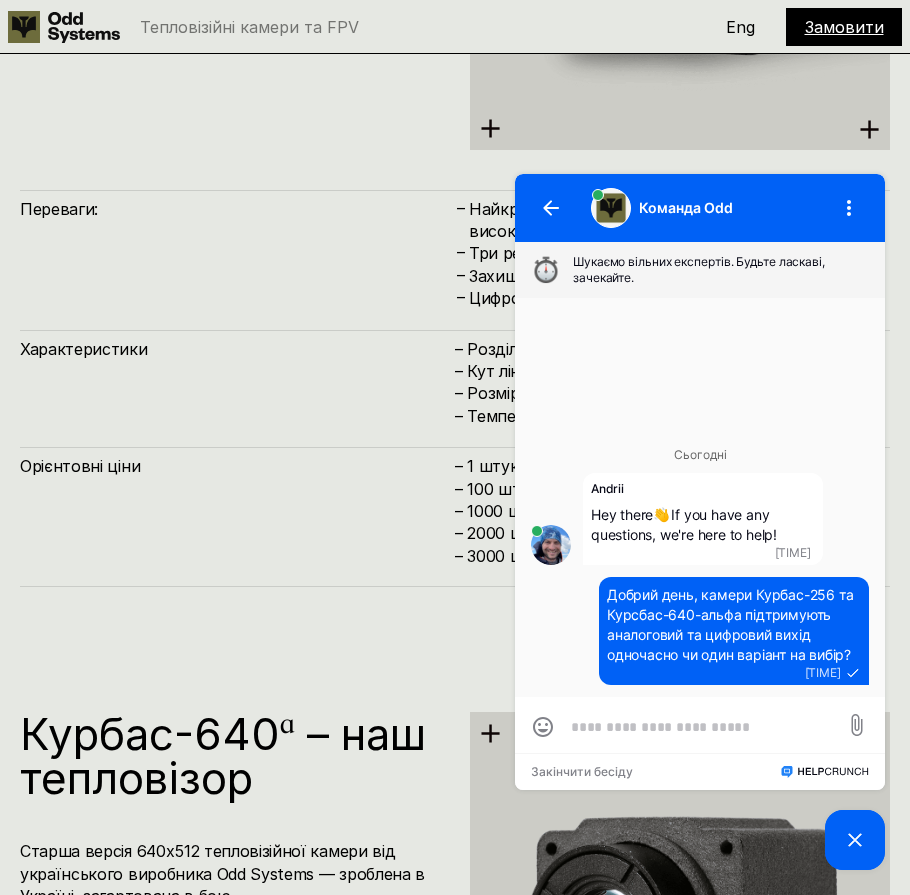 click at bounding box center [700, 727] 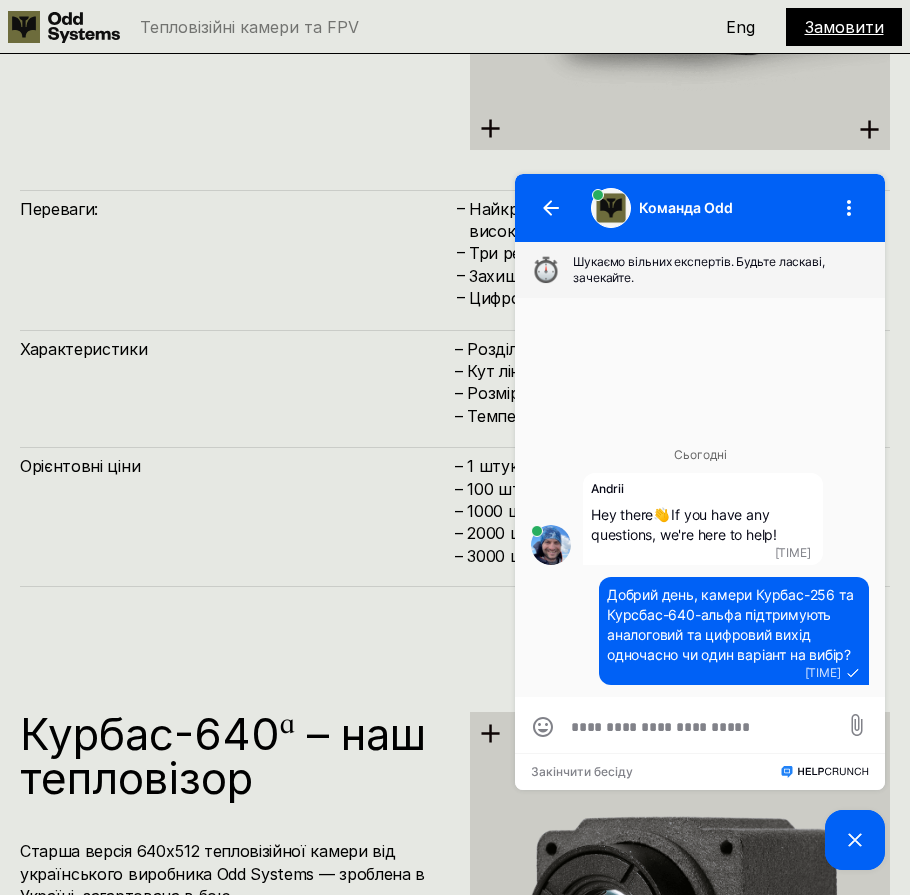 click on "⏱️ Шукаємо вільних експертів. Будьте ласкаві, зачекайте." at bounding box center (700, 270) 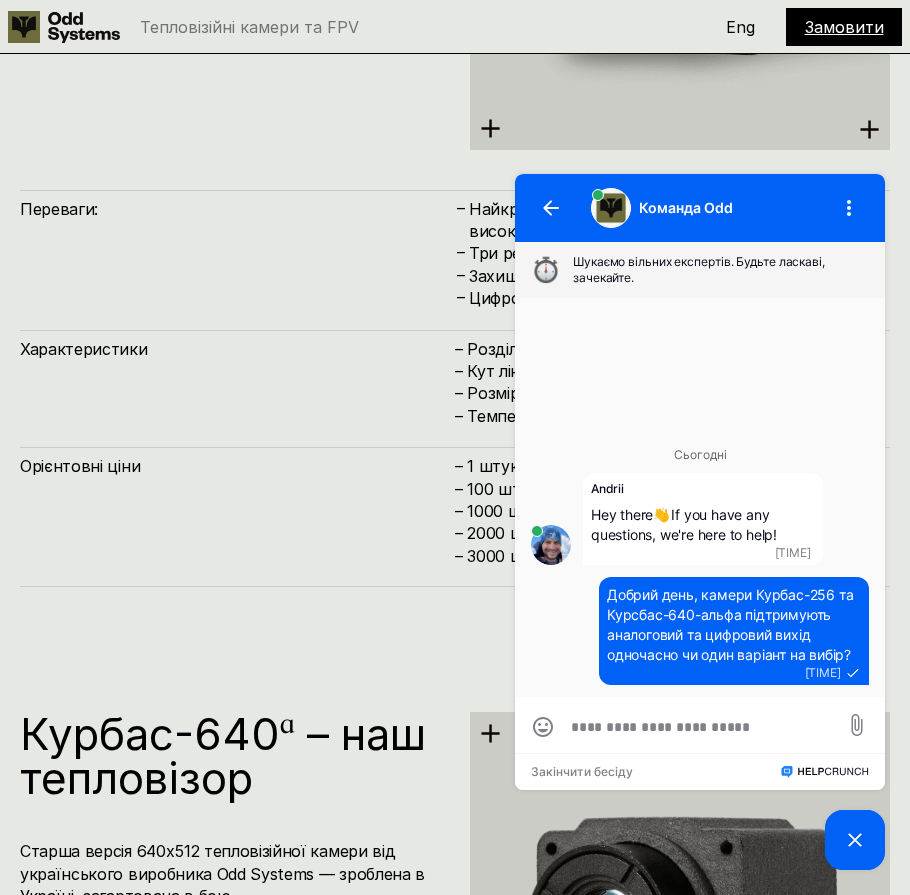 click 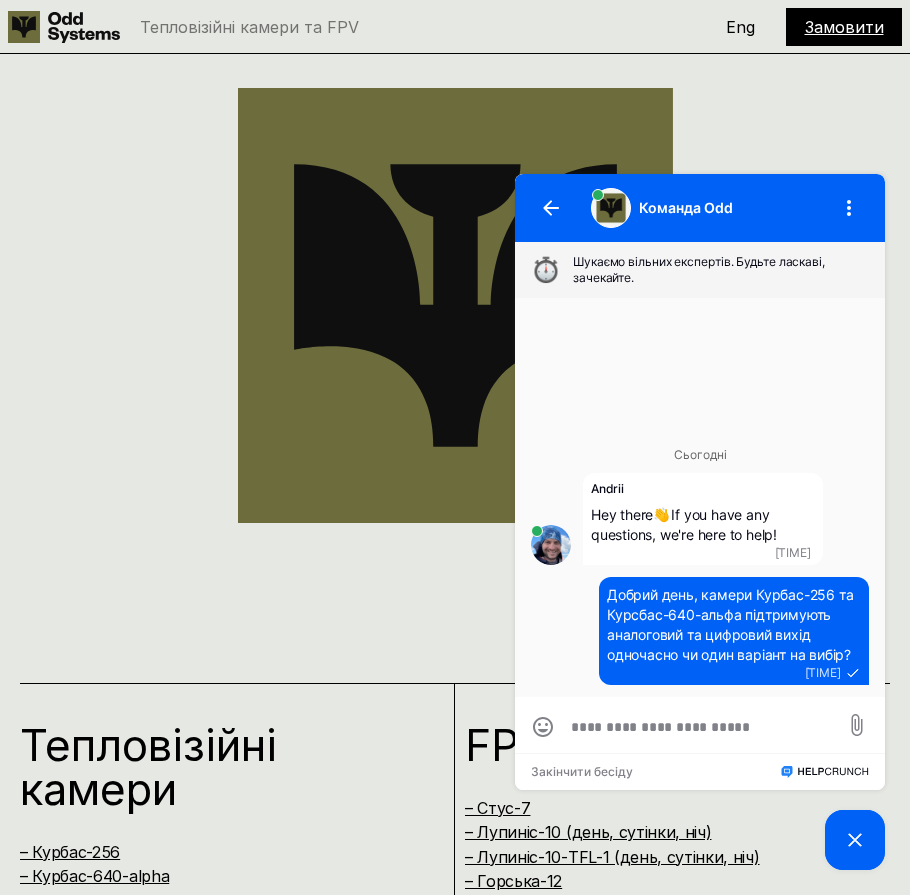 scroll, scrollTop: 1440, scrollLeft: 0, axis: vertical 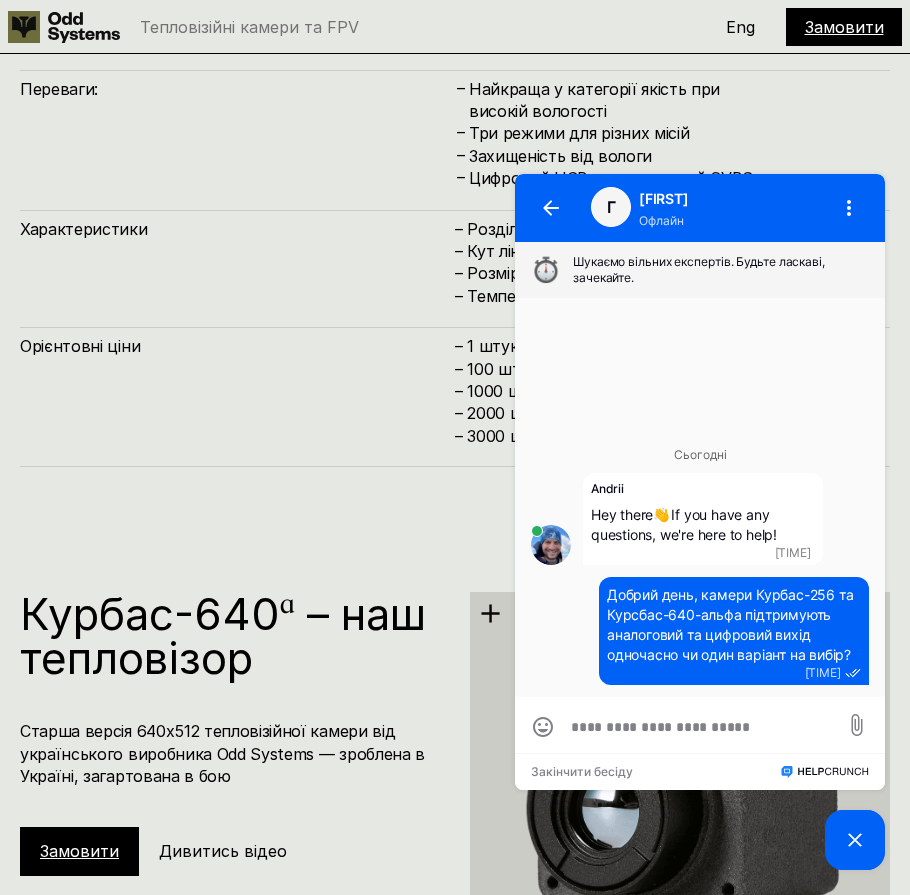 click on "Г" at bounding box center [611, 207] 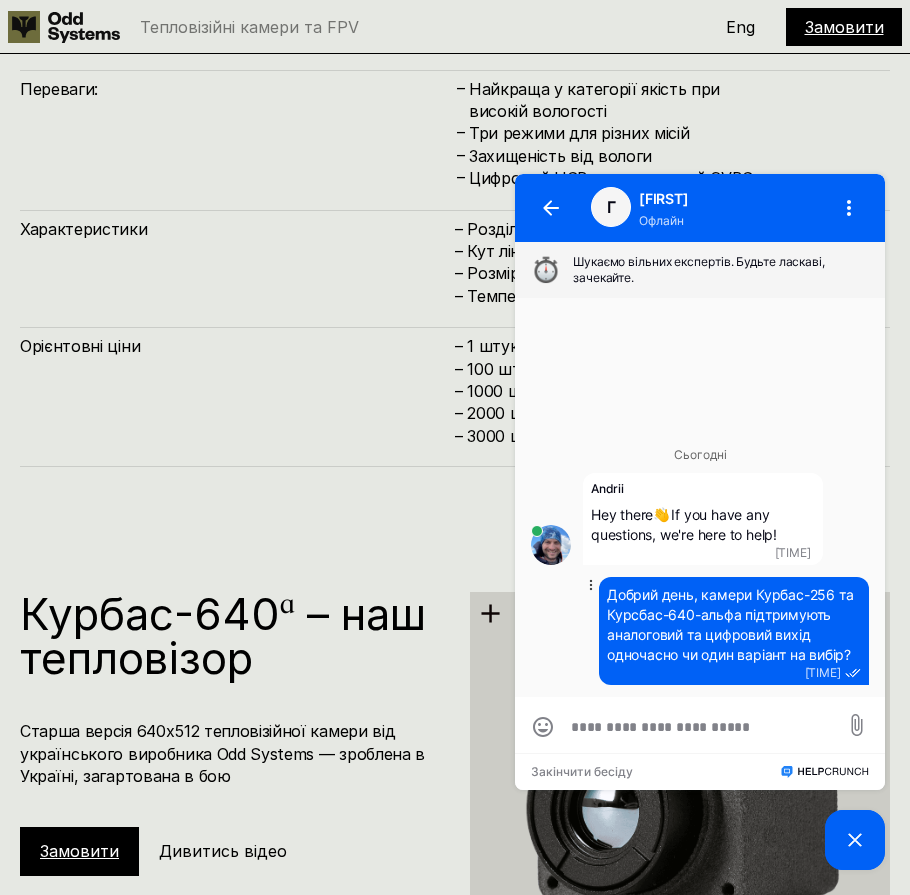 click on "Добрий день, камери Курбас-256 та Курсбас-640-альфа підтримують аналоговий та цифровий вихід одночасно чи один варіант на вибір?" at bounding box center (732, 624) 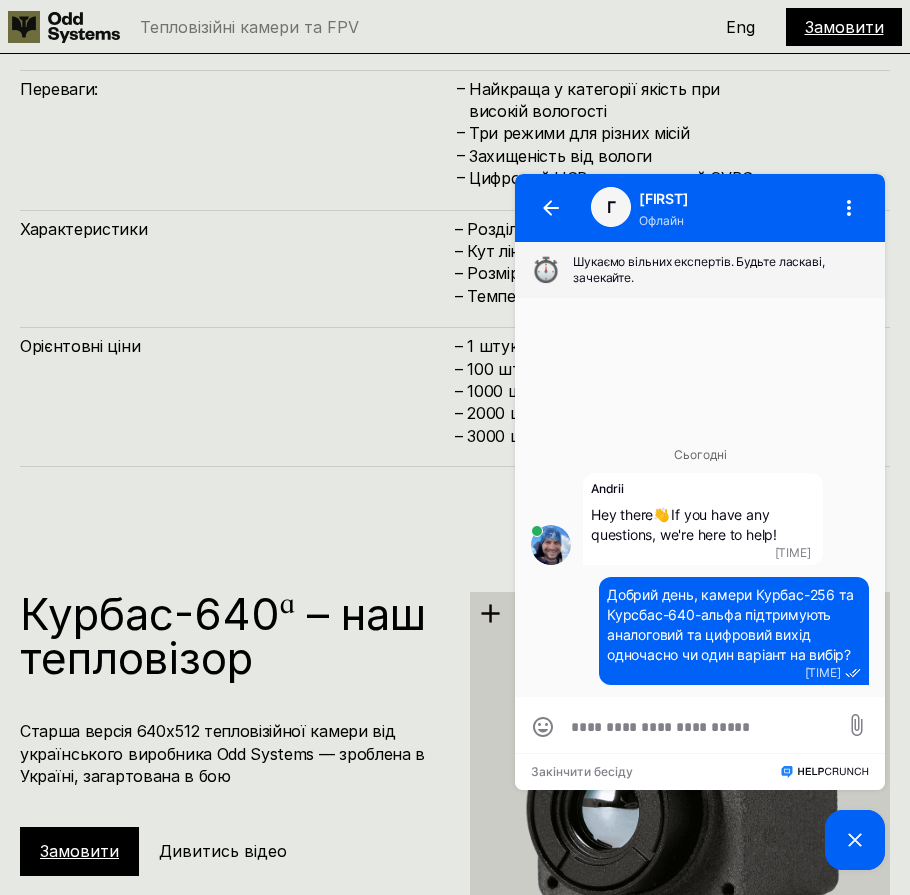click on "Характеристики – Роздільна здатність: 256 x 192 px  – Кут лінзи: 50° horizontal, 37.2° vertical  – Розмір пікселя: 12 µm  – Температурна чутливість: < 50 mK" at bounding box center (455, 259) 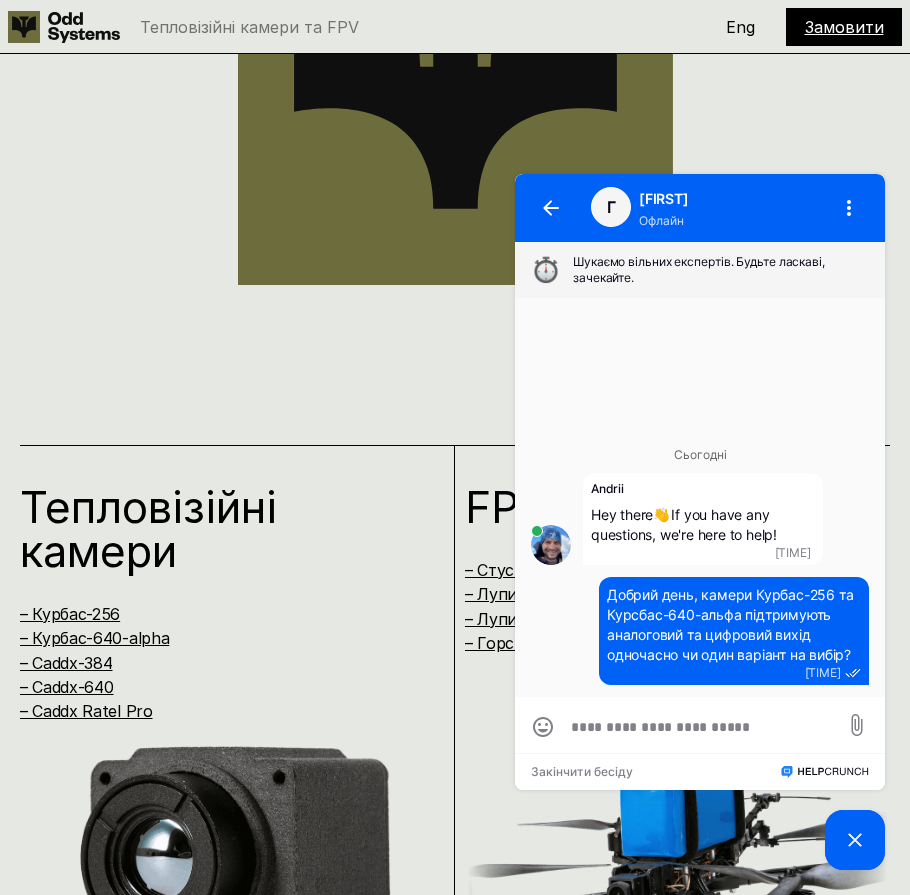 scroll, scrollTop: 1680, scrollLeft: 0, axis: vertical 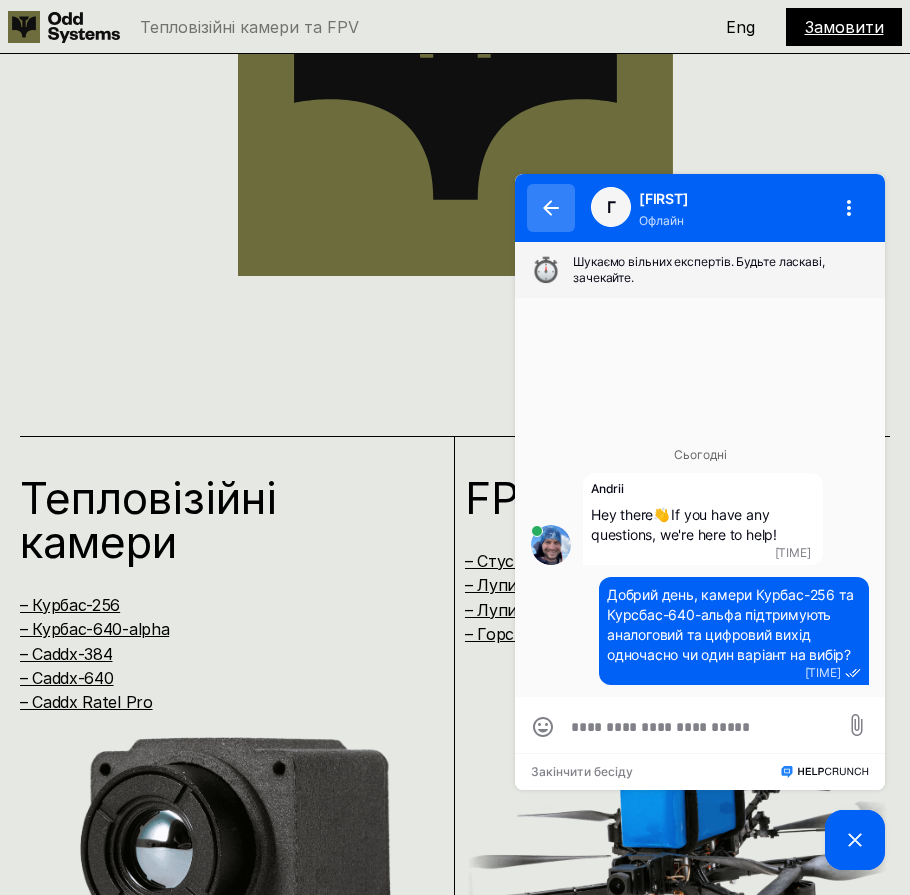 click at bounding box center [551, 208] 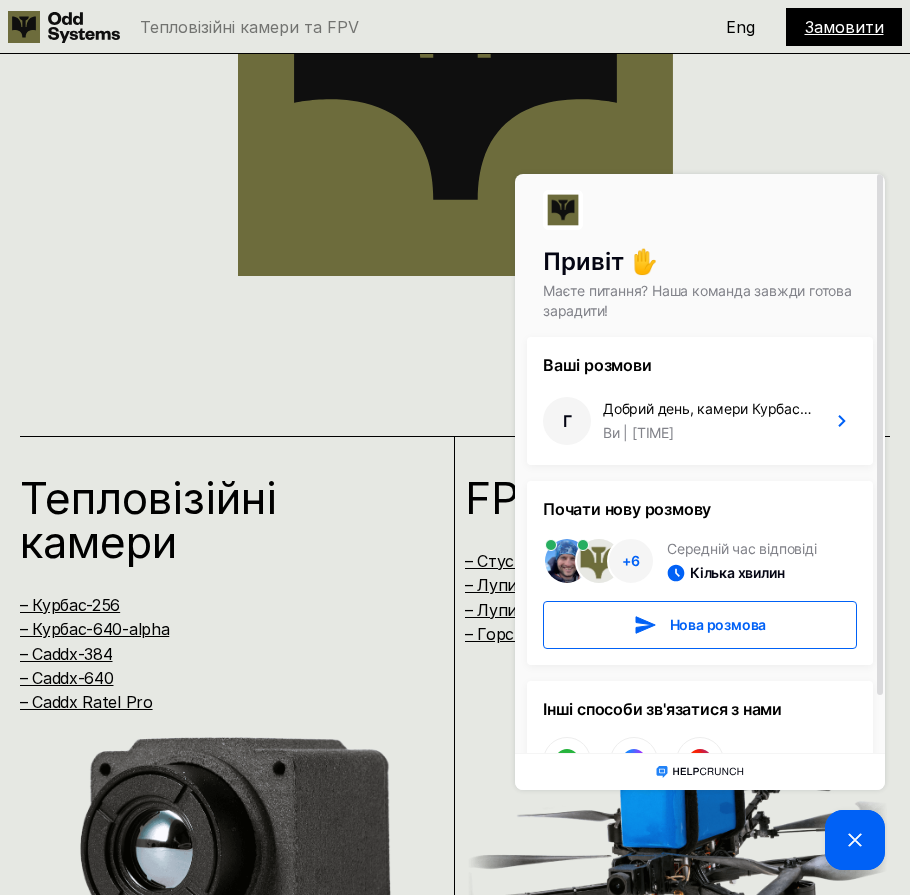 click on "Odd Systems розробляє та виготовляє тепловізійні камери та FPV дрони Камери — головний сенсор майбутньої революції автономної робототехніки.  Сьогодні їхня роль життєво важлива у мільйонах дронів, які захищають майбутнє України і усього Вільного Світу на фронті.  Ми поєднуємо провідних інженерів, вчених та менеджерів, щоб локалізувати виробництво та експертизу в Україні, роблячи внесок у стратегічну автономність Європейського континенту." at bounding box center [455, -232] 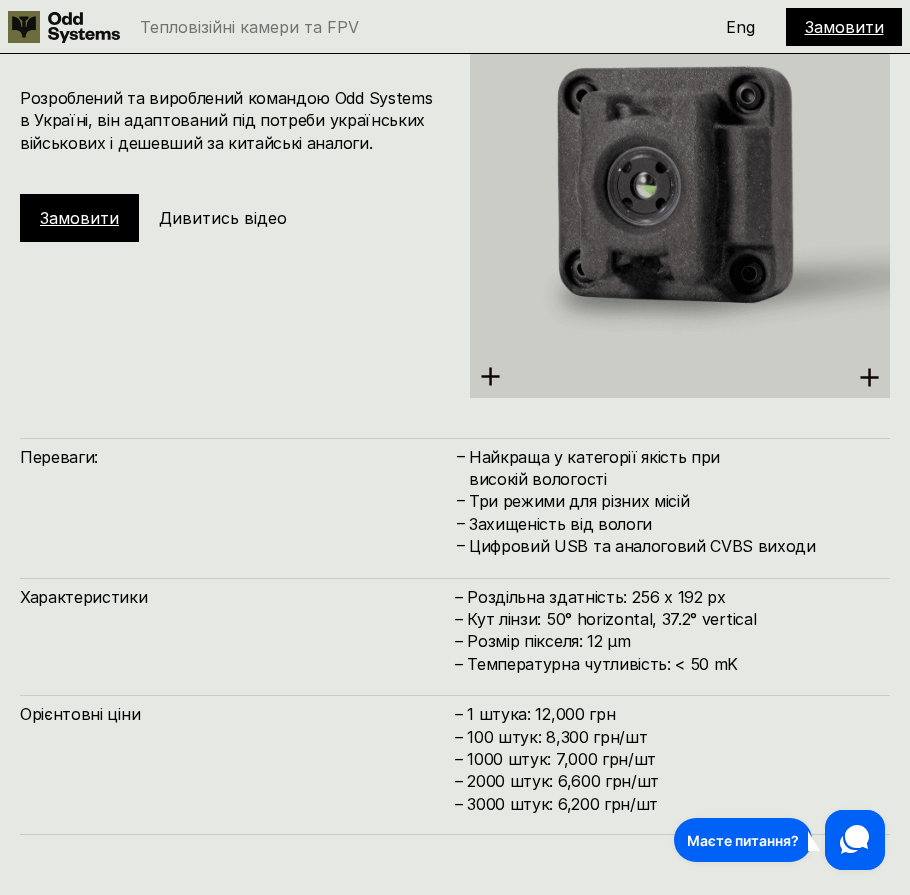 scroll, scrollTop: 2880, scrollLeft: 0, axis: vertical 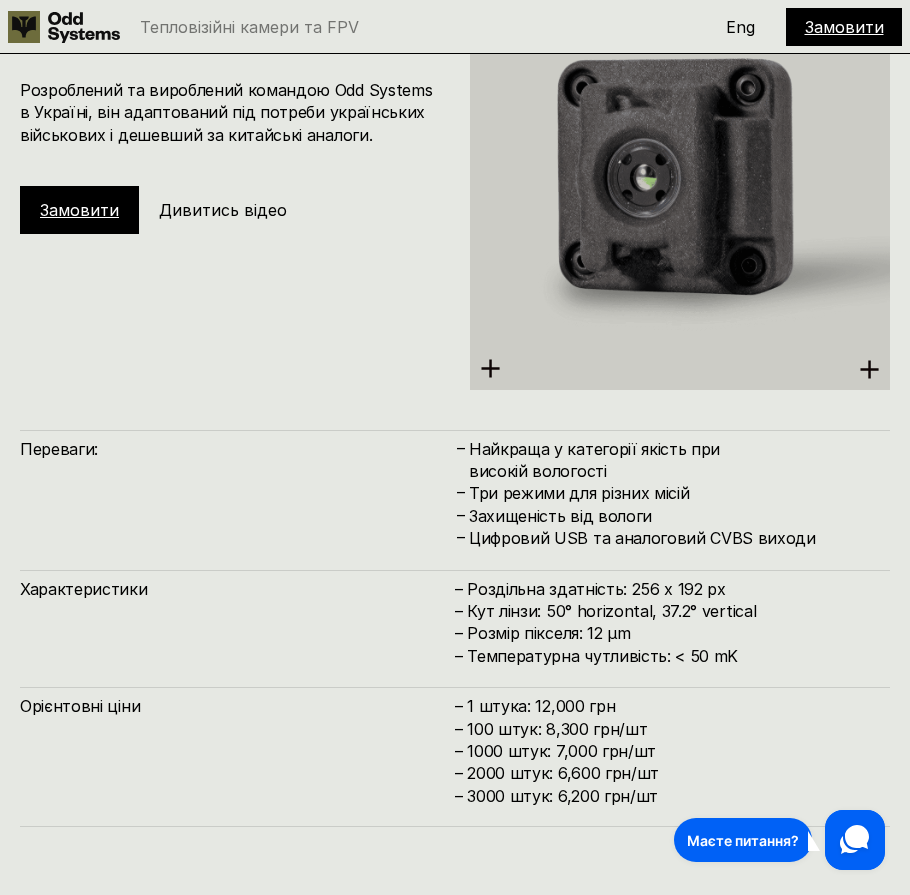 click on "Три режими для різних місій" at bounding box center [679, 493] 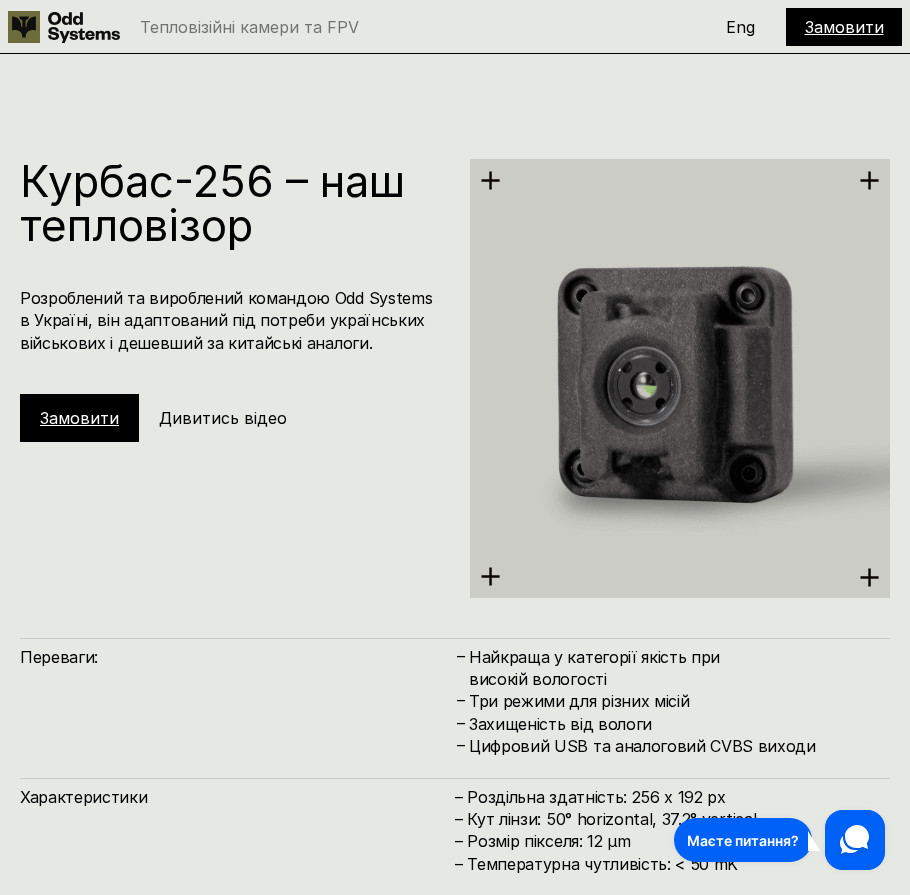 scroll, scrollTop: 2640, scrollLeft: 0, axis: vertical 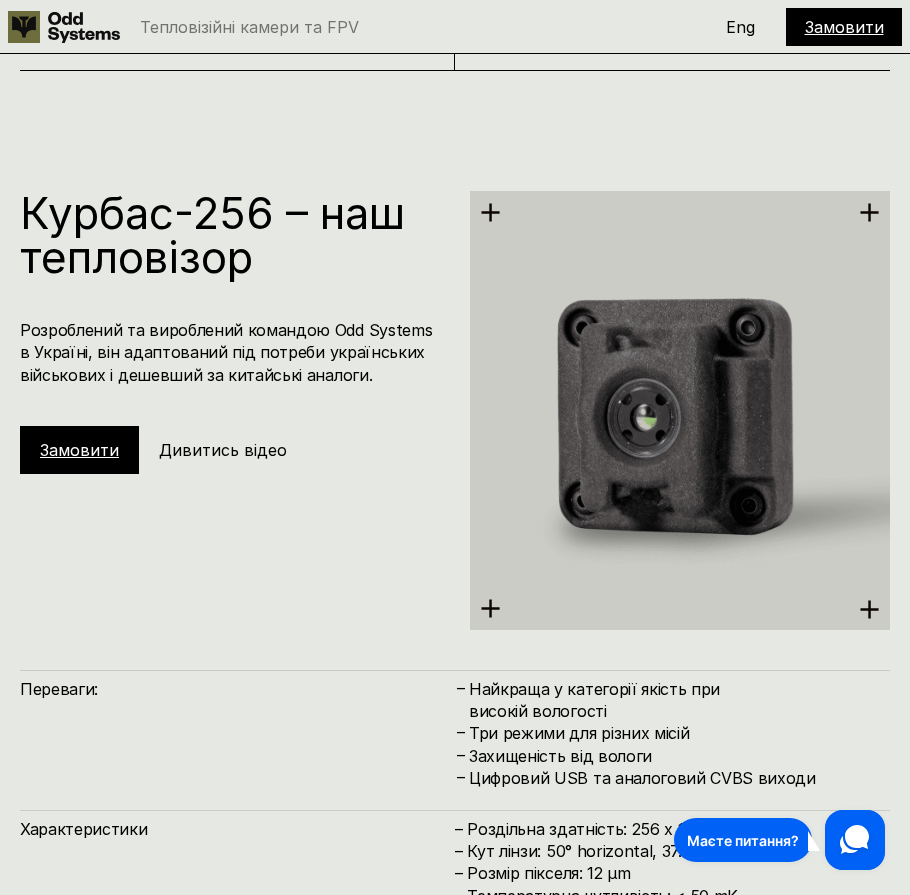 click on "Замовити Дивитись відео" at bounding box center [176, 450] 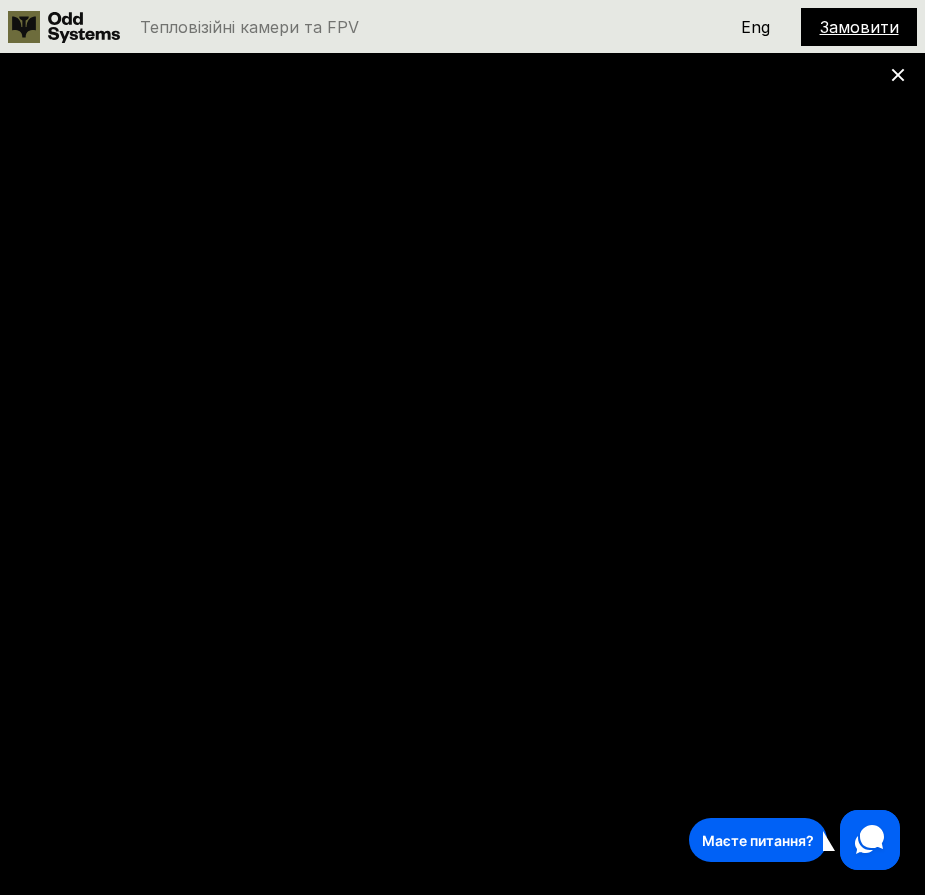 click at bounding box center [462, 447] 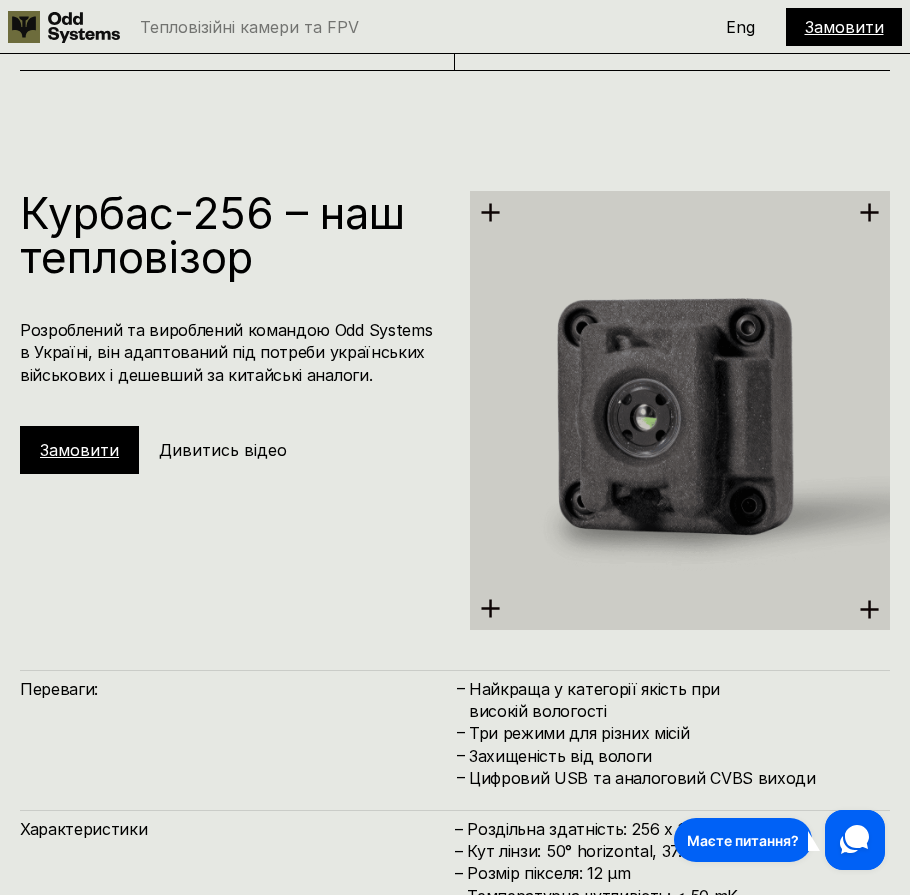 click at bounding box center (855, 840) 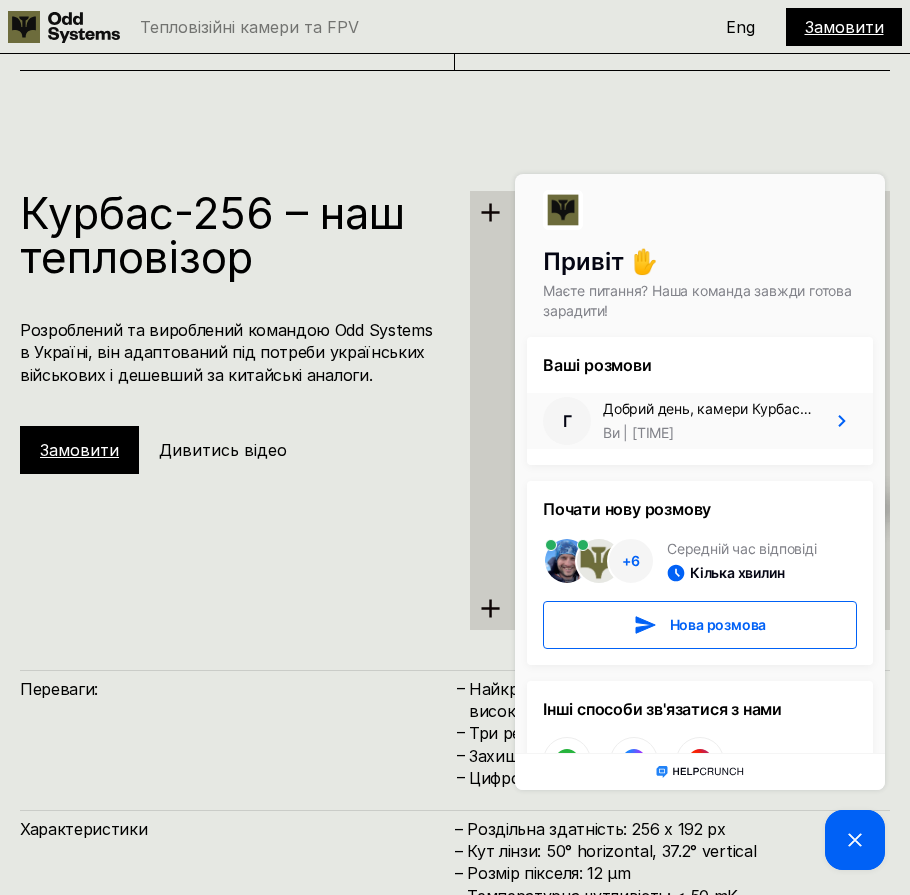 click on "Г Добрий день, камери Курбас-256 та Курсбас-640-альфа підтримують аналоговий та цифровий вихід одночасно чи один варіант на вибір?   Ви 27 хвилин тому" at bounding box center (700, 421) 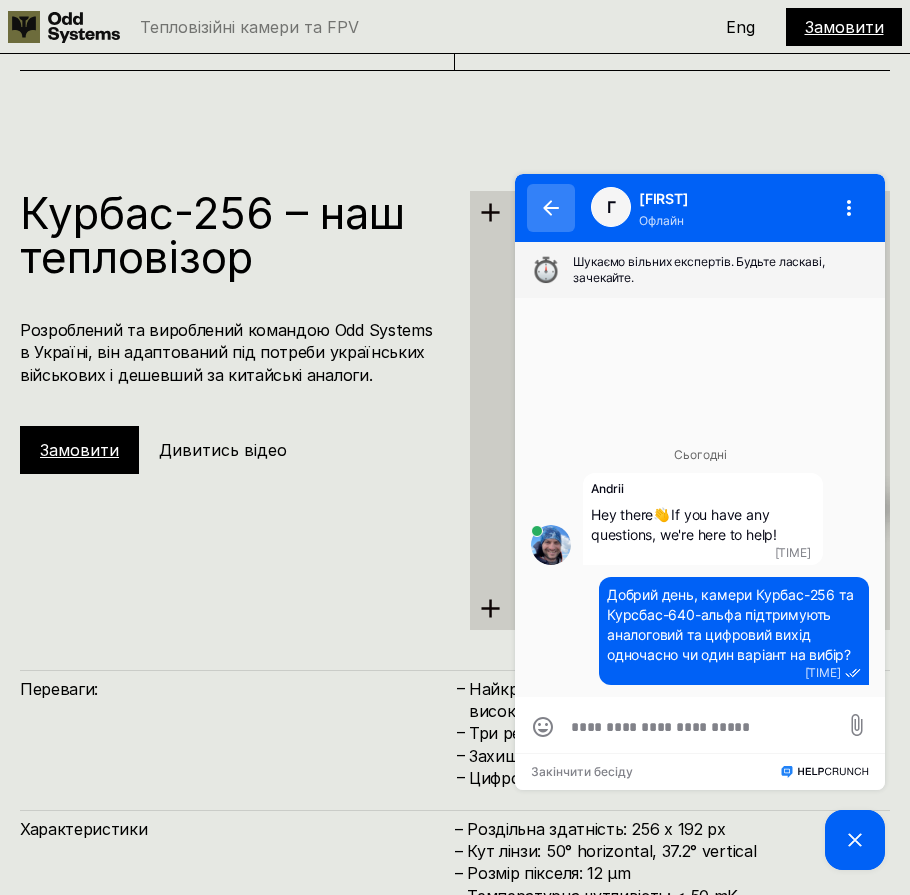 click 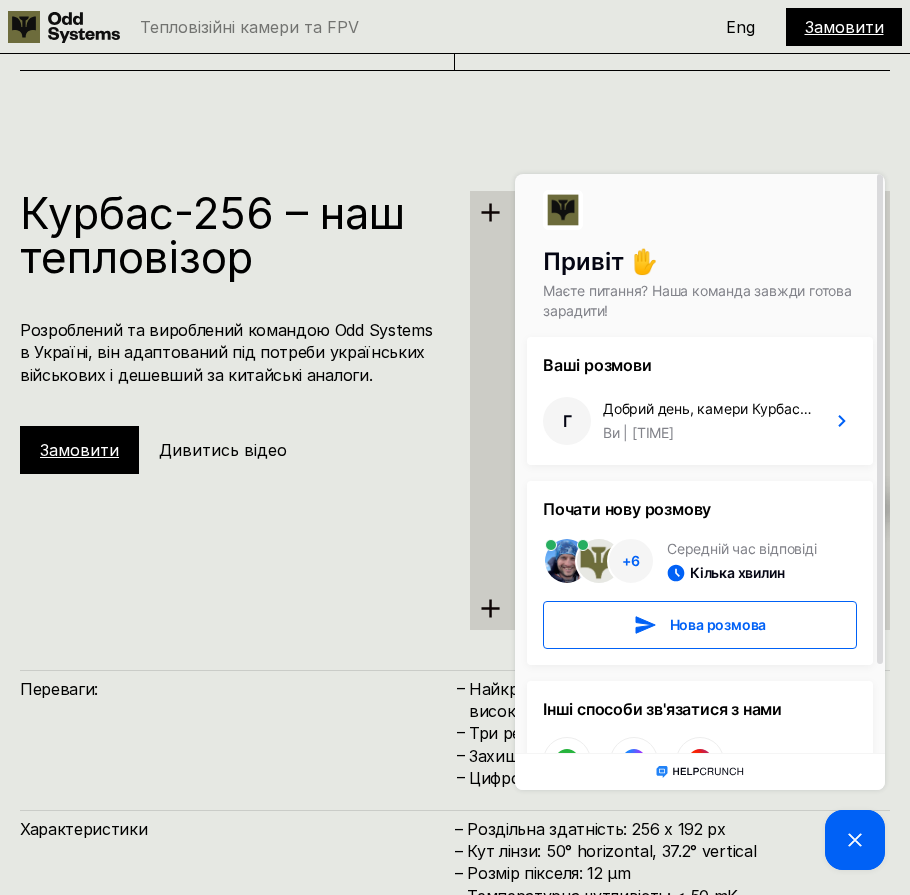 click 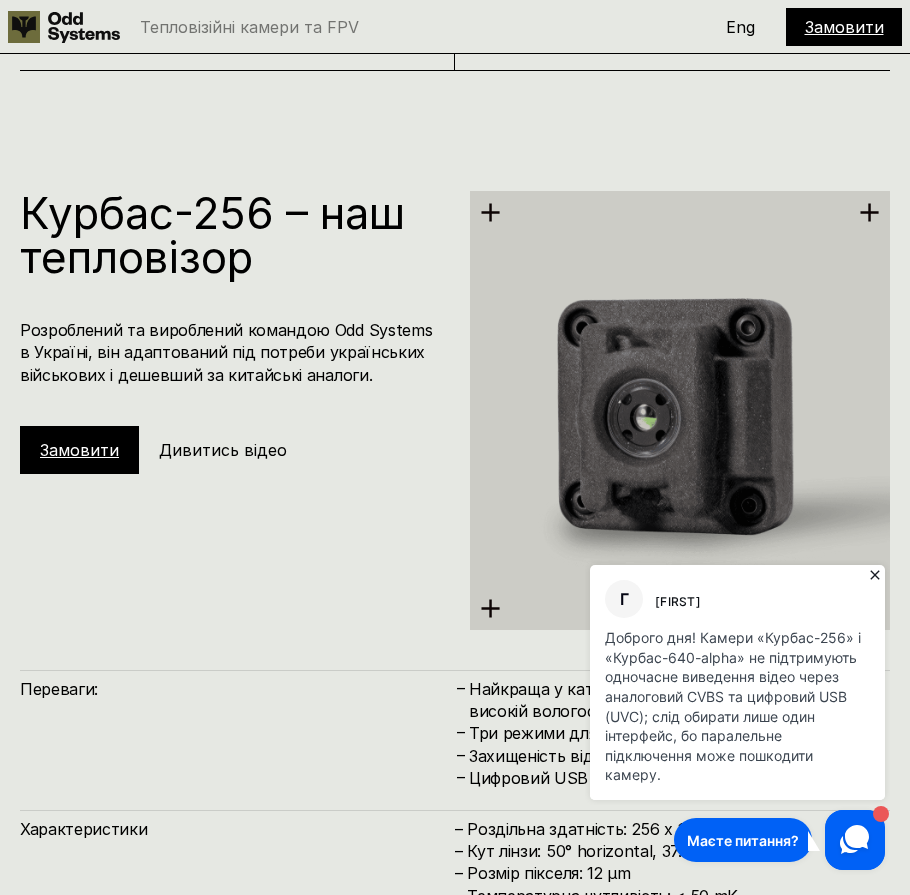click on "Доброго дня! Камери «Курбас-256» і «Курбас-640-alpha» не підтримують одночасне виведення відео через аналоговий CVBS та цифровий USB (UVC); слід обирати лише один інтерфейс, бо паралельне підключення може пошкодити камеру." at bounding box center [735, 706] 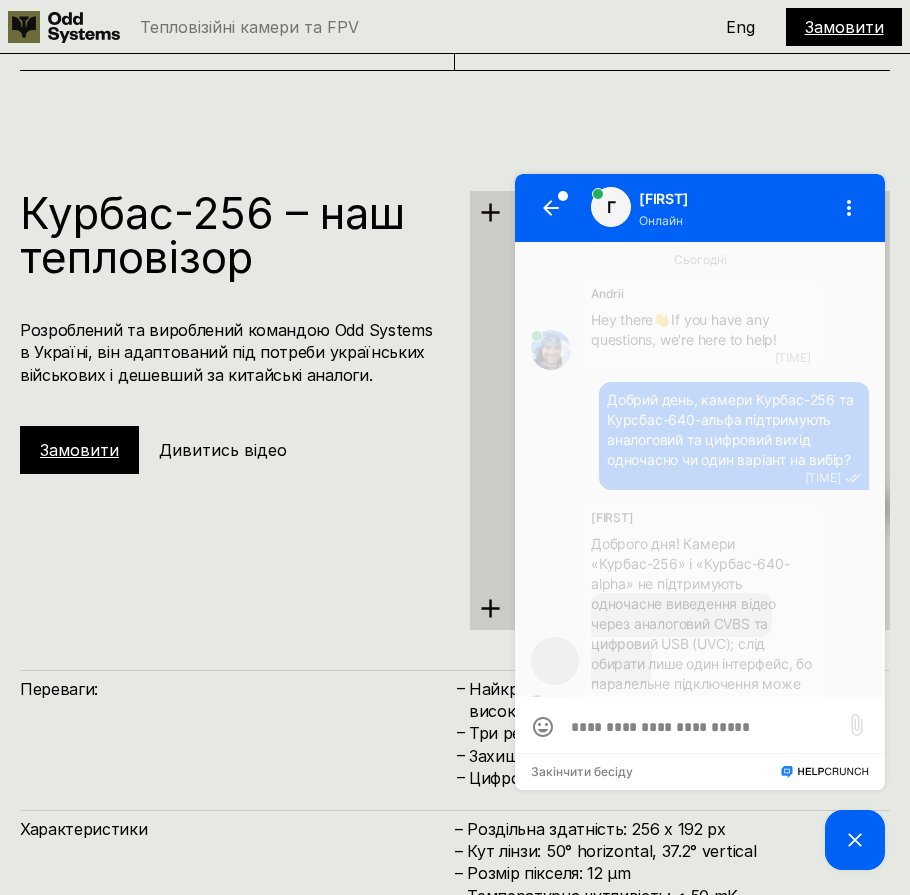 scroll, scrollTop: 38, scrollLeft: 0, axis: vertical 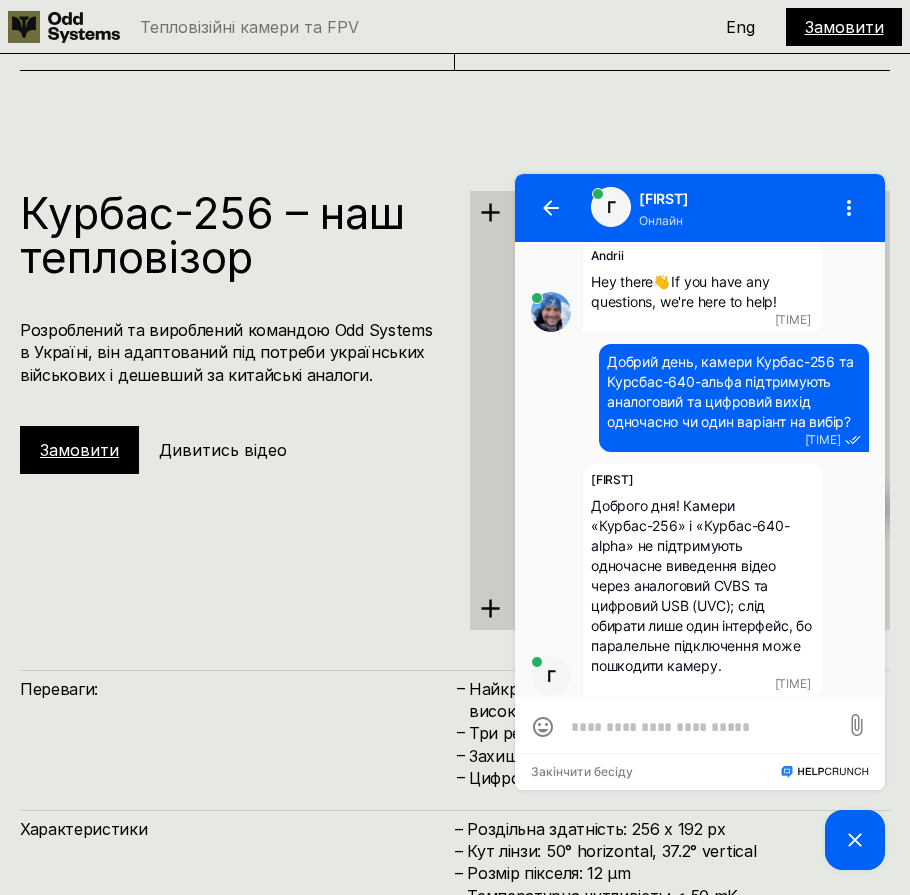 click at bounding box center (700, 727) 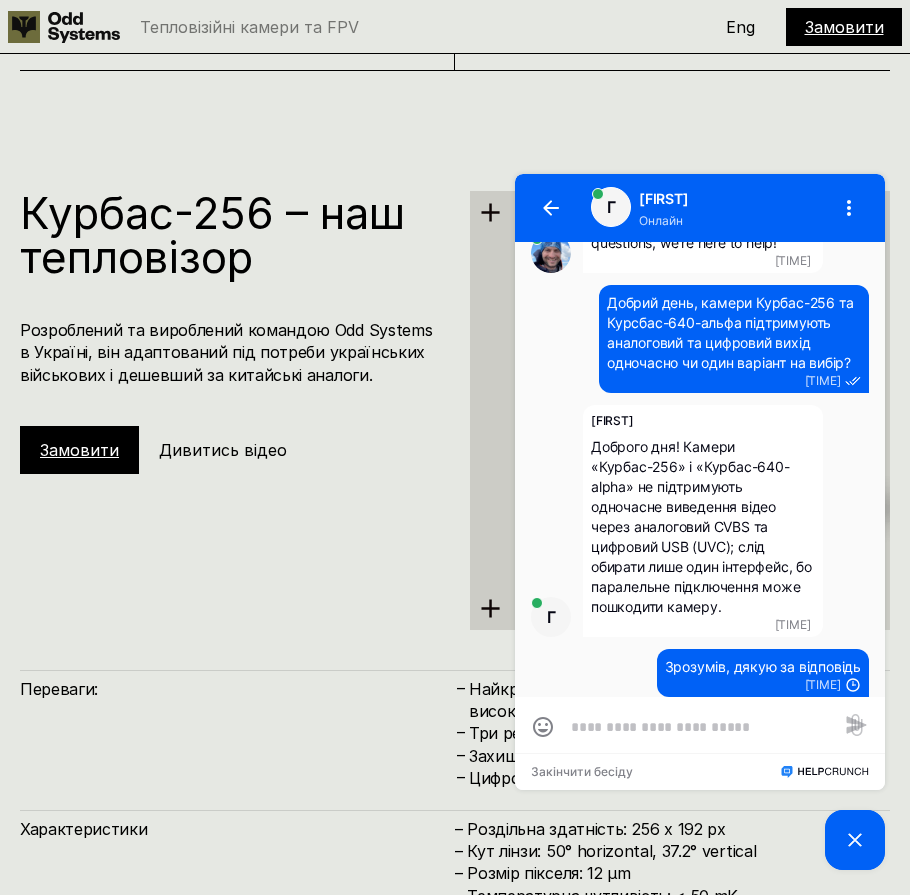 scroll, scrollTop: 98, scrollLeft: 0, axis: vertical 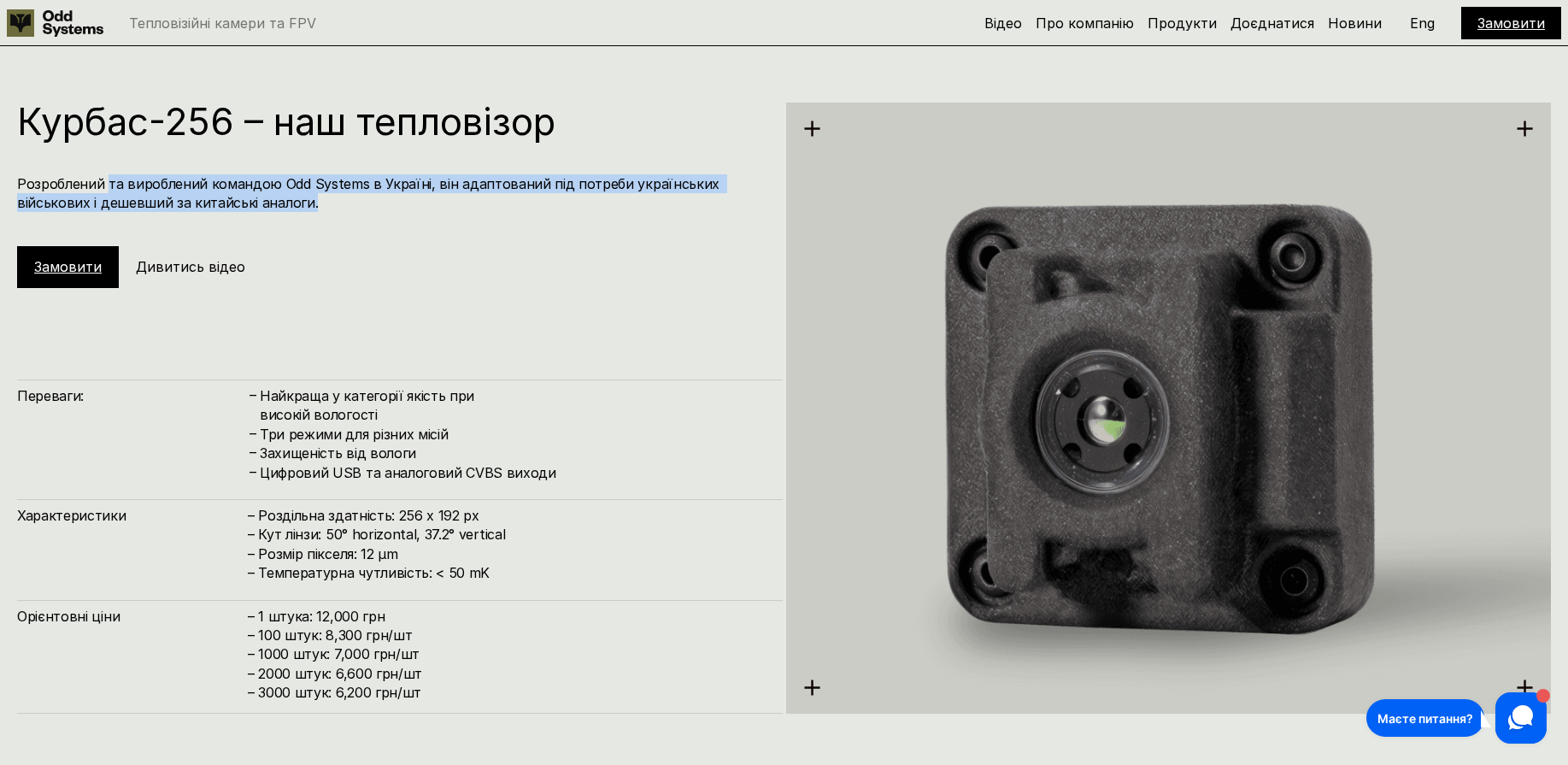 drag, startPoint x: 131, startPoint y: 191, endPoint x: 402, endPoint y: 220, distance: 272.54724 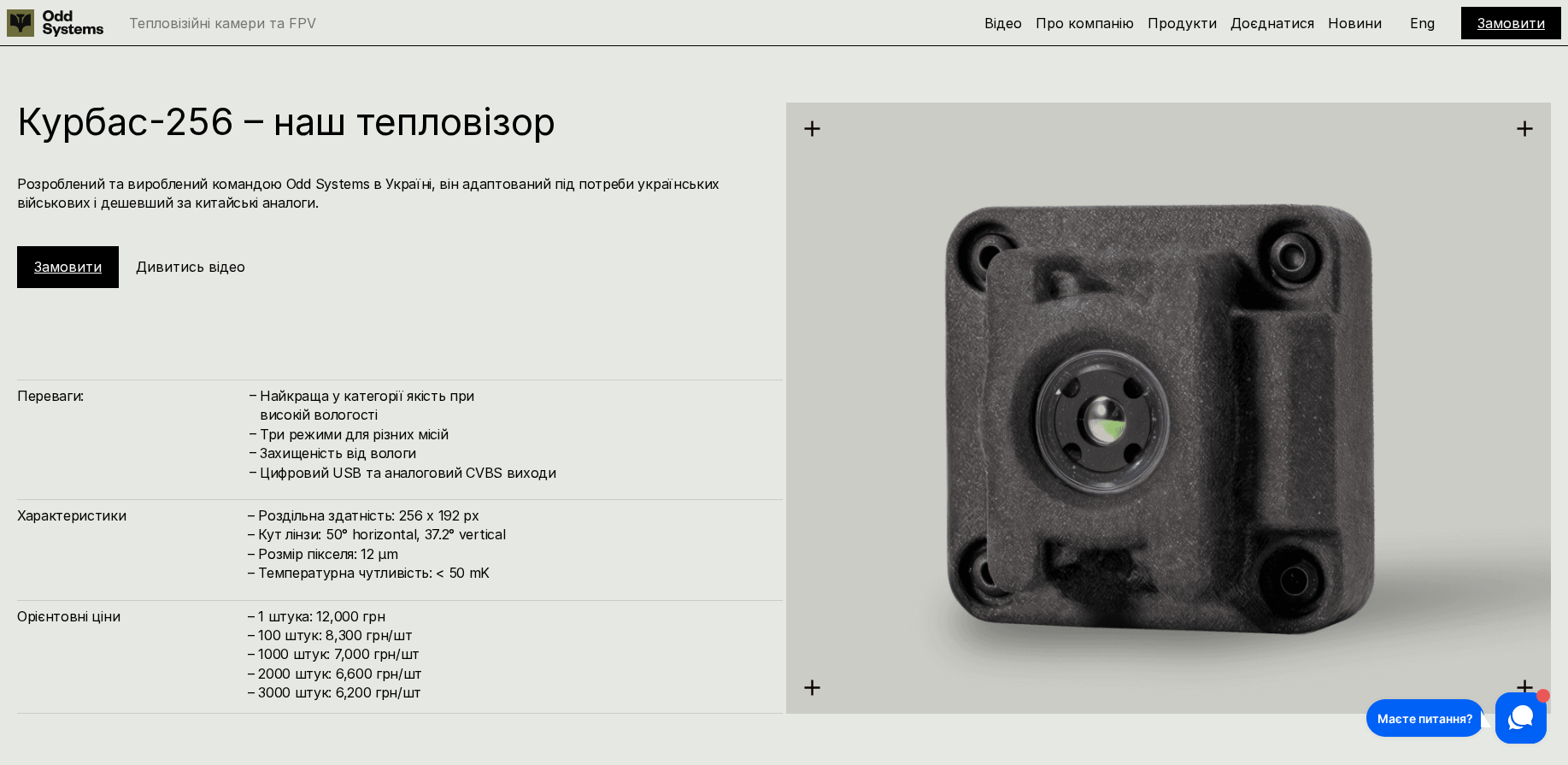 drag, startPoint x: 255, startPoint y: 396, endPoint x: 399, endPoint y: 417, distance: 145.52319 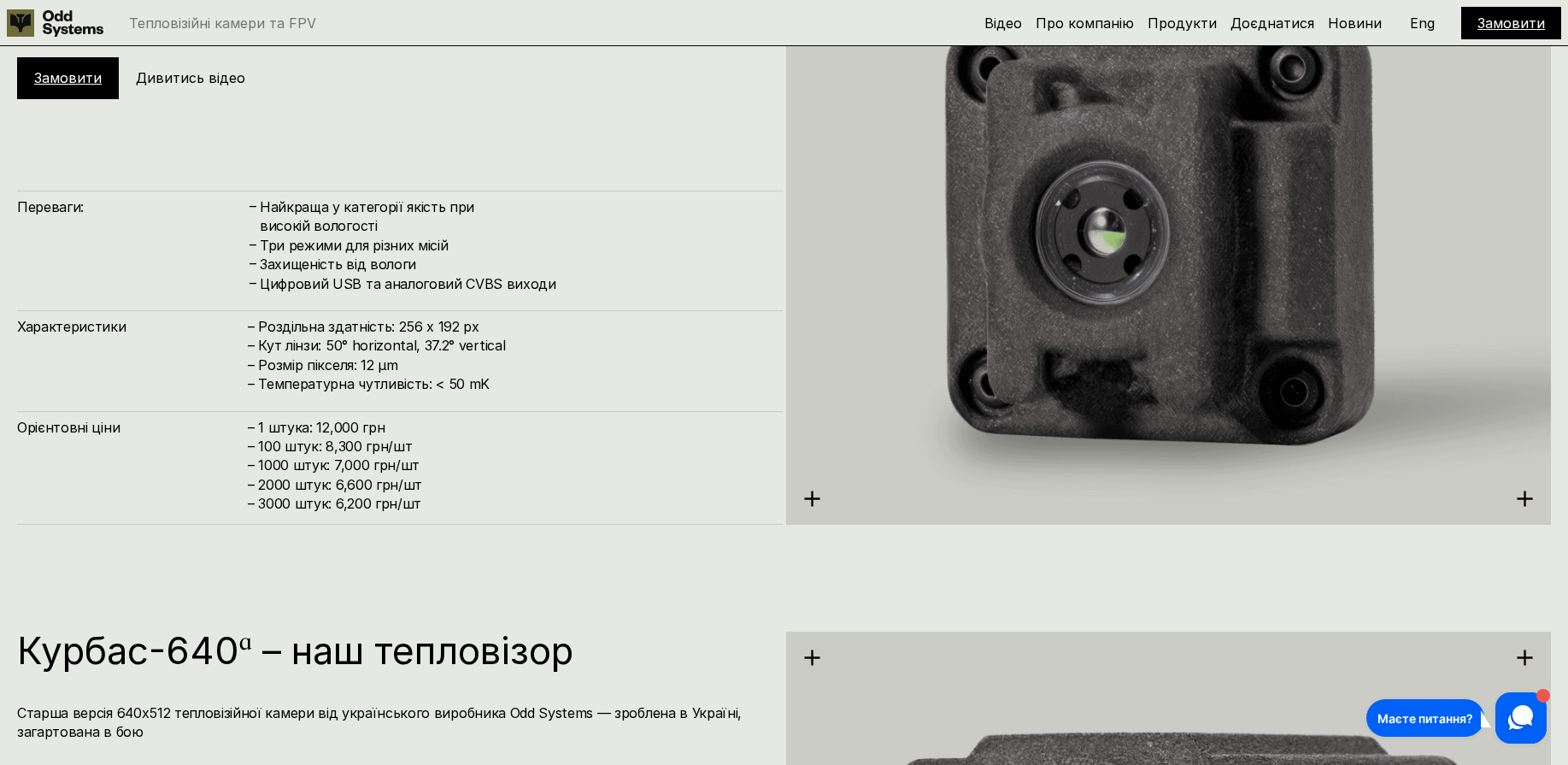 scroll, scrollTop: 2516, scrollLeft: 0, axis: vertical 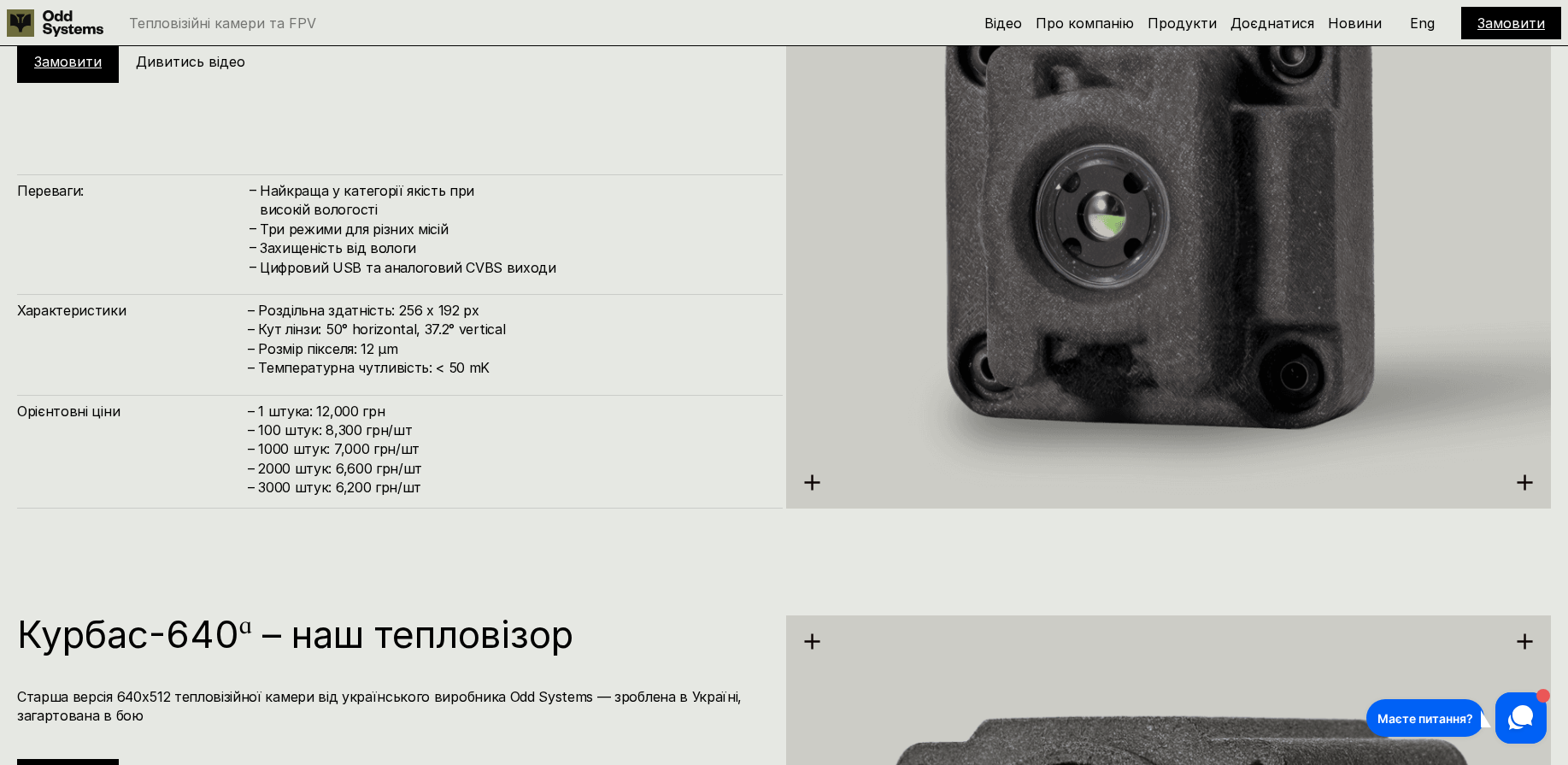 click at bounding box center [1169, 203] 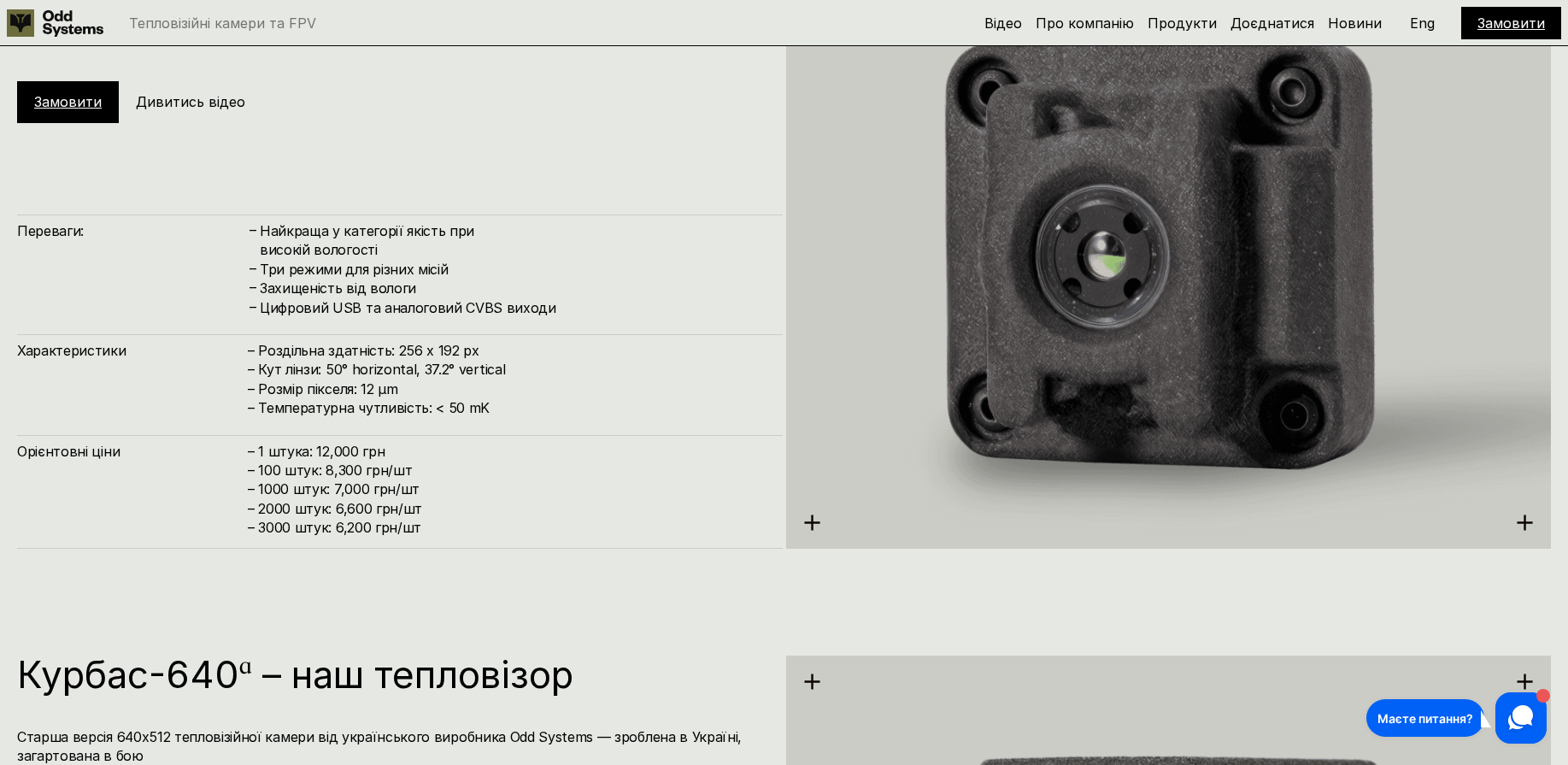 scroll, scrollTop: 2414, scrollLeft: 0, axis: vertical 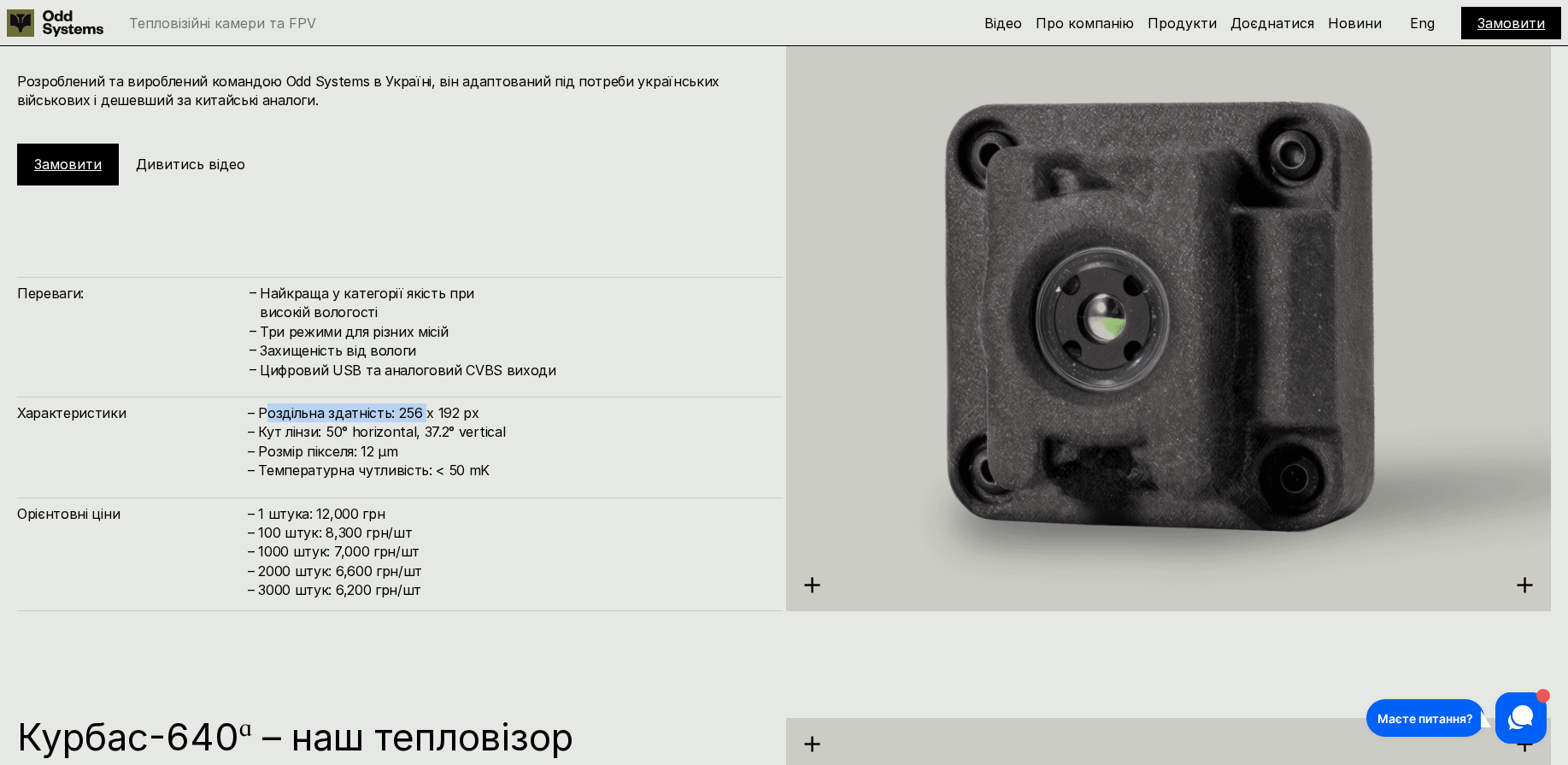 drag, startPoint x: 268, startPoint y: 422, endPoint x: 442, endPoint y: 420, distance: 174.01149 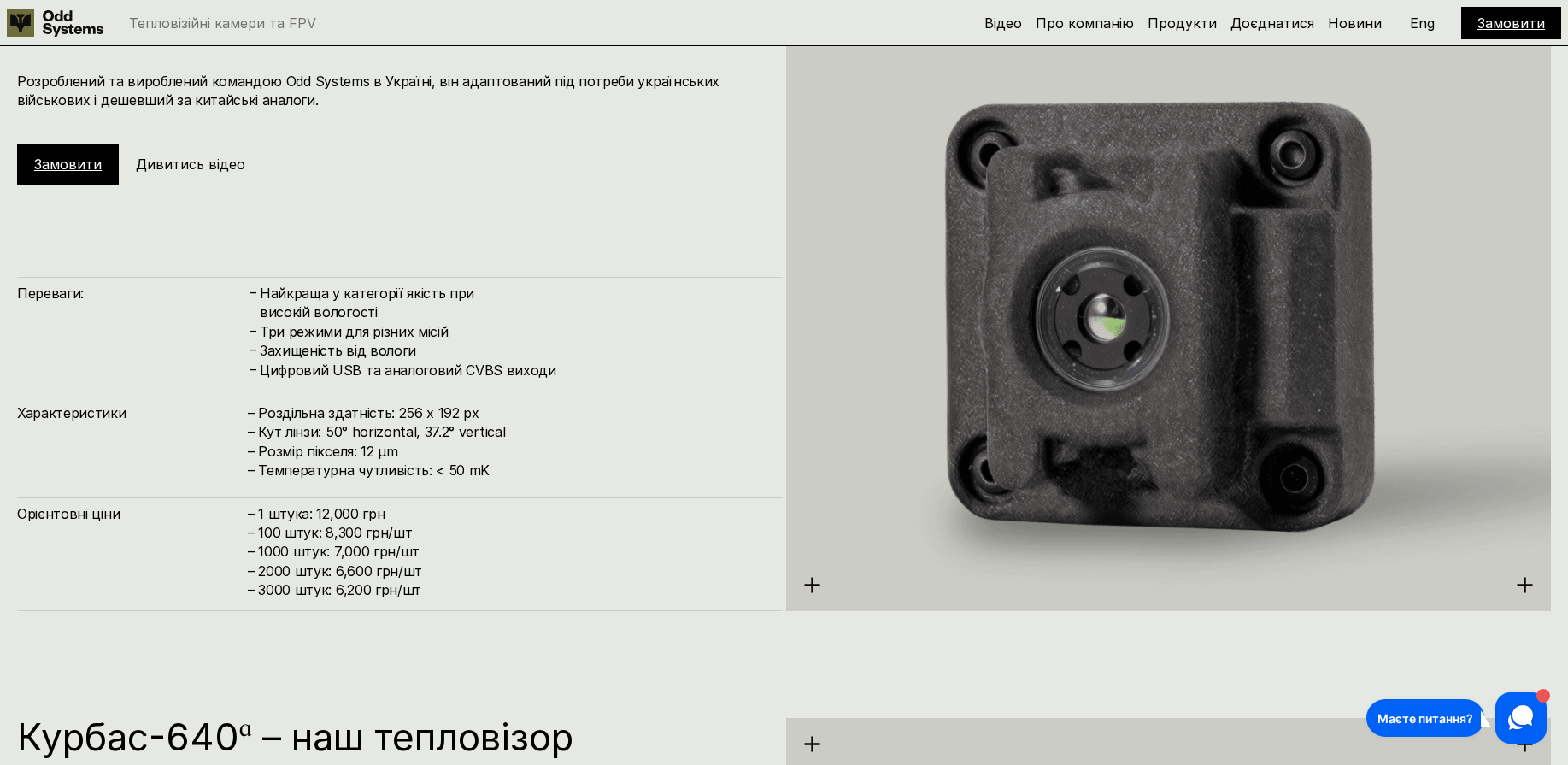 click on "– Роздільна здатність: 256 x 192 px  – Кут лінзи: 50° horizontal, 37.2° vertical  – Розмір пікселя: 12 µm  – Температурна чутливість: < 50 mK" at bounding box center [507, 442] 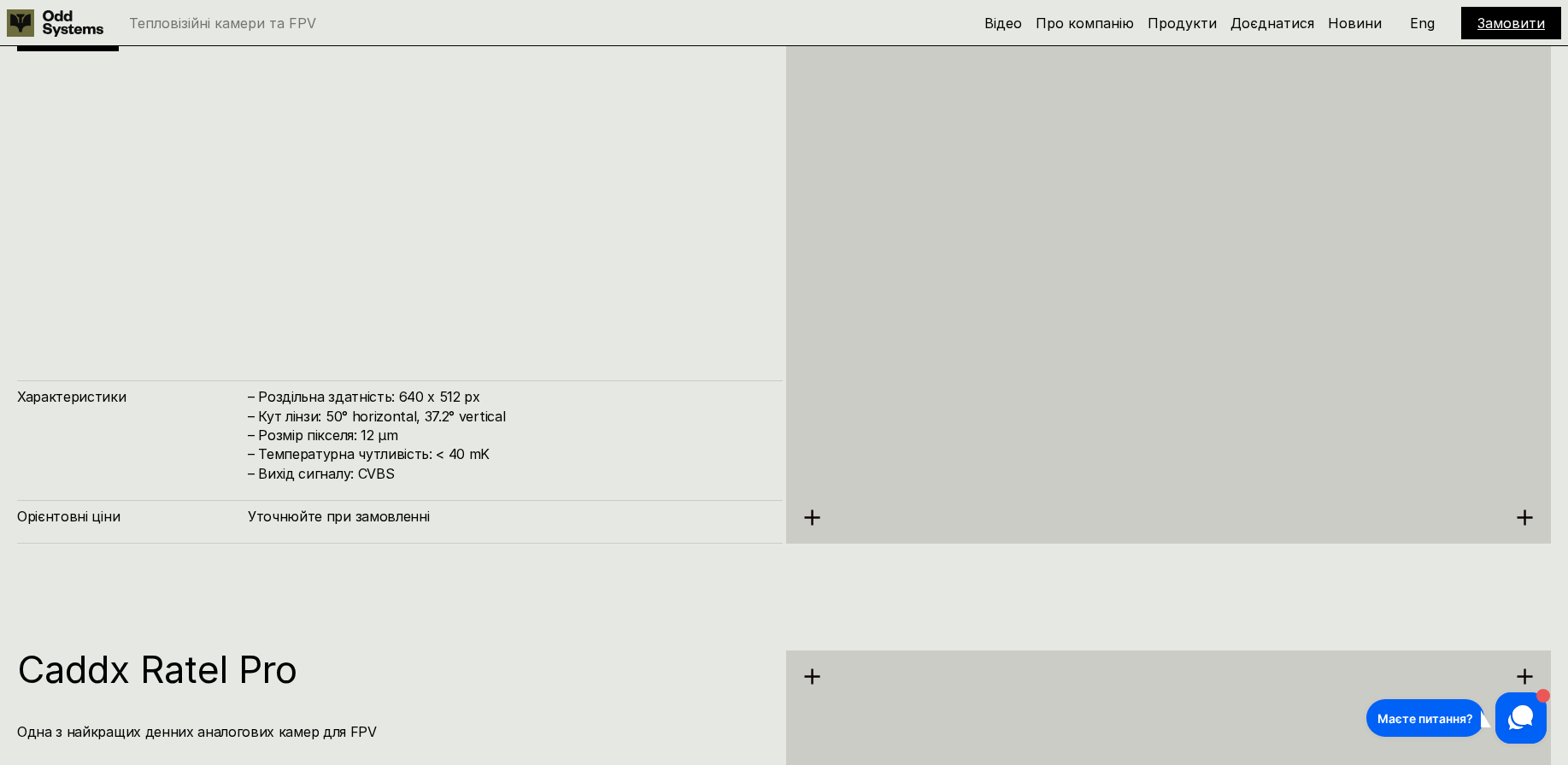 scroll, scrollTop: 4568, scrollLeft: 0, axis: vertical 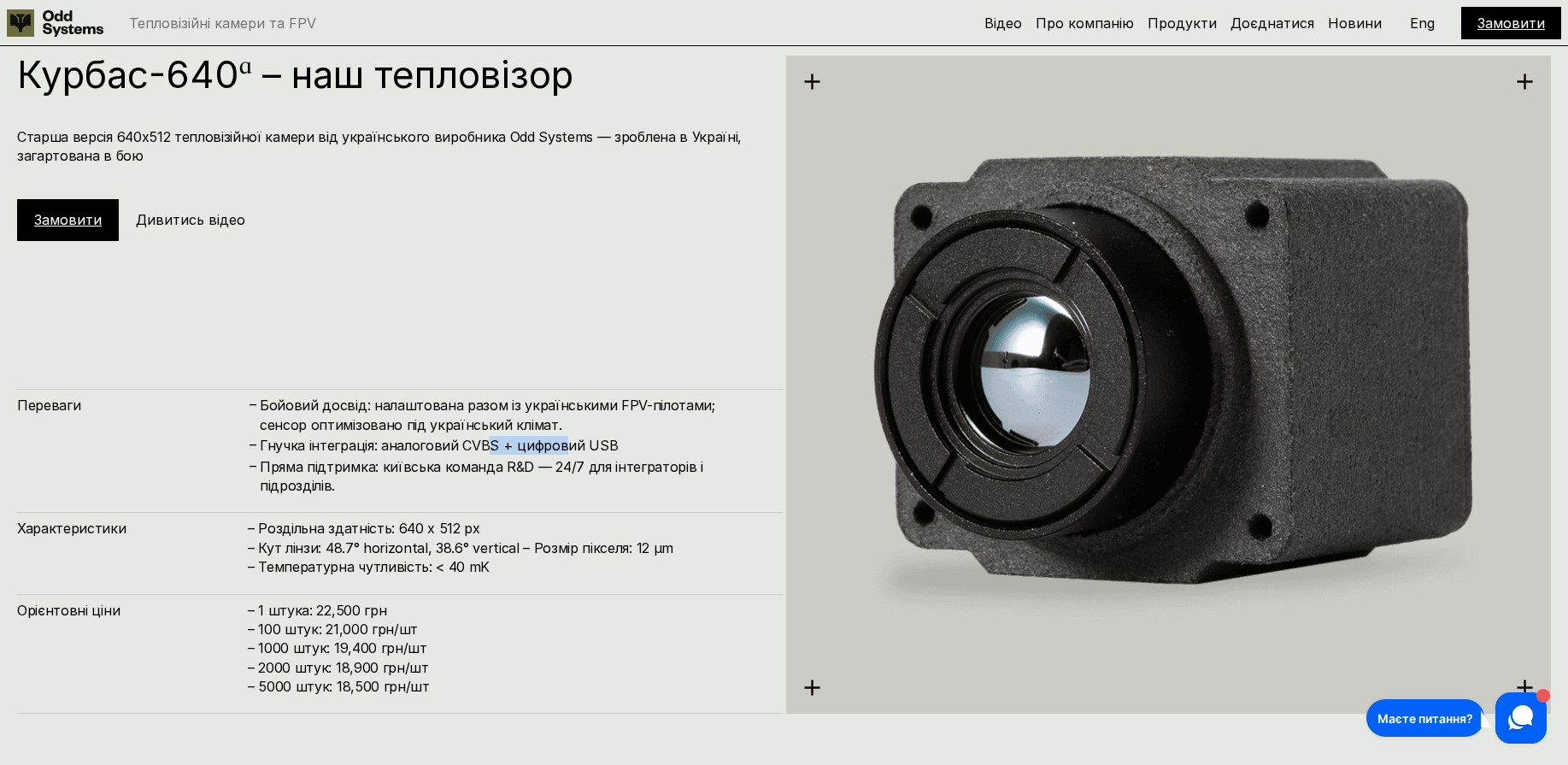 drag, startPoint x: 484, startPoint y: 441, endPoint x: 561, endPoint y: 445, distance: 77.103826 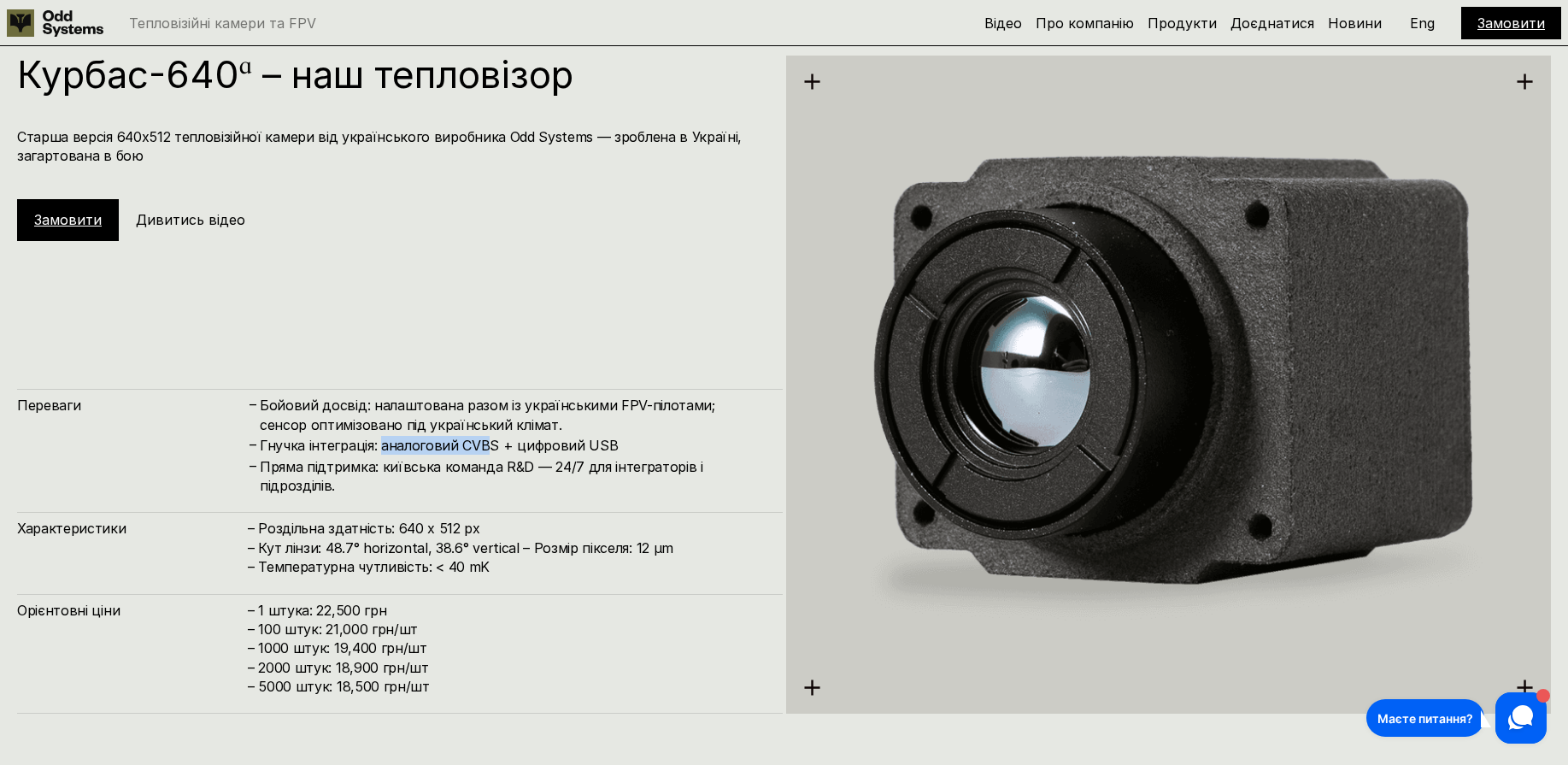 drag, startPoint x: 409, startPoint y: 444, endPoint x: 490, endPoint y: 441, distance: 81.055537 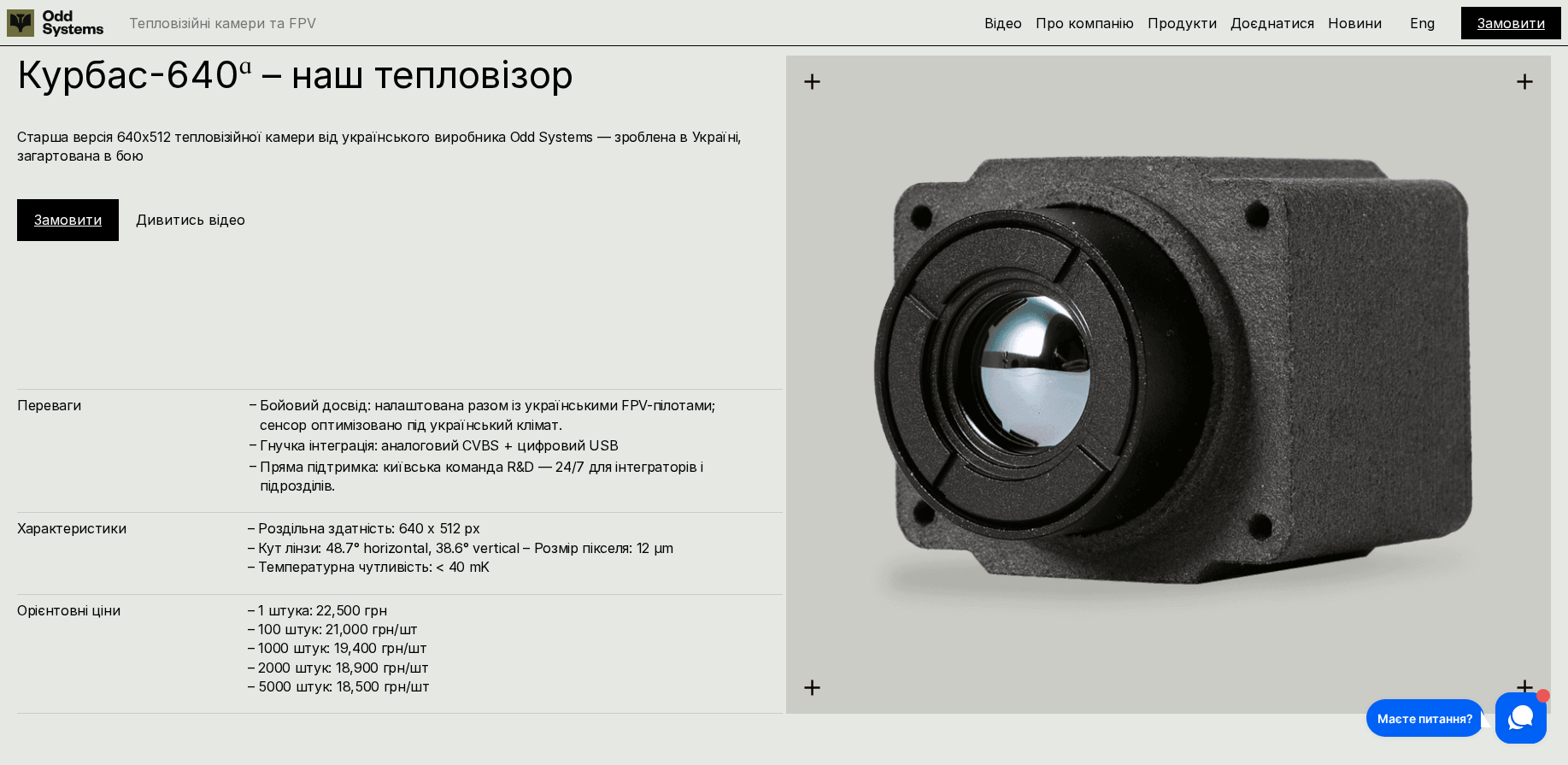 drag, startPoint x: 512, startPoint y: 444, endPoint x: 508, endPoint y: 416, distance: 28.28427 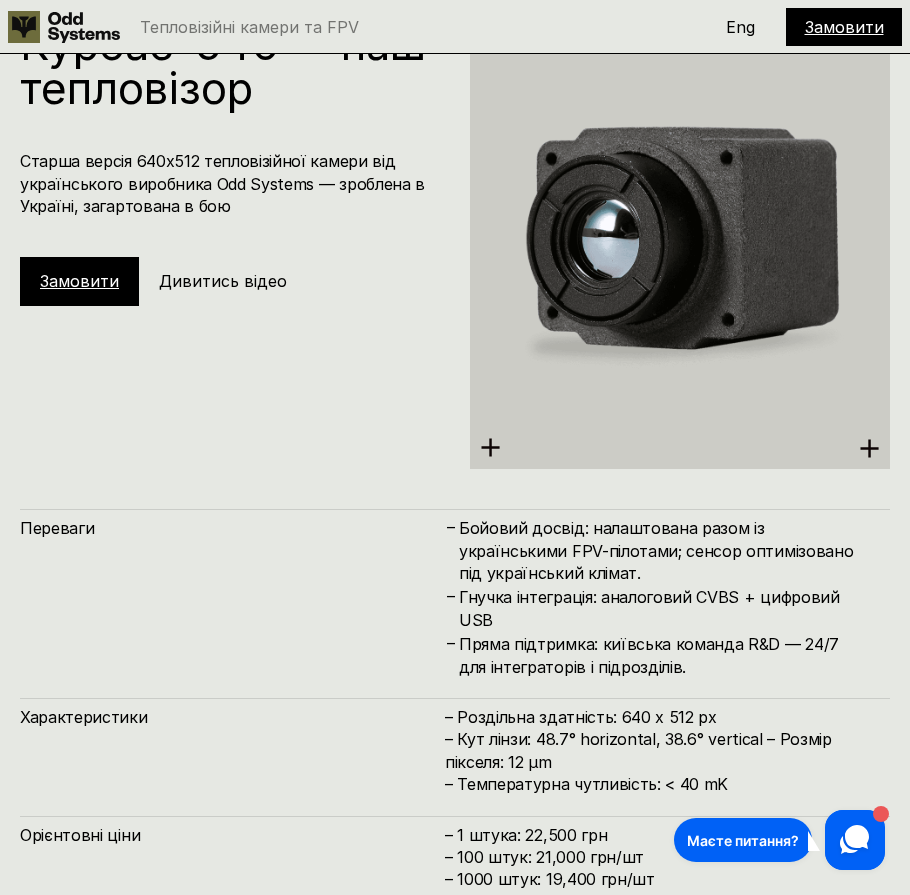 scroll, scrollTop: 3839, scrollLeft: 0, axis: vertical 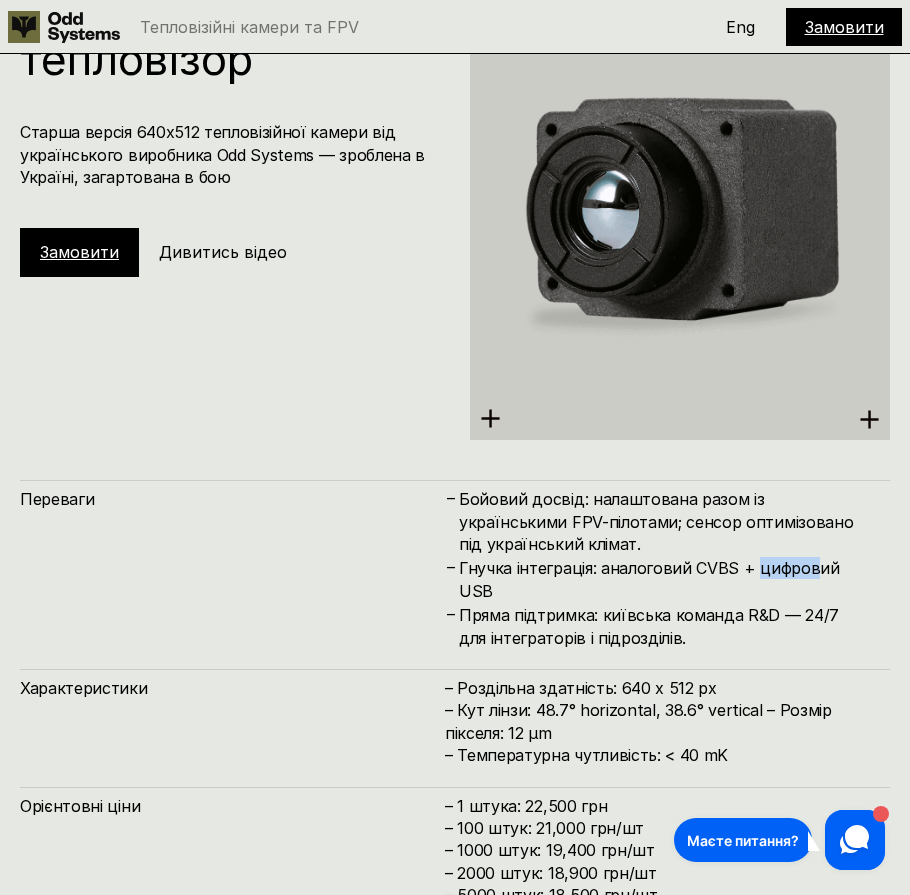 drag, startPoint x: 799, startPoint y: 569, endPoint x: 819, endPoint y: 569, distance: 20 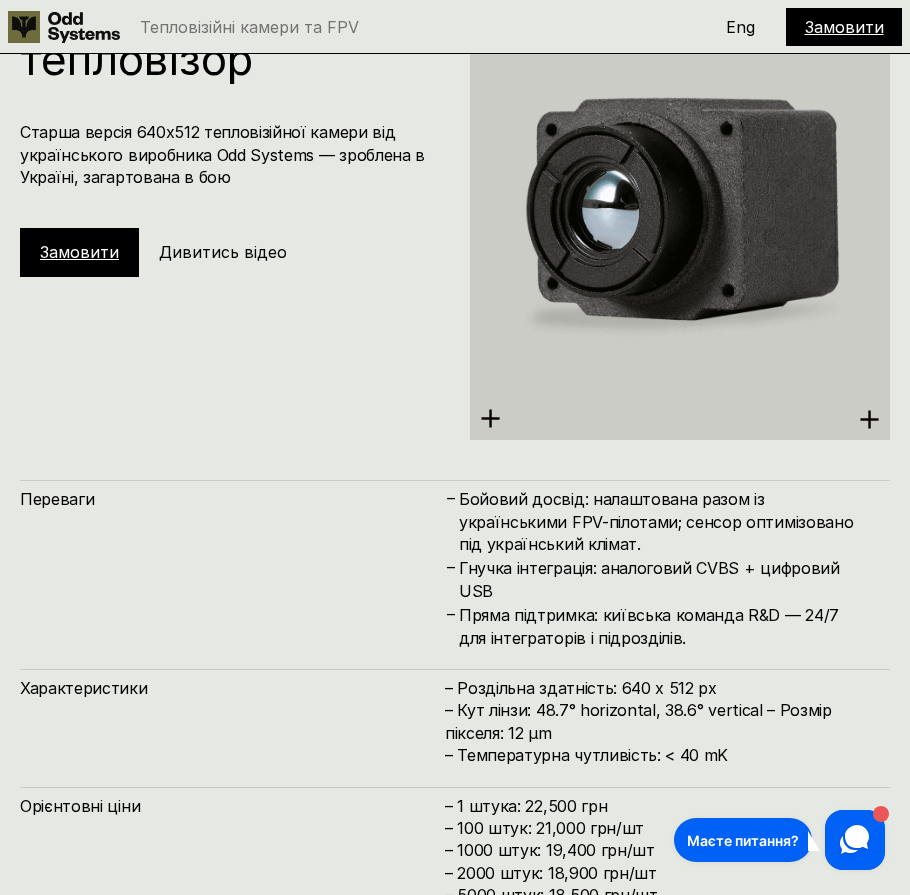 click on "Гнучка інтеграція: аналоговий CVBS + цифровий USB" at bounding box center [664, 579] 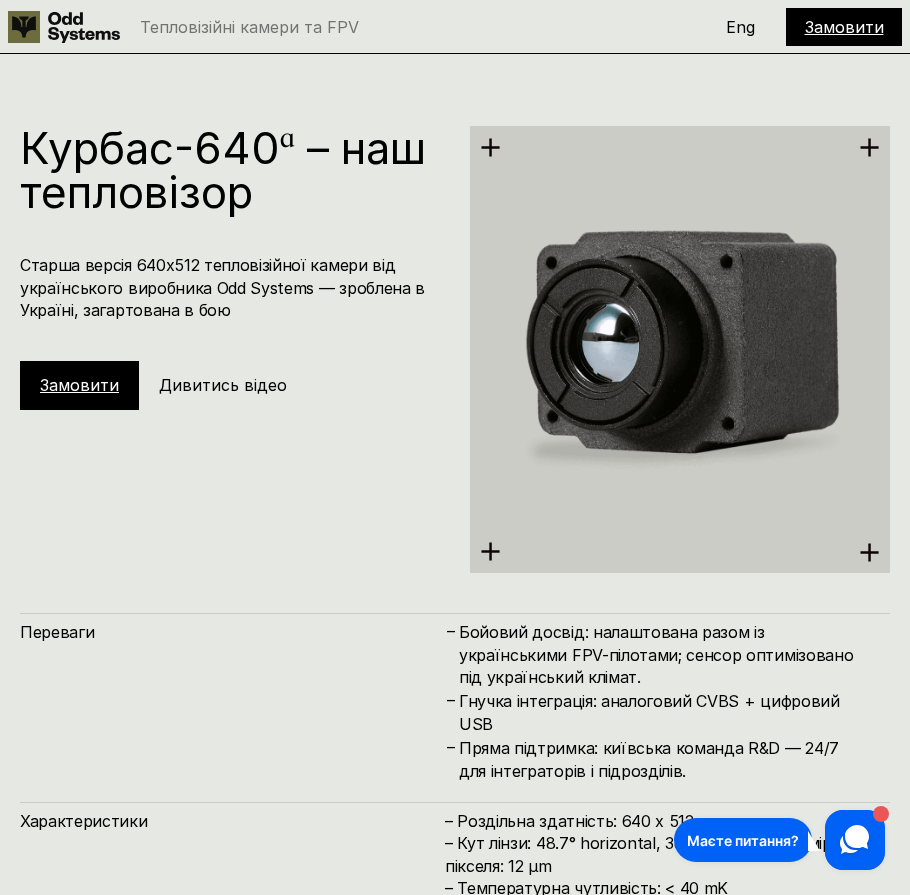 scroll, scrollTop: 3839, scrollLeft: 0, axis: vertical 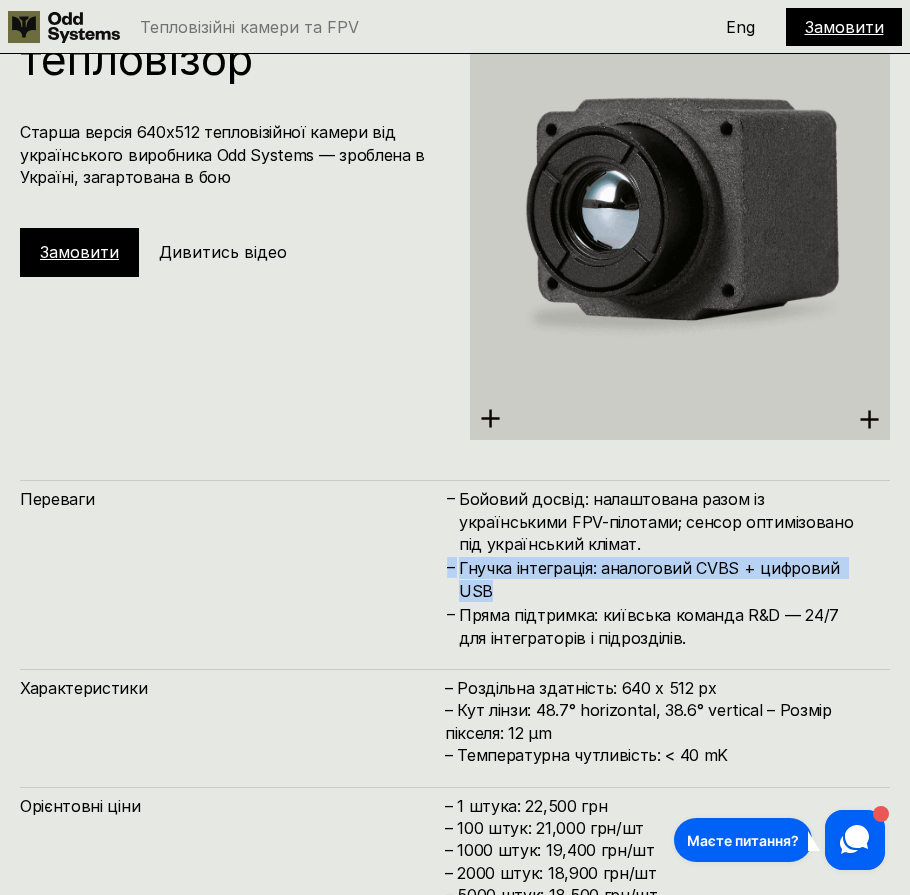 drag, startPoint x: 457, startPoint y: 562, endPoint x: 864, endPoint y: 559, distance: 407.01105 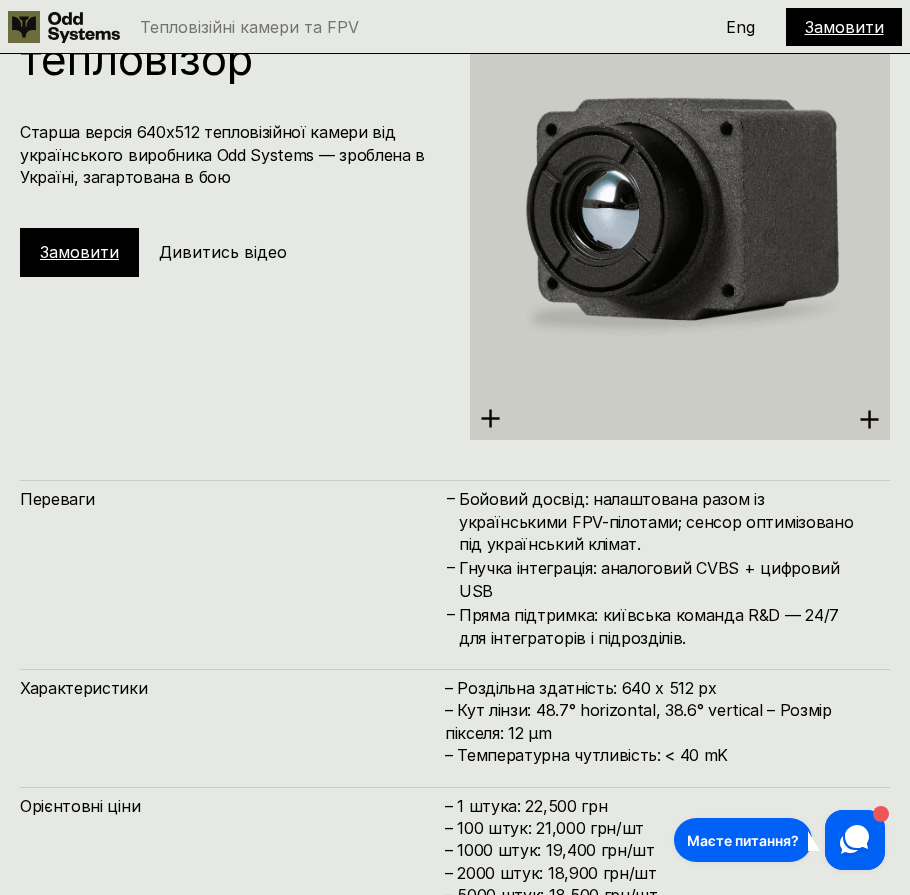 click on "Бойовий досвід: налаштована разом із українськими FPV-пілотами; сенсор оптимізовано під український клімат." at bounding box center [664, 521] 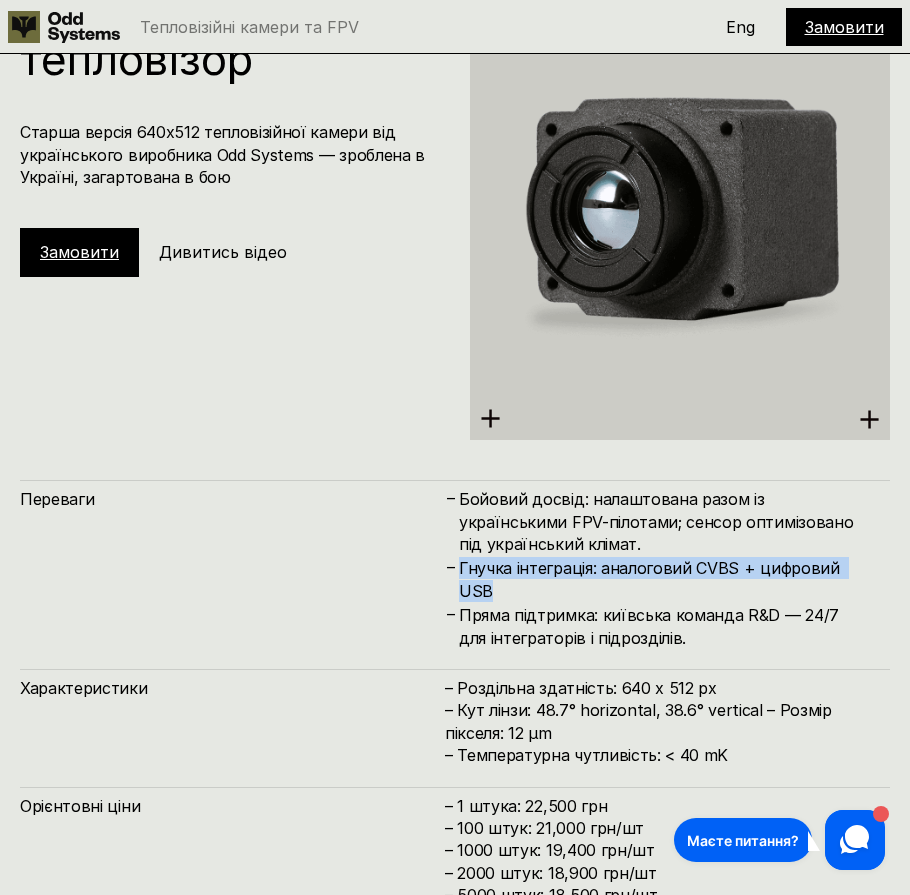 drag, startPoint x: 461, startPoint y: 566, endPoint x: 864, endPoint y: 571, distance: 403.031 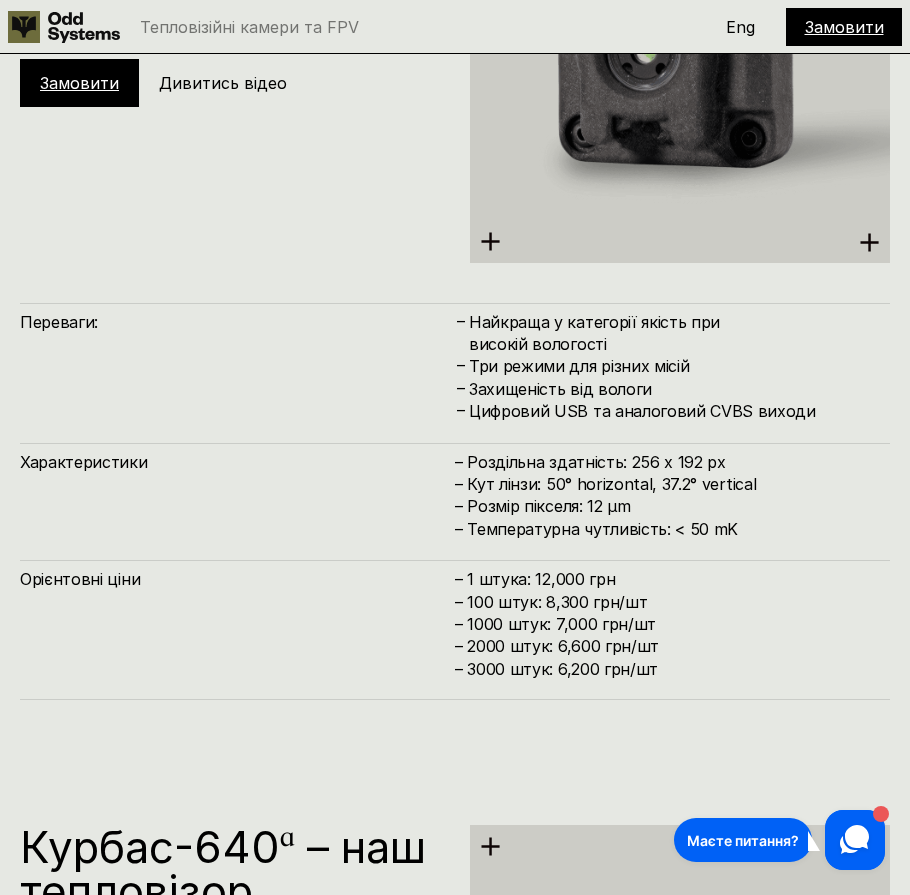 scroll, scrollTop: 2999, scrollLeft: 0, axis: vertical 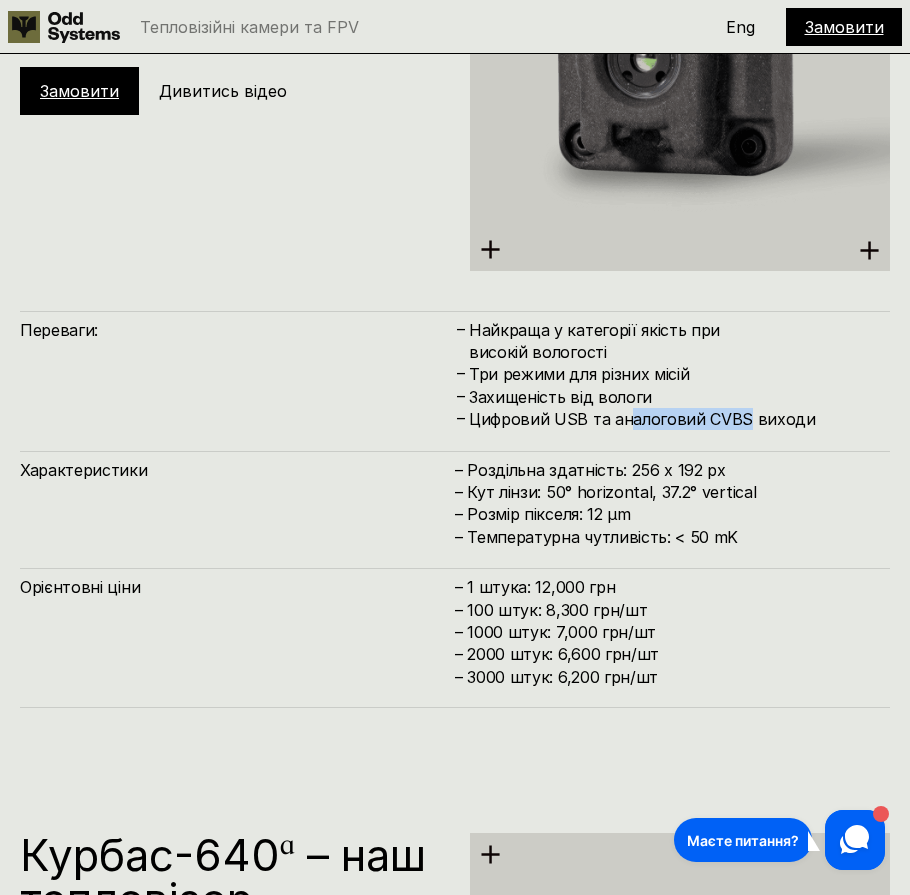 drag, startPoint x: 626, startPoint y: 424, endPoint x: 751, endPoint y: 426, distance: 125.016 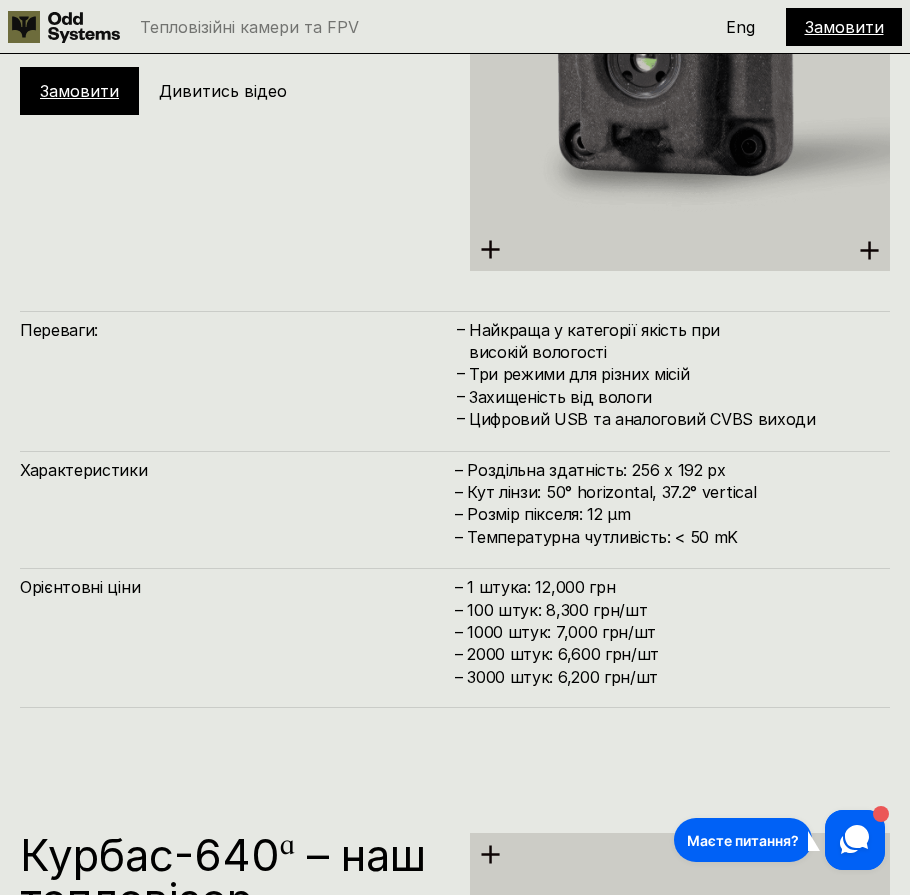 drag, startPoint x: 751, startPoint y: 426, endPoint x: 734, endPoint y: 440, distance: 22.022715 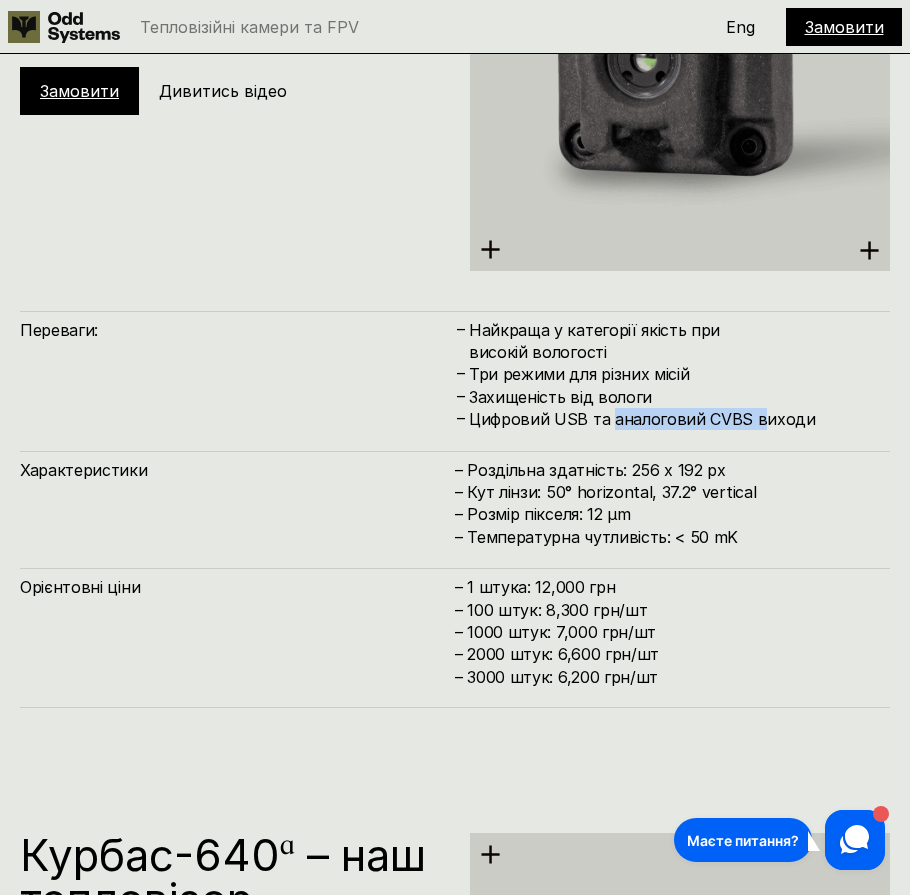 drag, startPoint x: 604, startPoint y: 421, endPoint x: 750, endPoint y: 428, distance: 146.16771 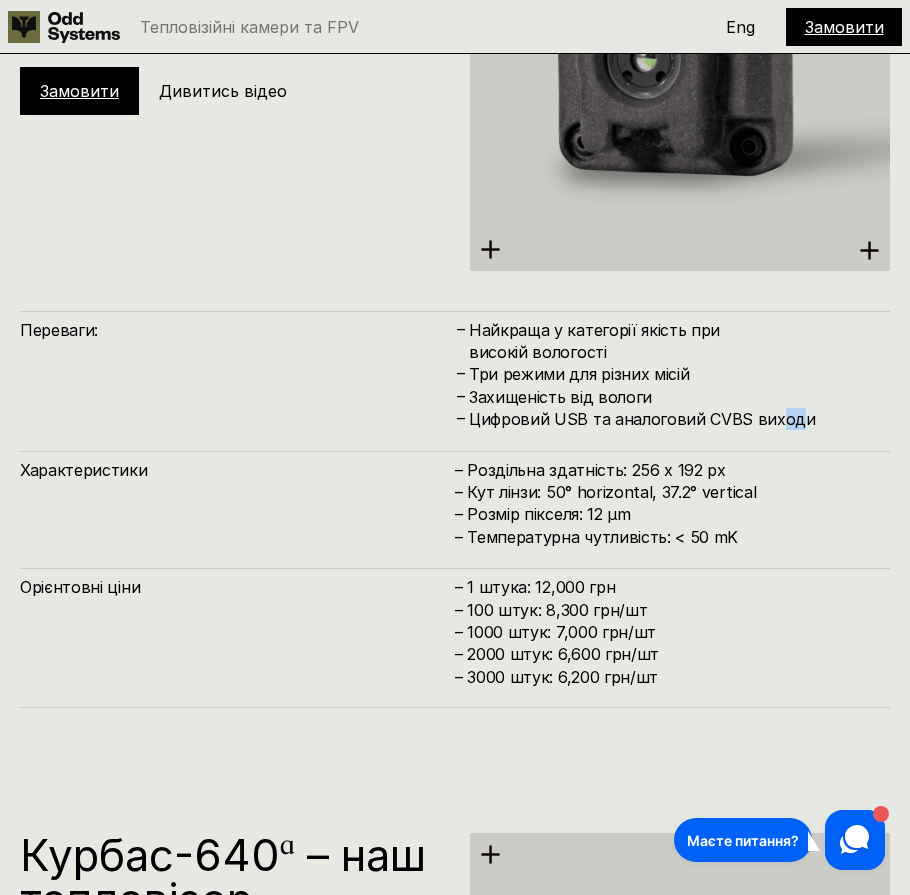 drag, startPoint x: 769, startPoint y: 426, endPoint x: 800, endPoint y: 425, distance: 31.016125 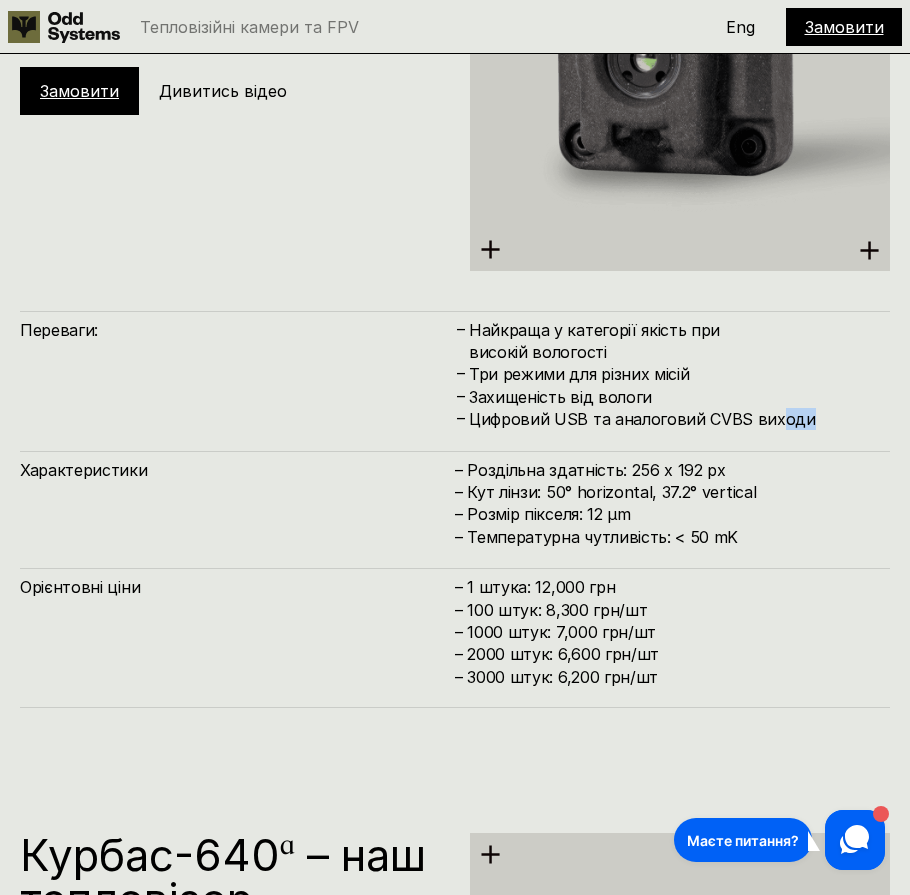 click on "Цифровий USB та аналоговий CVBS виходи" at bounding box center (679, 419) 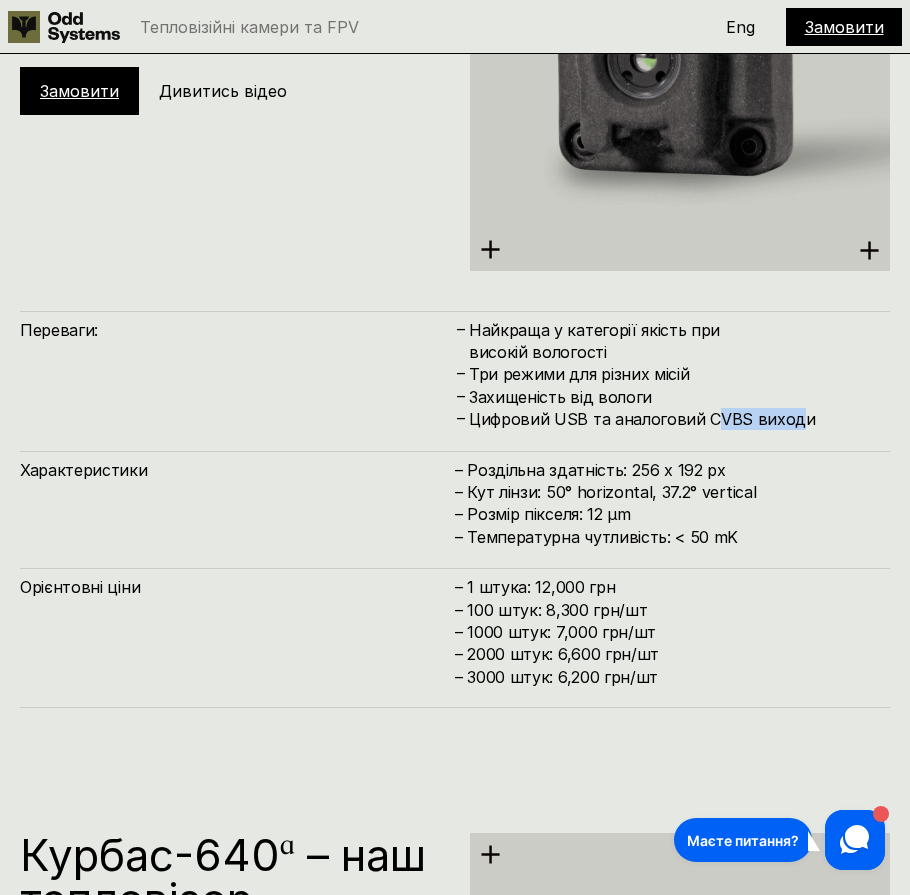 drag, startPoint x: 709, startPoint y: 416, endPoint x: 796, endPoint y: 422, distance: 87.20665 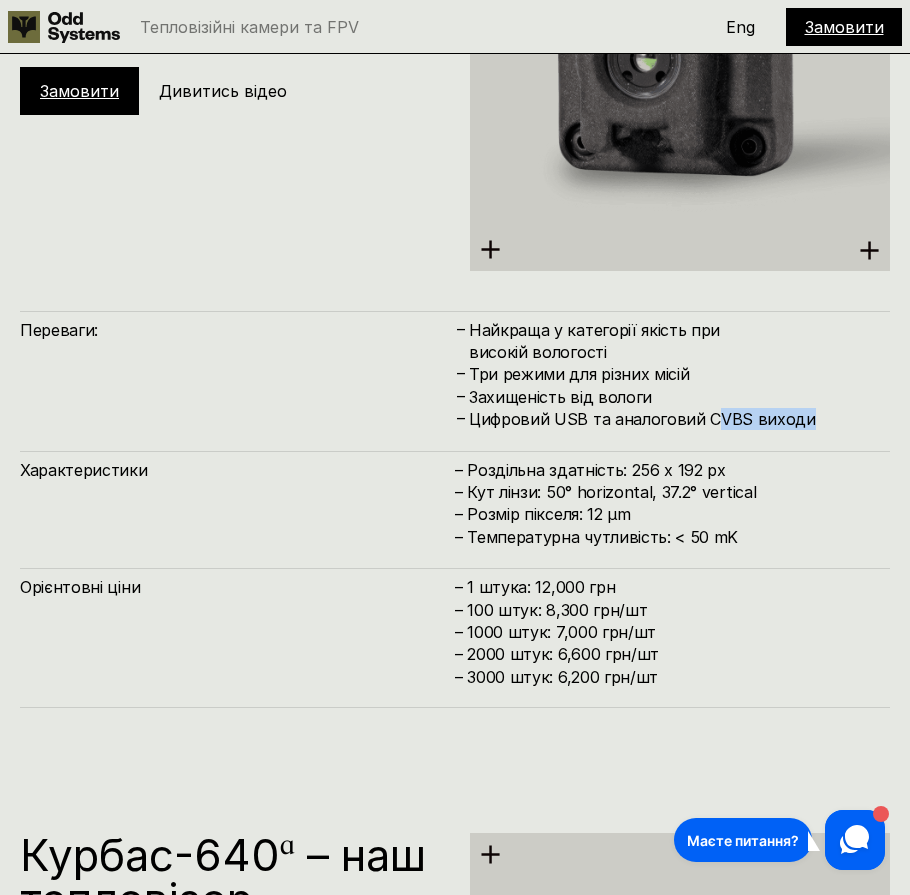 click on "Цифровий USB та аналоговий CVBS виходи" at bounding box center (679, 419) 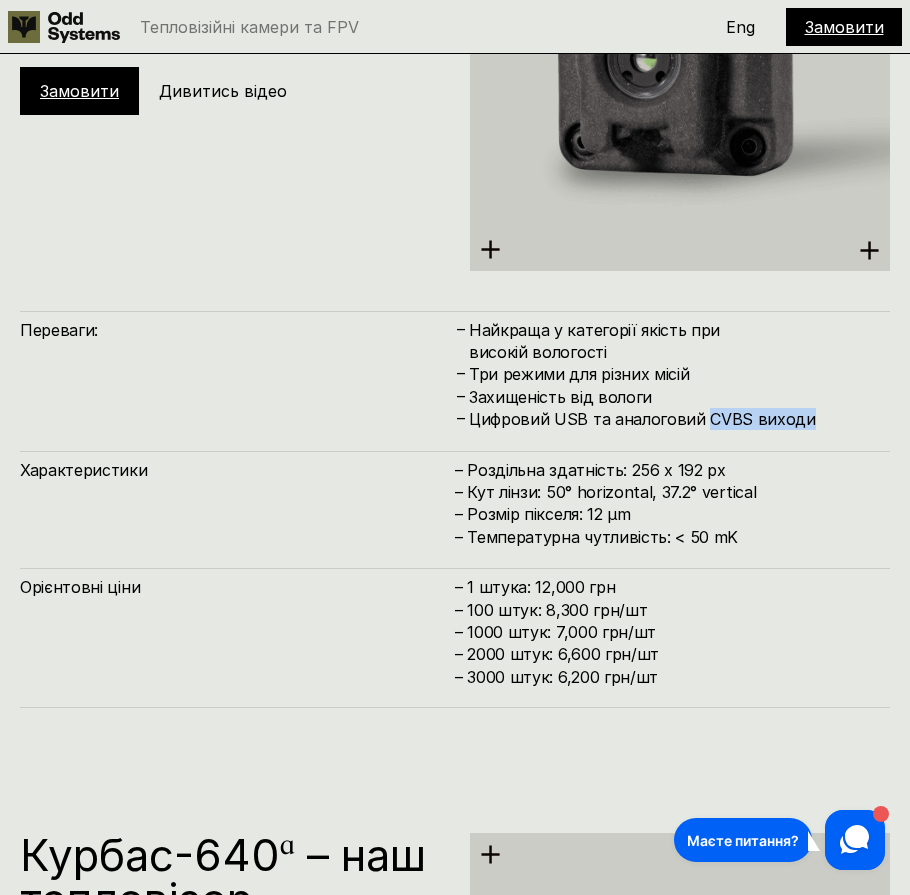 drag, startPoint x: 699, startPoint y: 419, endPoint x: 836, endPoint y: 426, distance: 137.17871 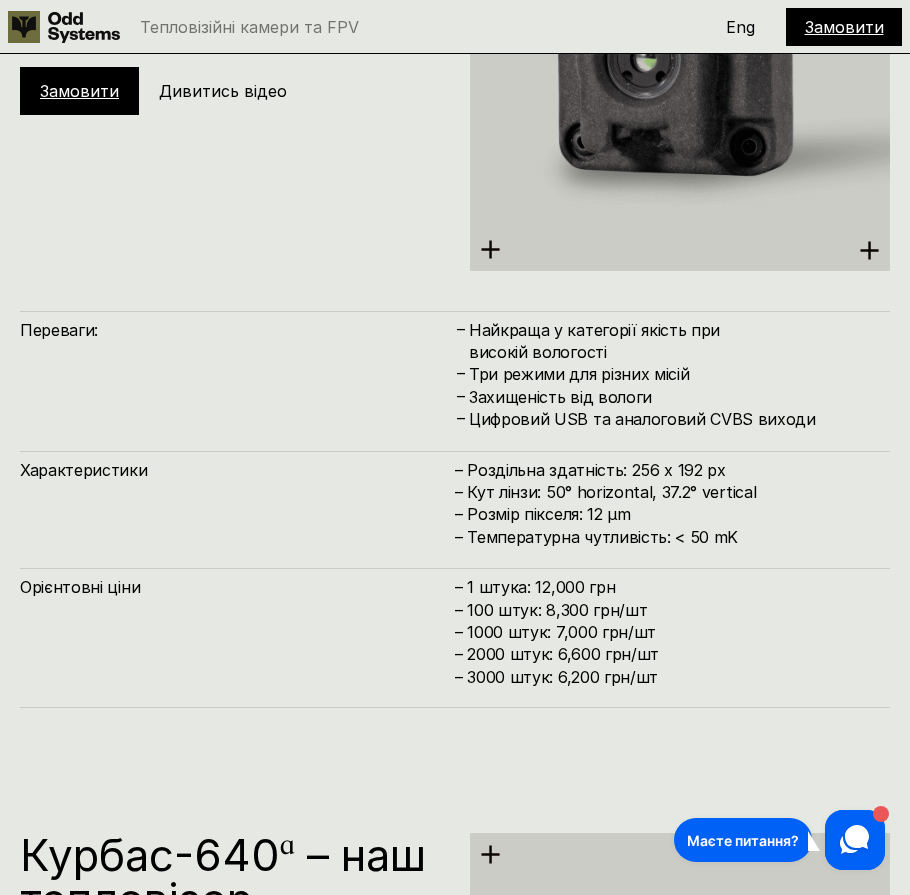 click on "Захищеність від вологи" at bounding box center [679, 397] 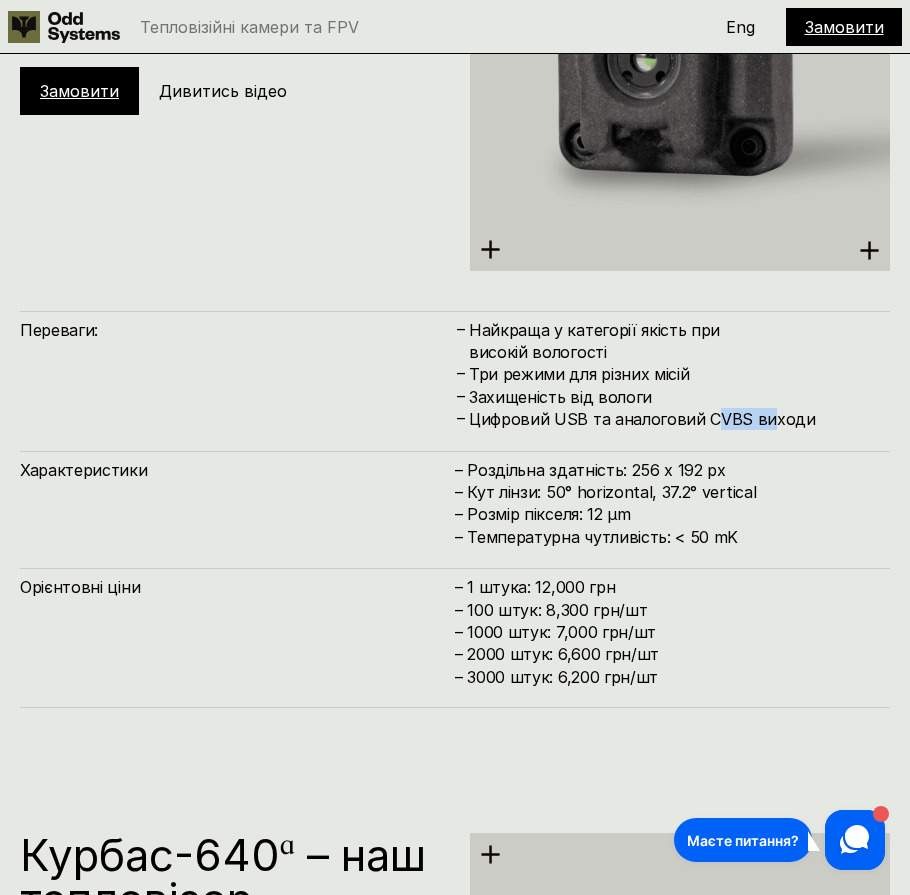drag, startPoint x: 707, startPoint y: 421, endPoint x: 815, endPoint y: 412, distance: 108.37435 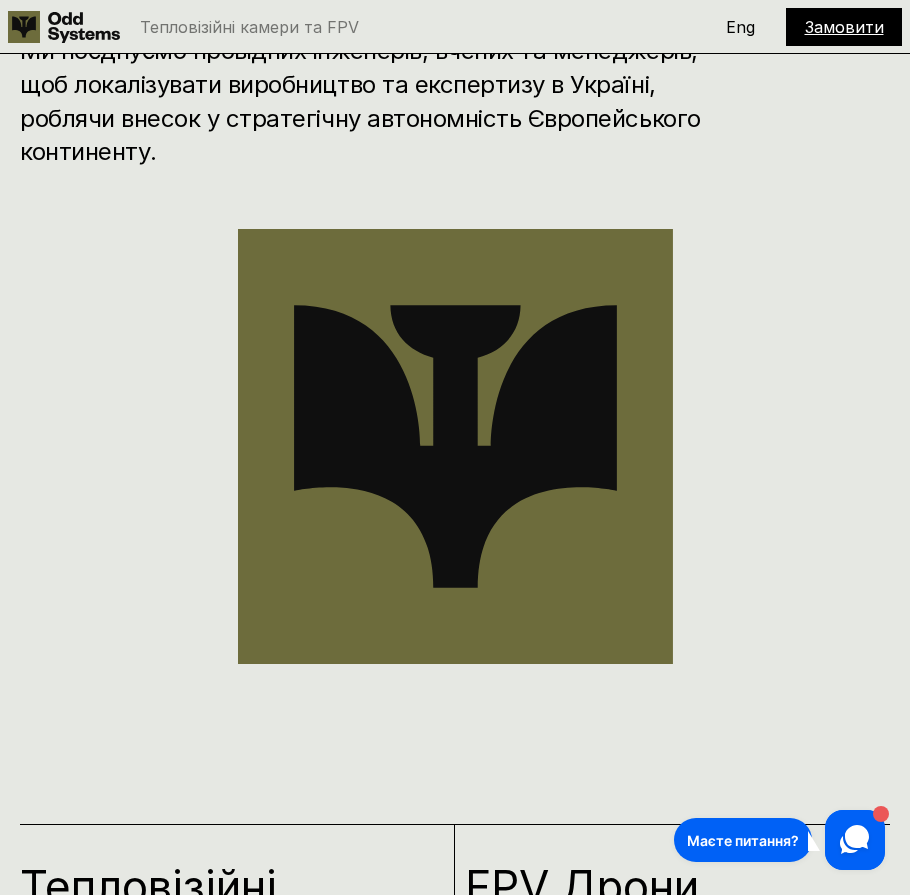 scroll, scrollTop: 1680, scrollLeft: 0, axis: vertical 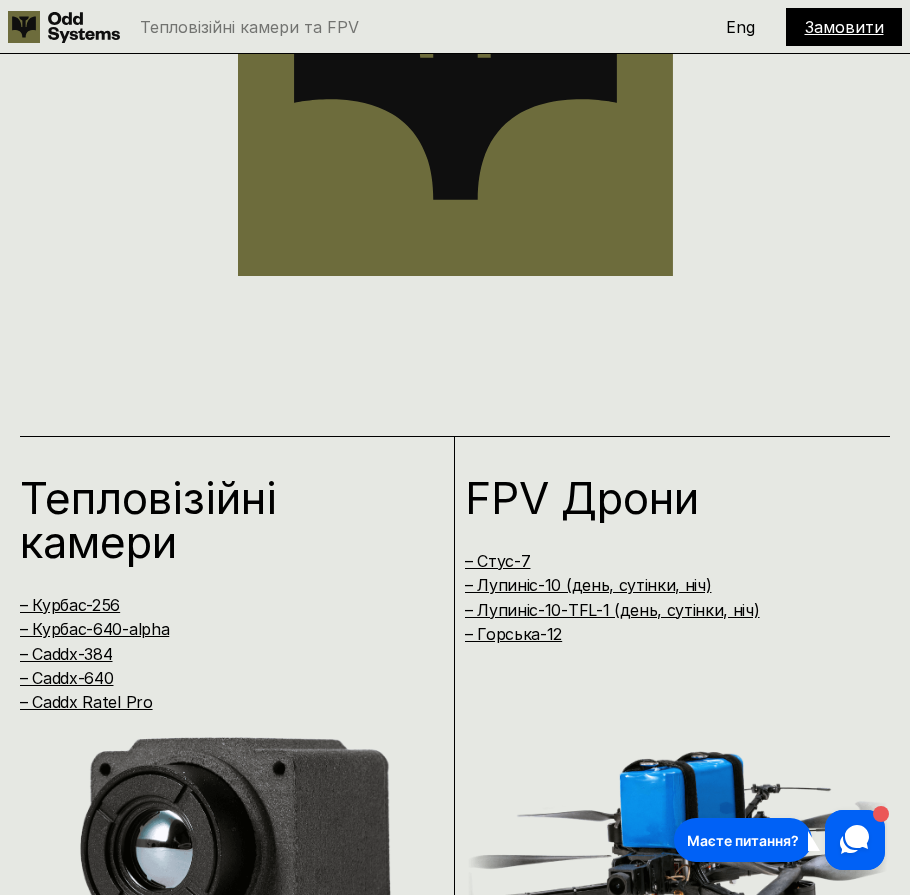 click 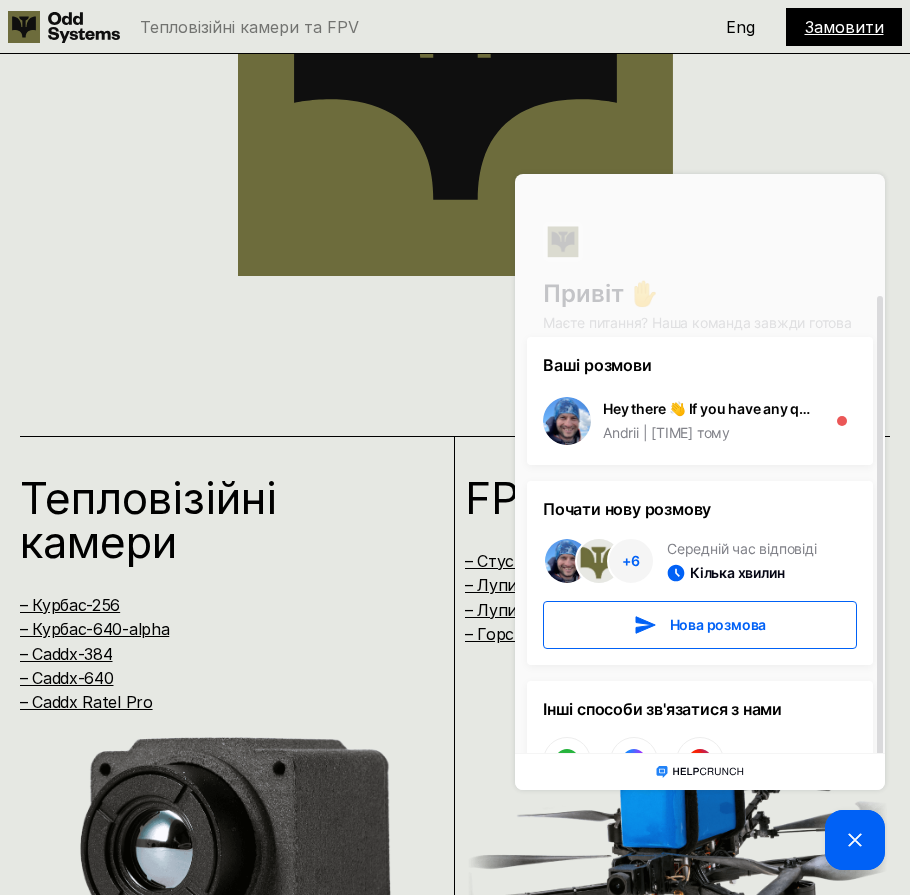 scroll, scrollTop: 64, scrollLeft: 0, axis: vertical 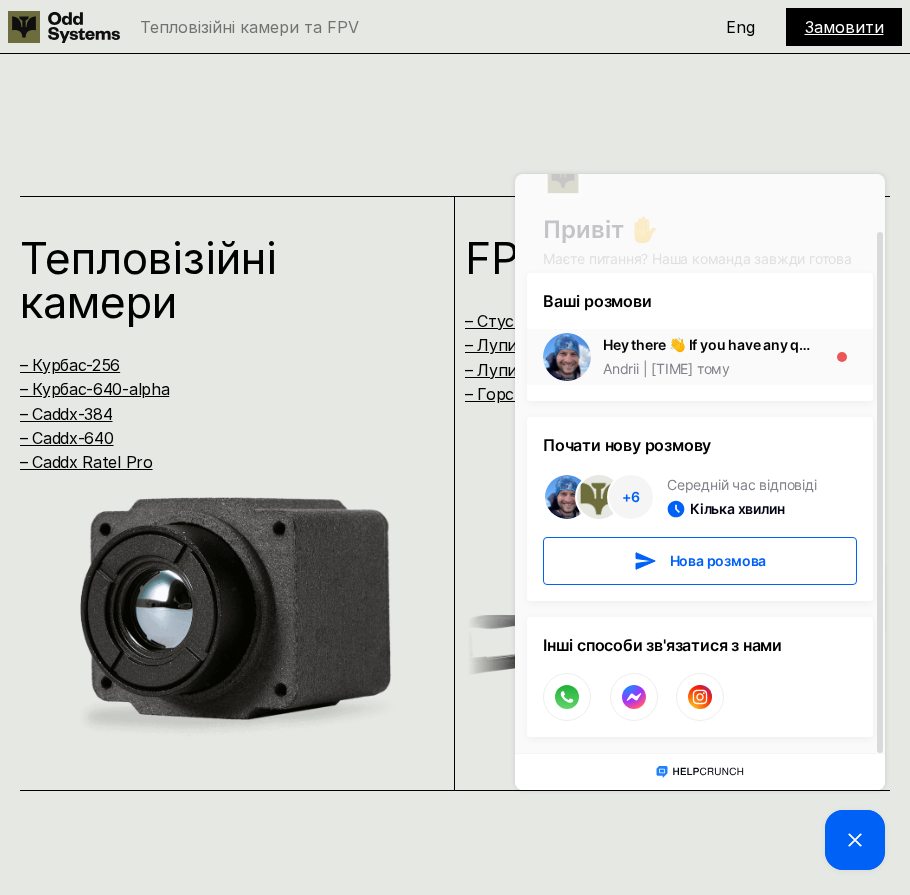 click on "Hey there 👋 If you have any questions, we're here to help!" at bounding box center (709, 345) 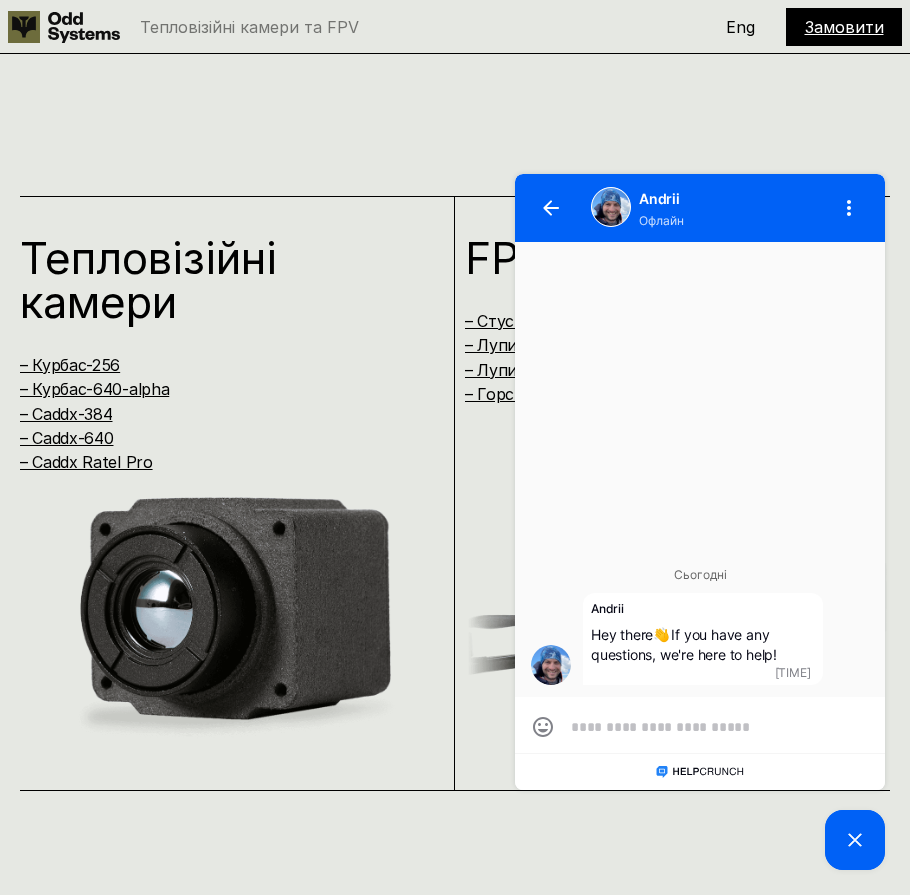 click at bounding box center [700, 727] 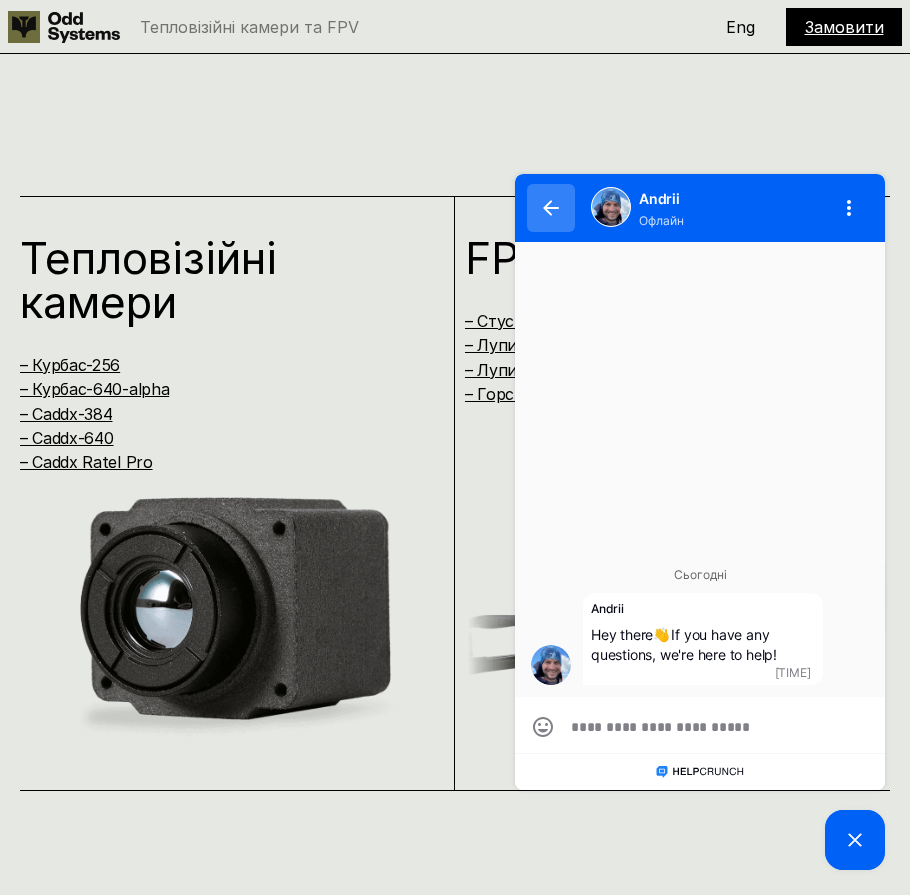 click 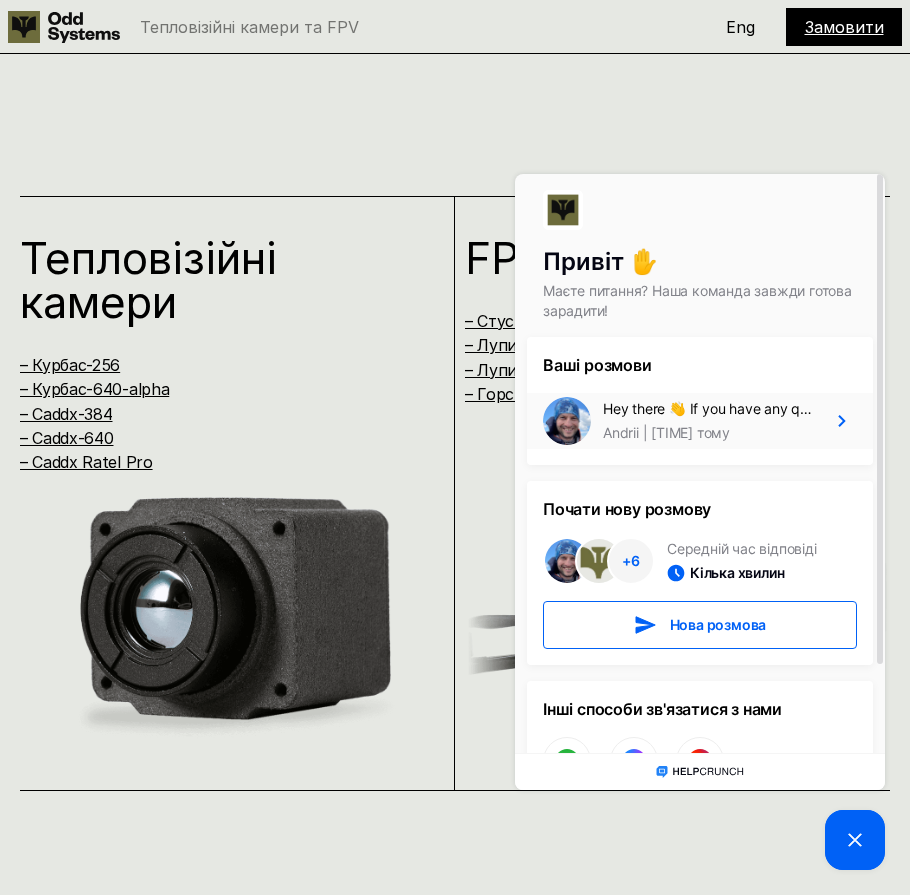 click on "годину тому" at bounding box center [684, 433] 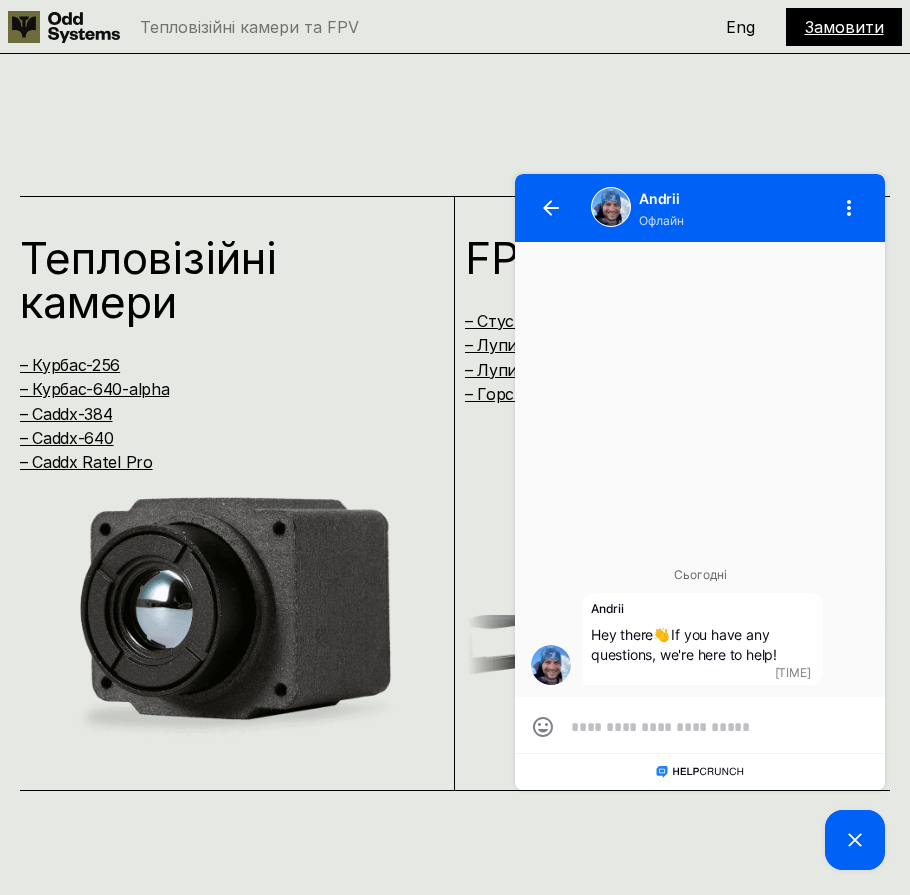 click at bounding box center (700, 727) 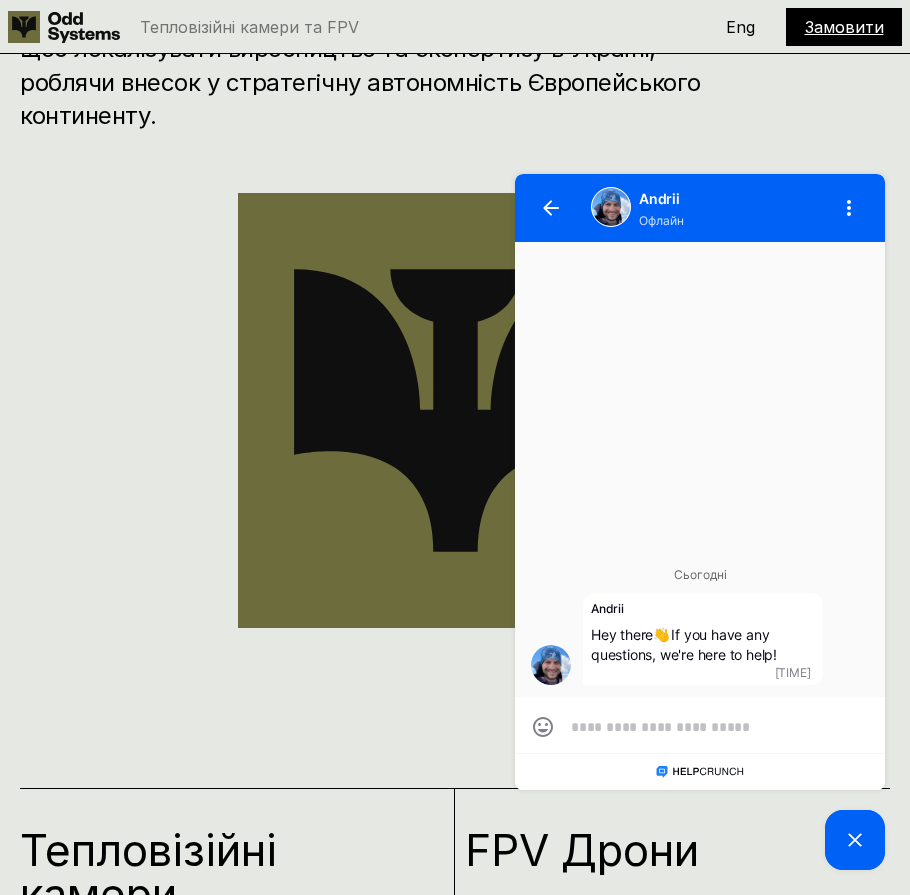 scroll, scrollTop: 1320, scrollLeft: 0, axis: vertical 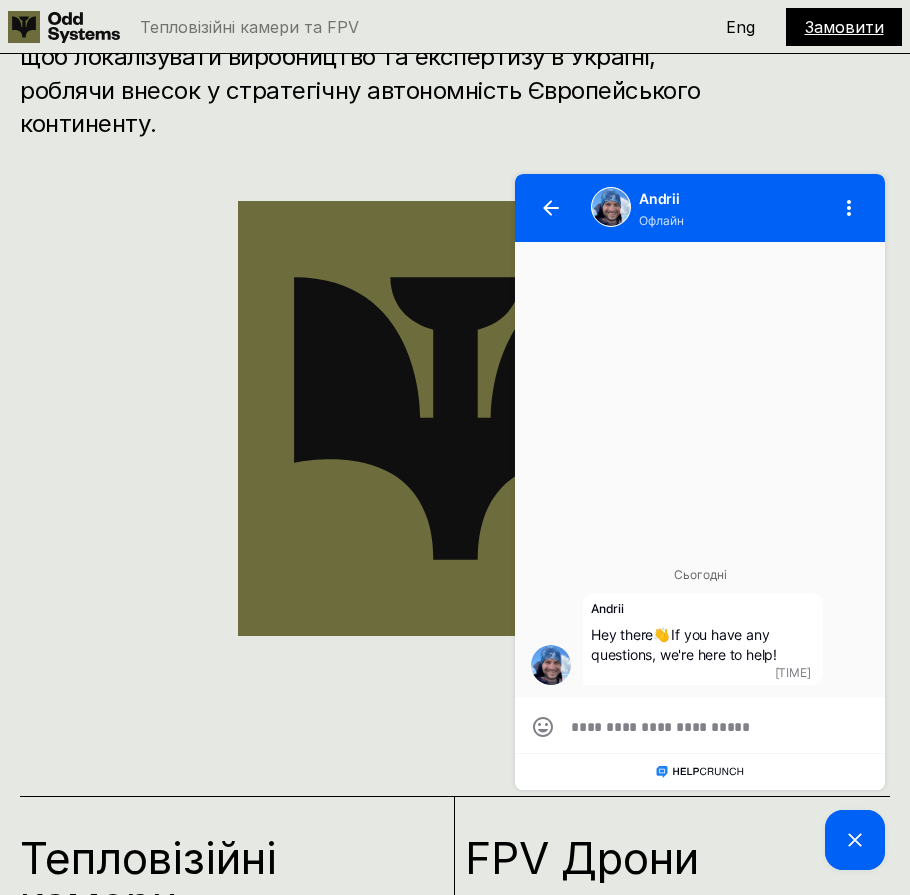 click on "Eng" at bounding box center (740, 27) 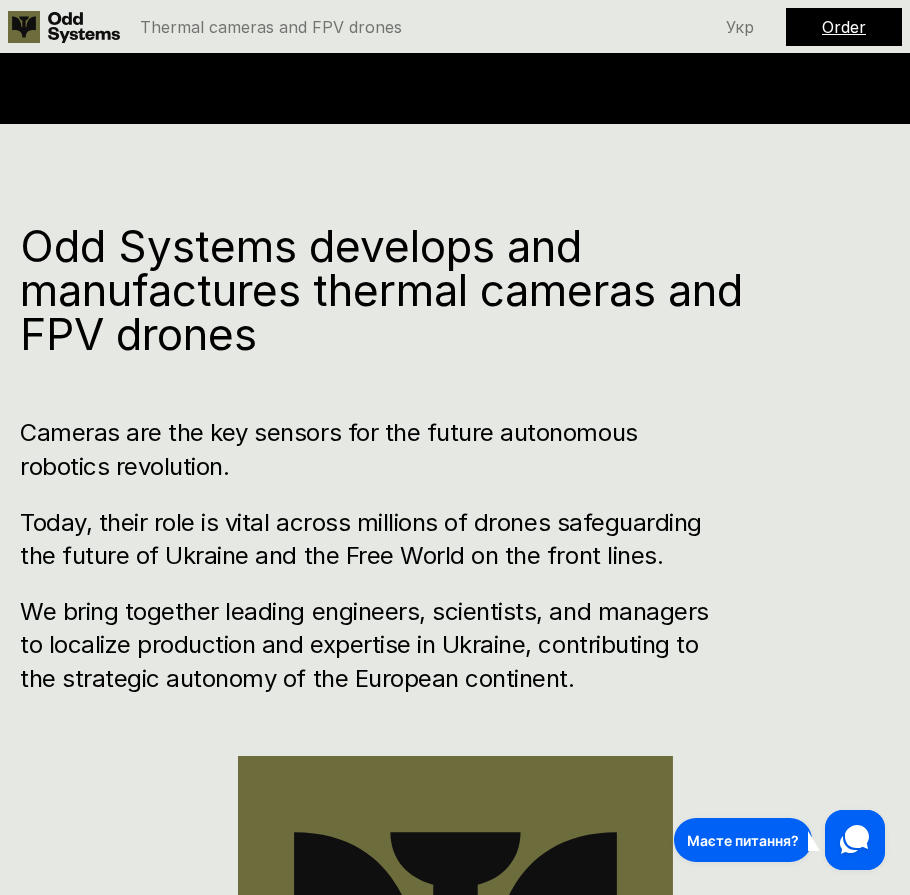 scroll, scrollTop: 720, scrollLeft: 0, axis: vertical 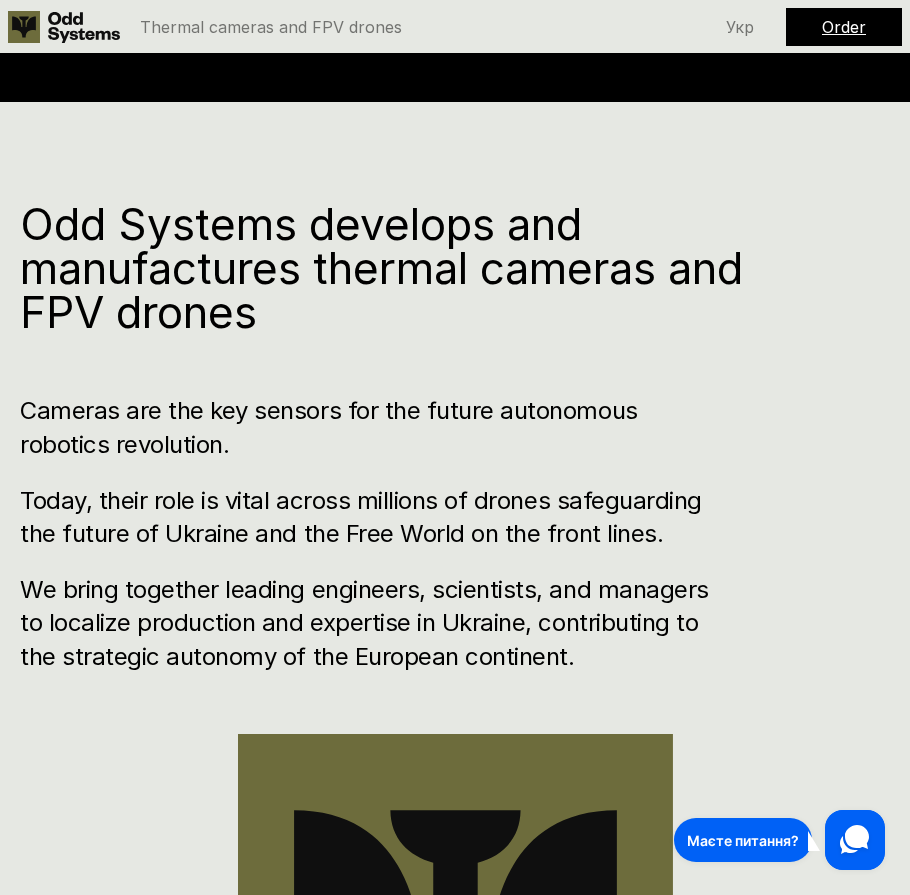 click 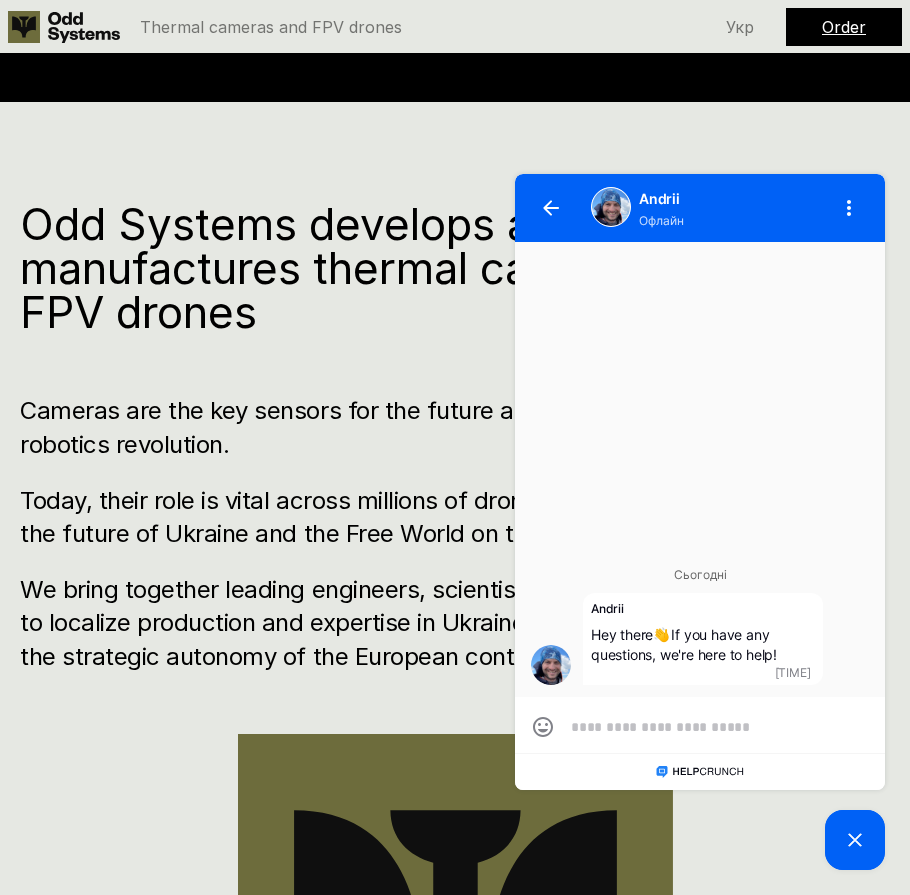 click at bounding box center (700, 727) 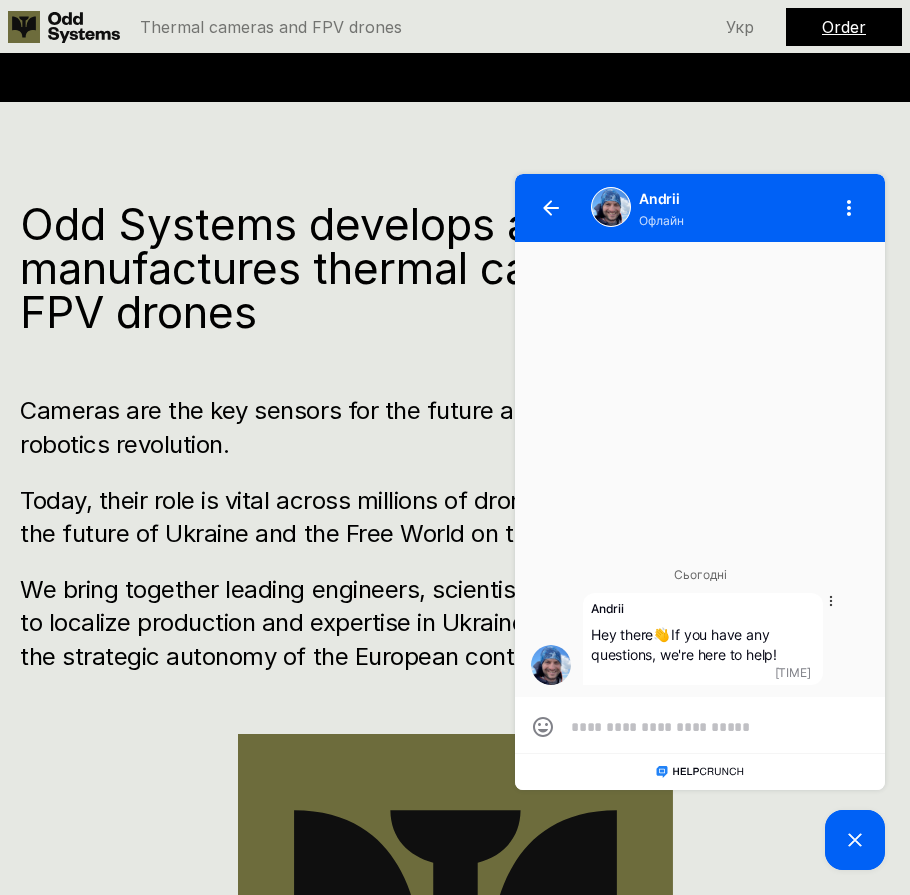 type on "*" 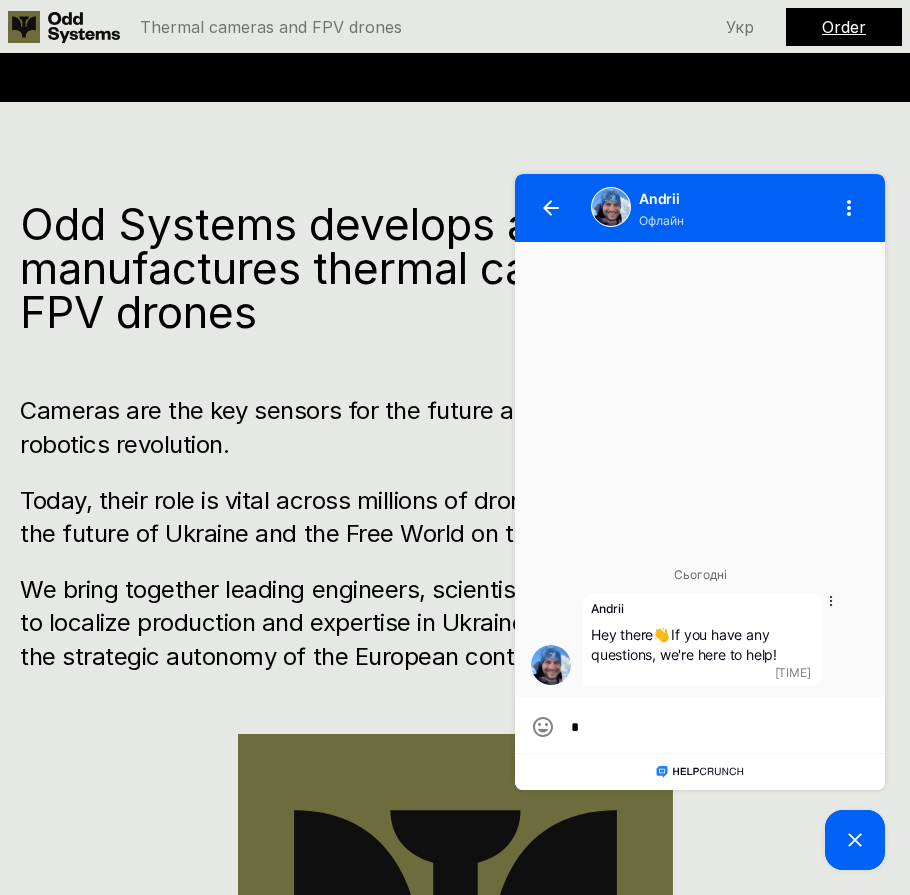 type on "**" 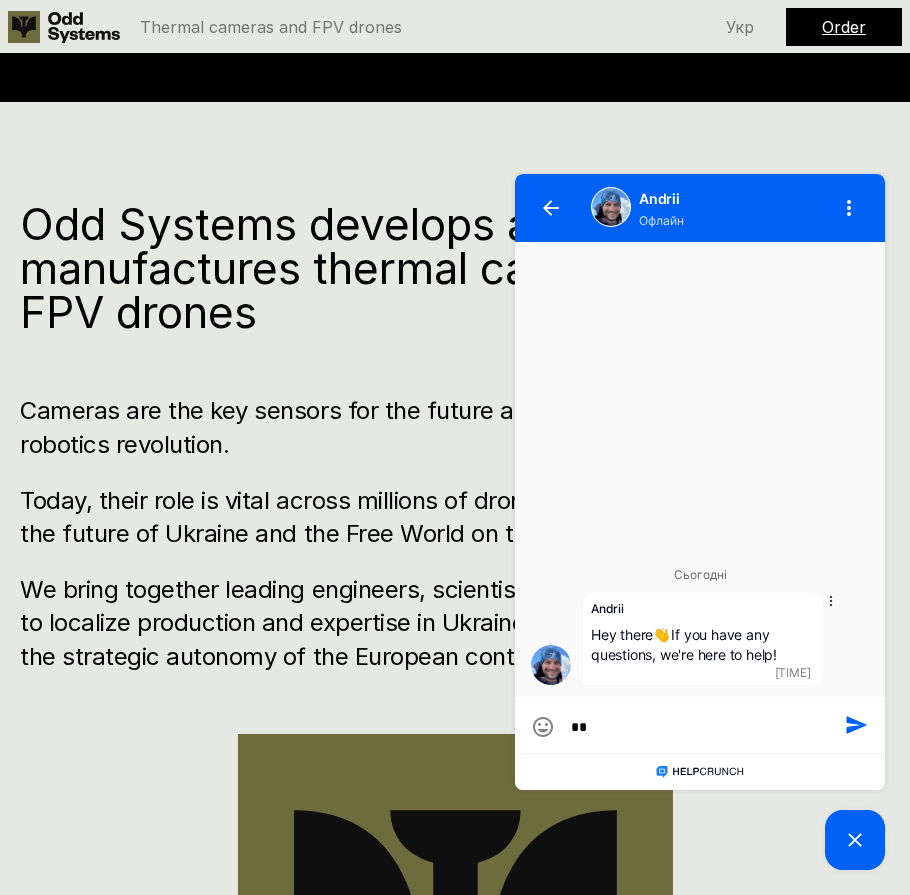 type on "***" 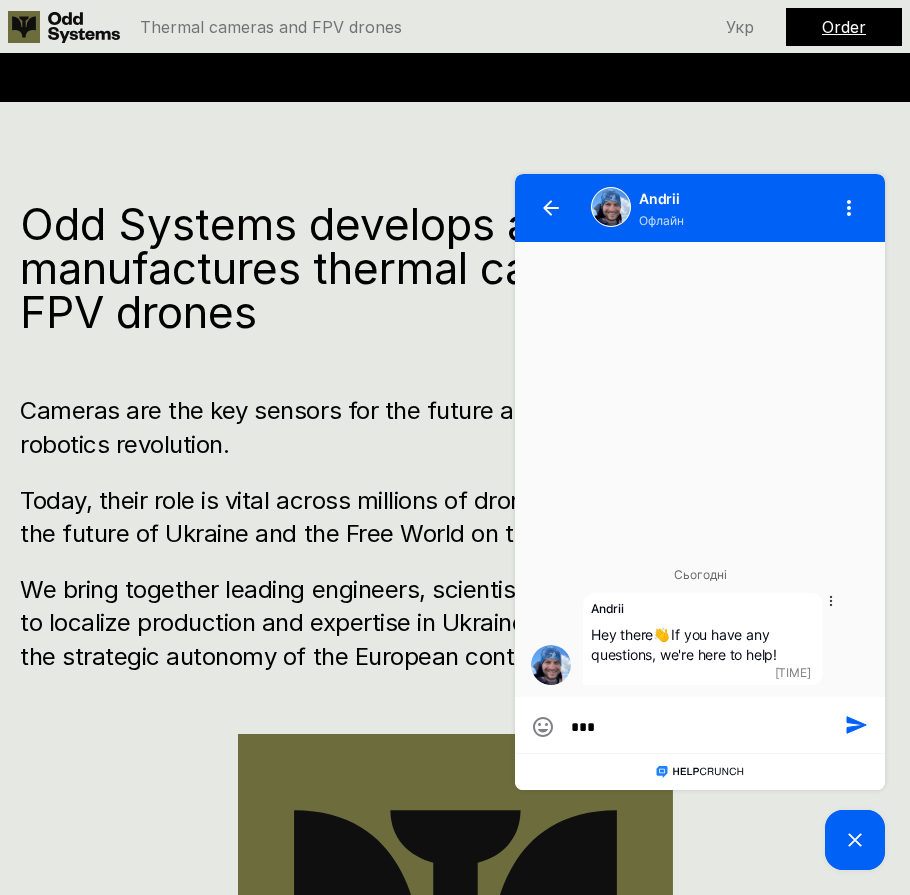 type on "**" 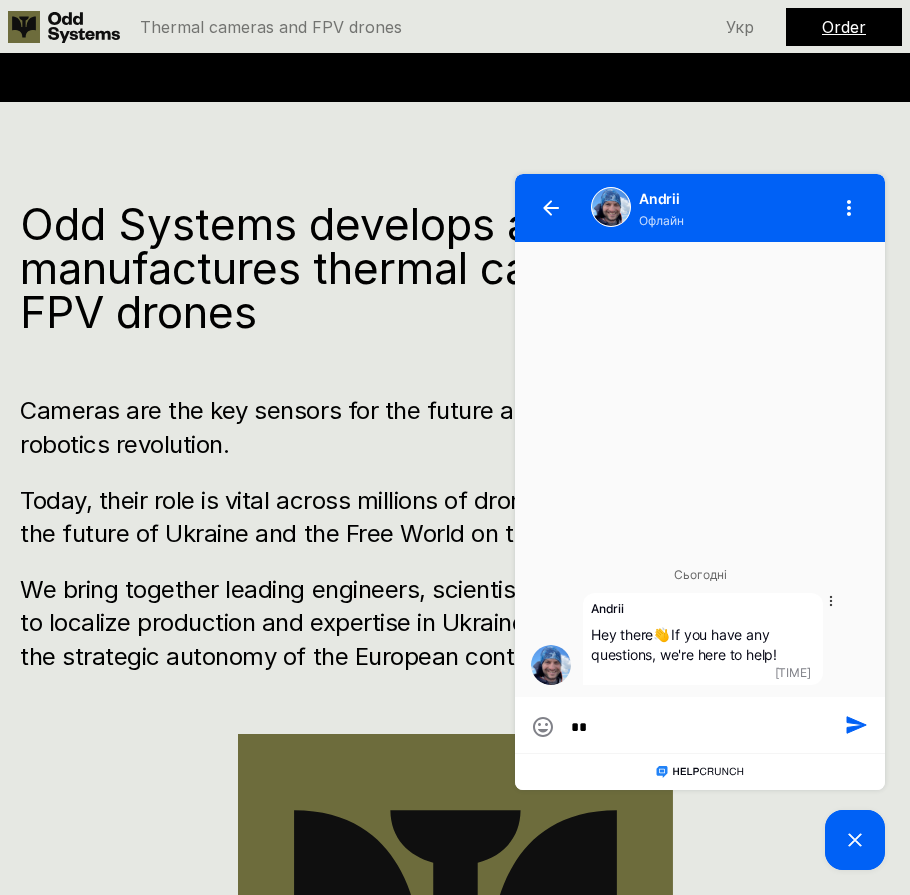 type on "***" 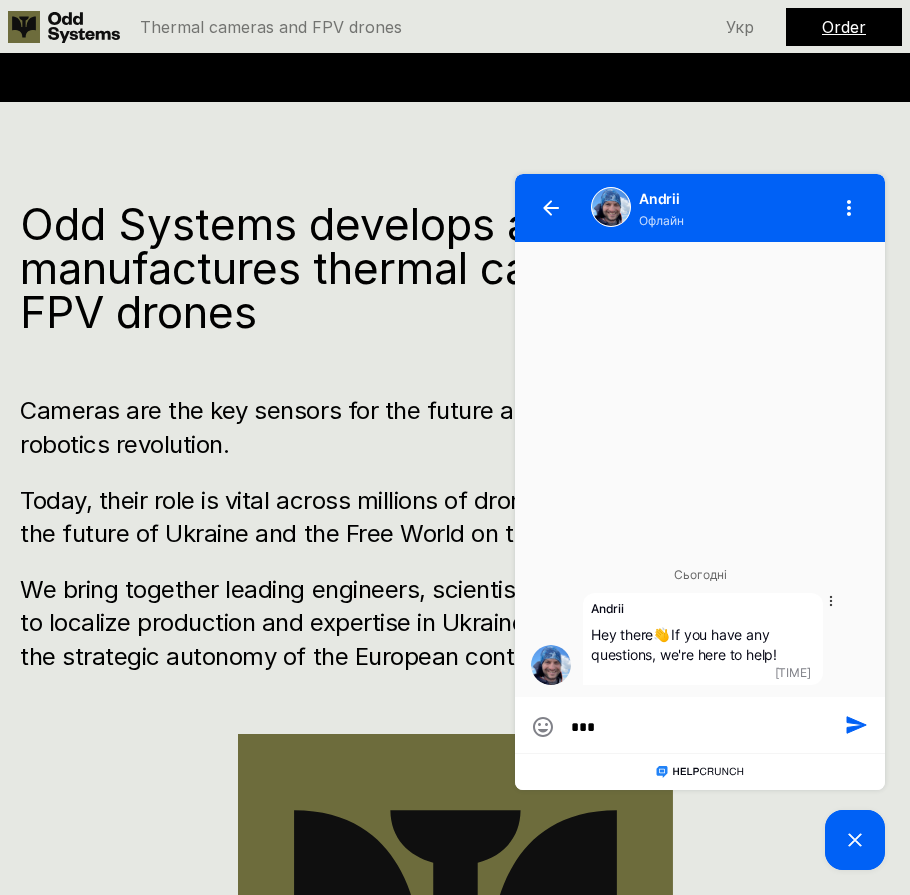 type on "****" 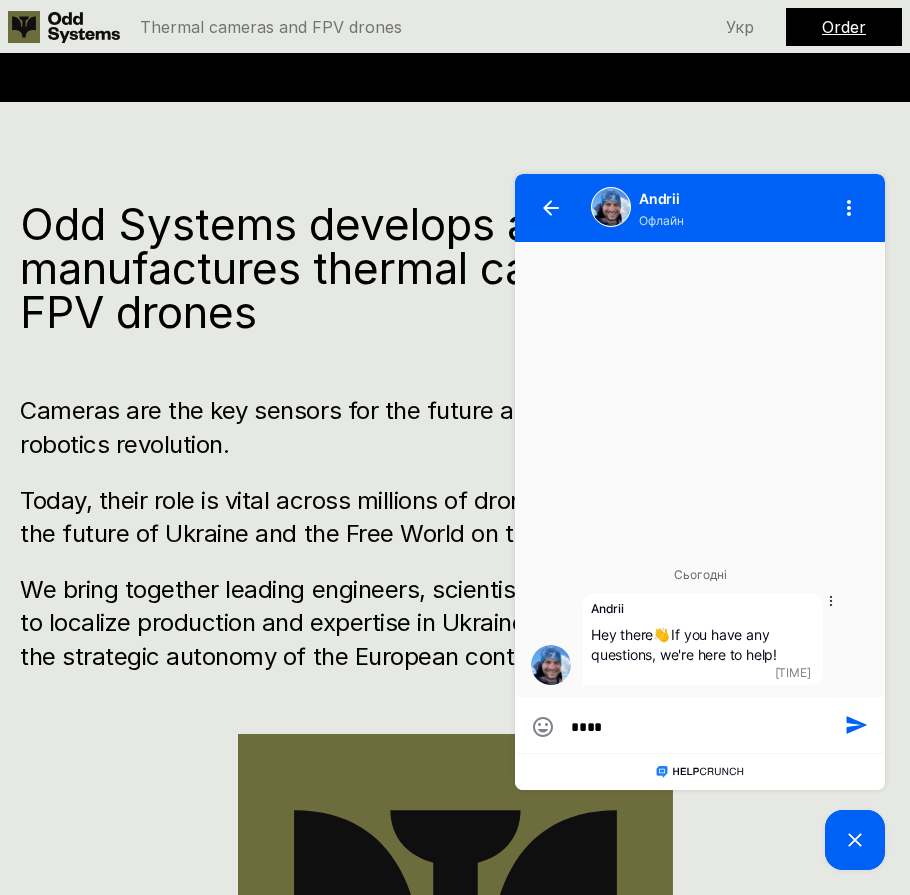type on "*****" 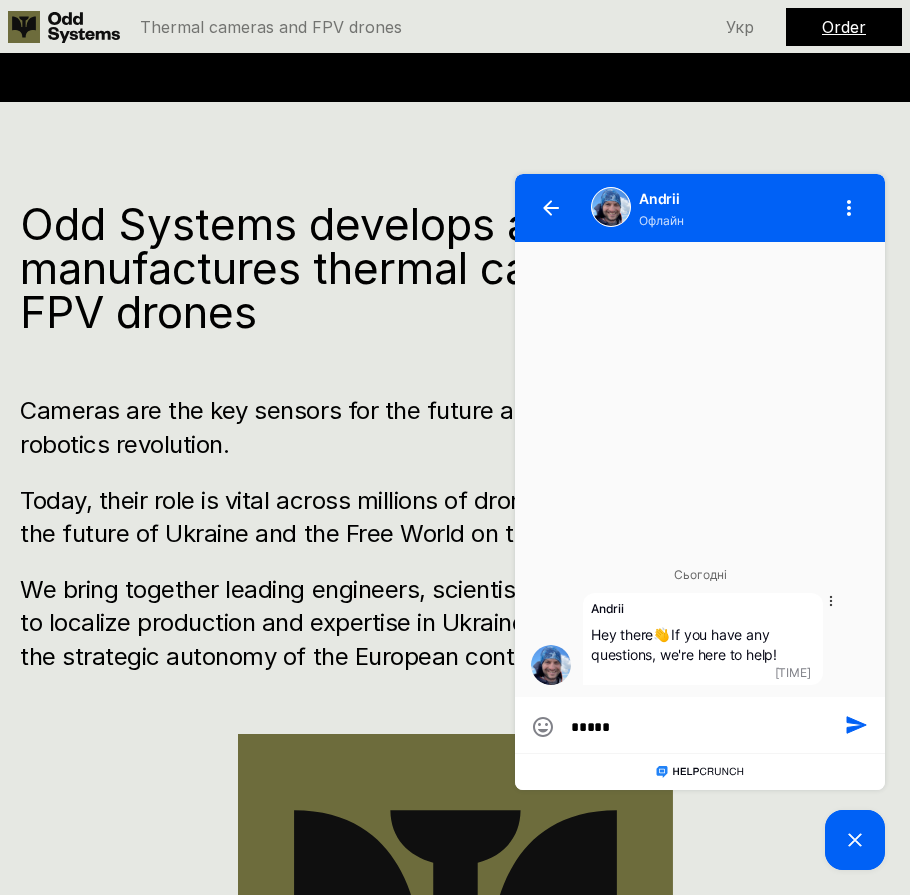 type on "******" 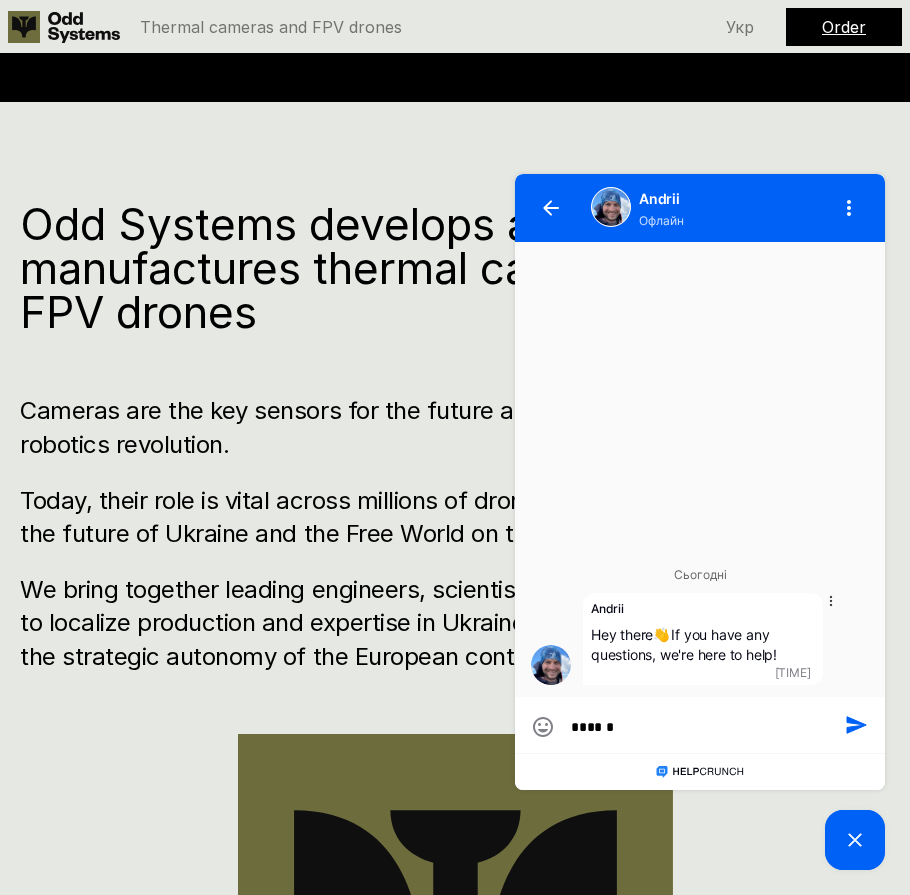 type on "******" 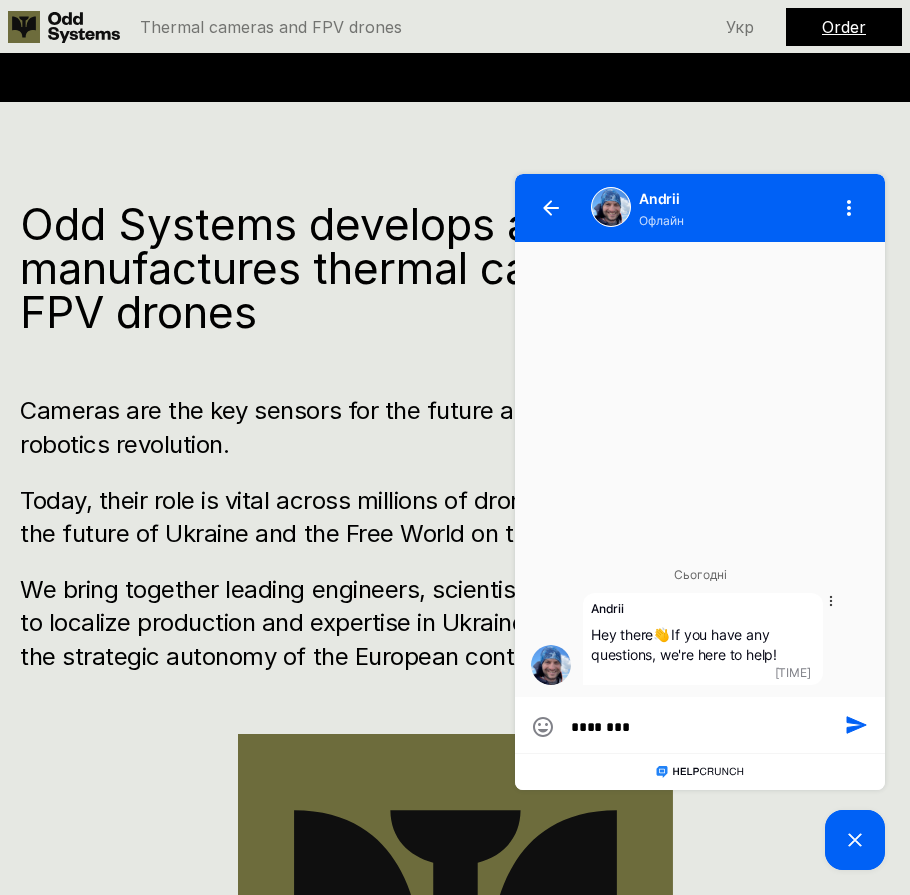 type on "*********" 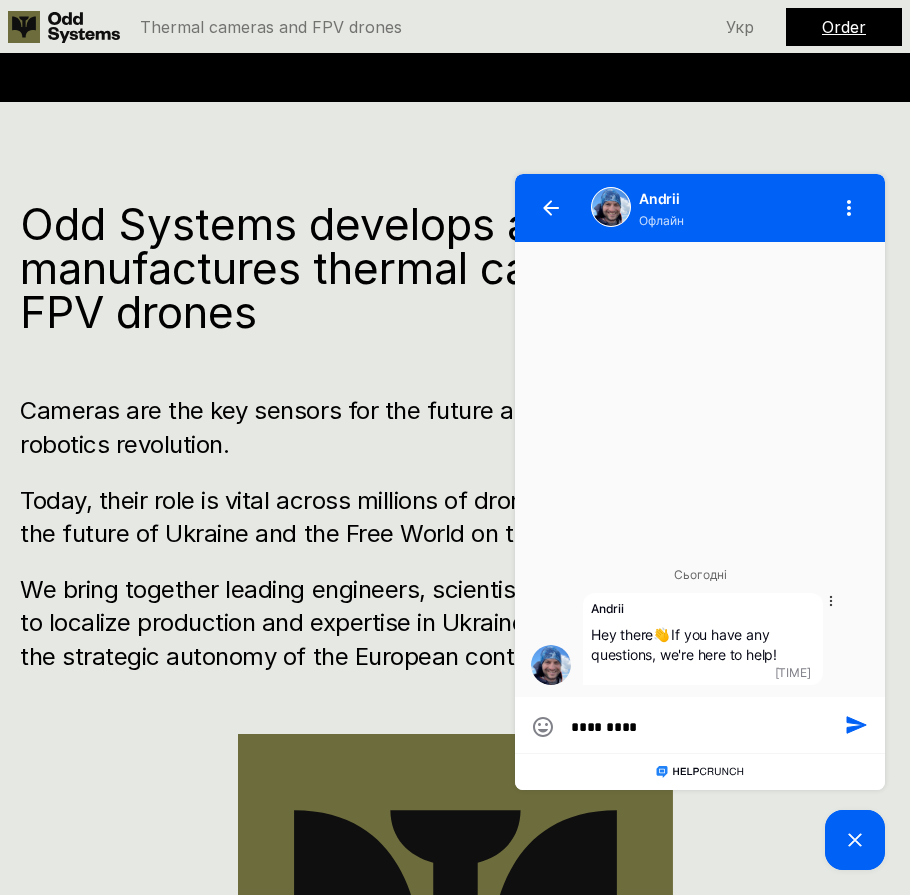 type on "**********" 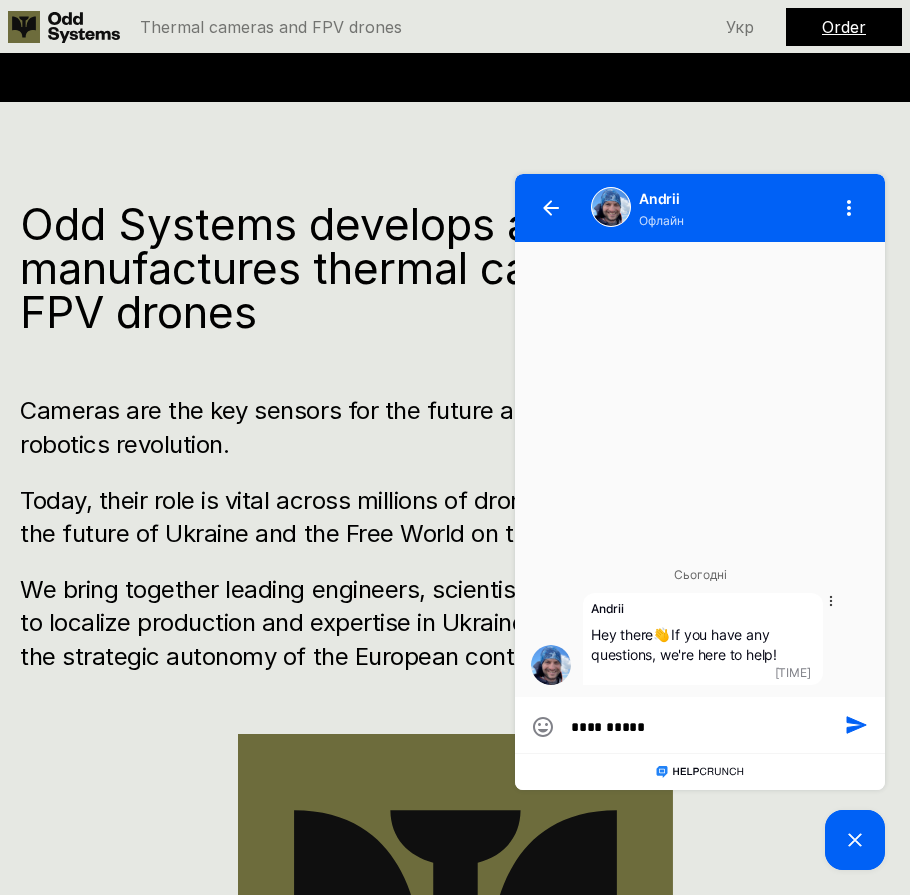 type on "**********" 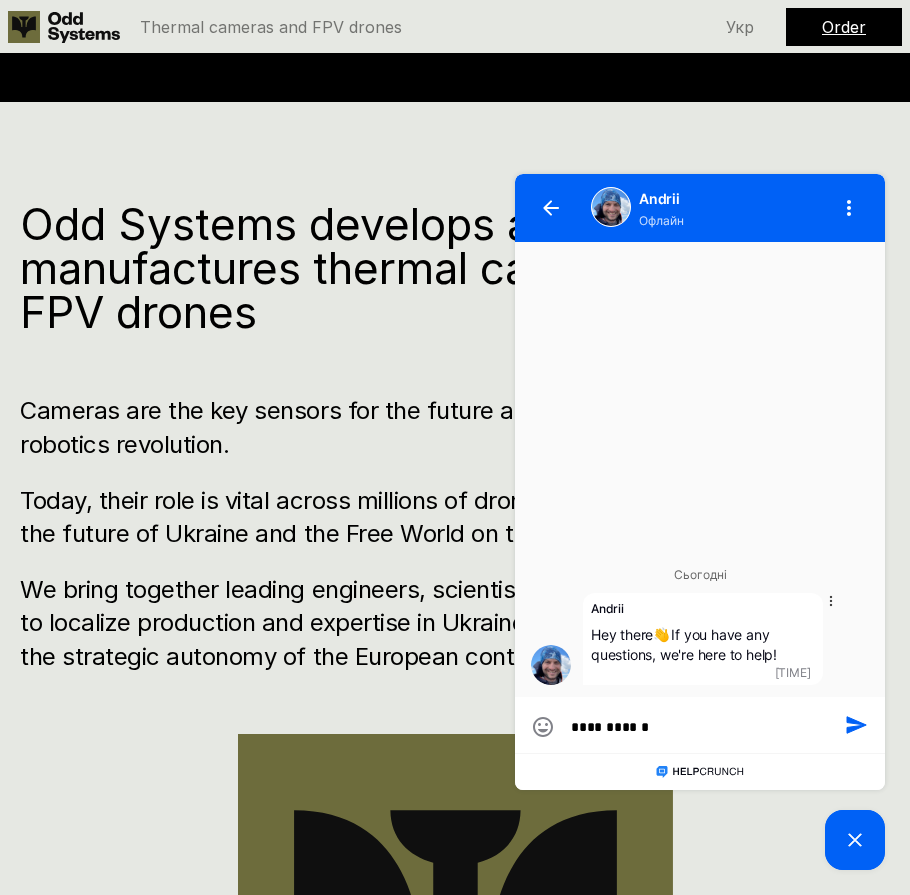type on "**********" 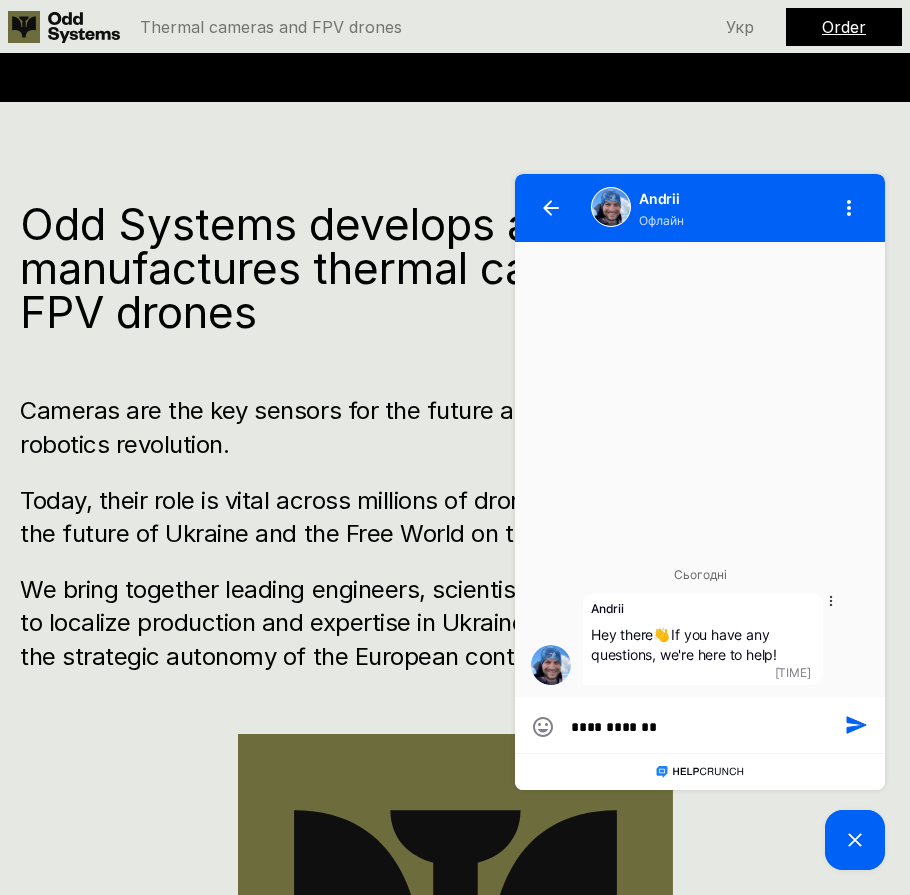 type on "**********" 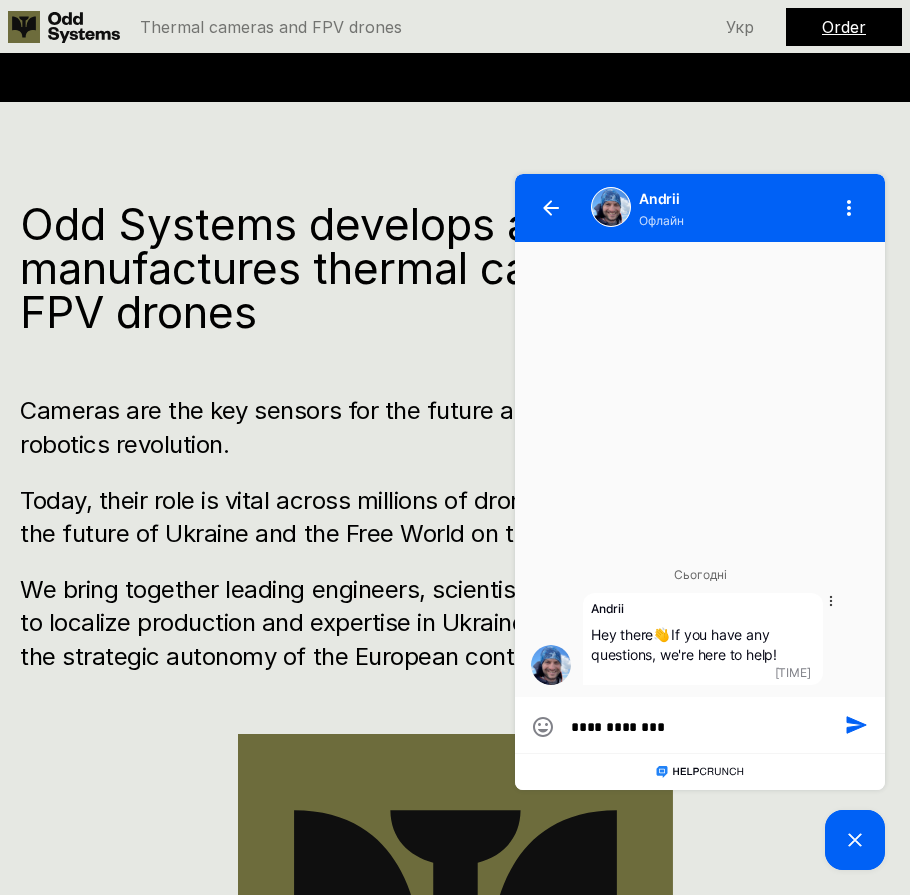 type on "**********" 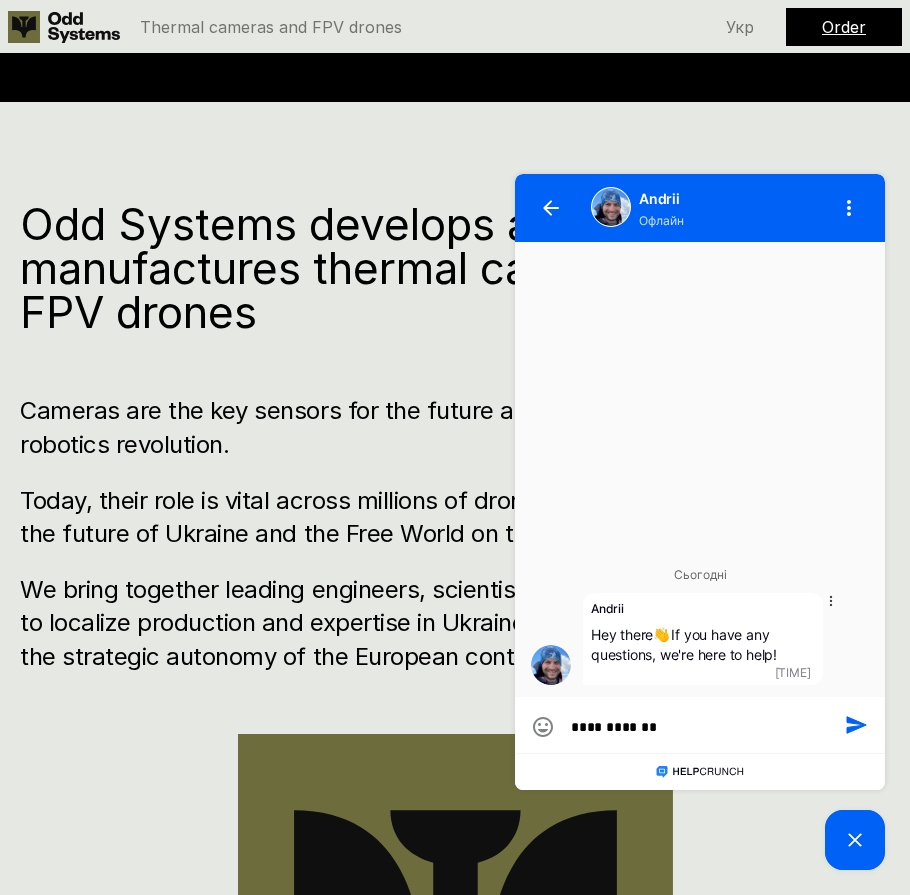 type on "**********" 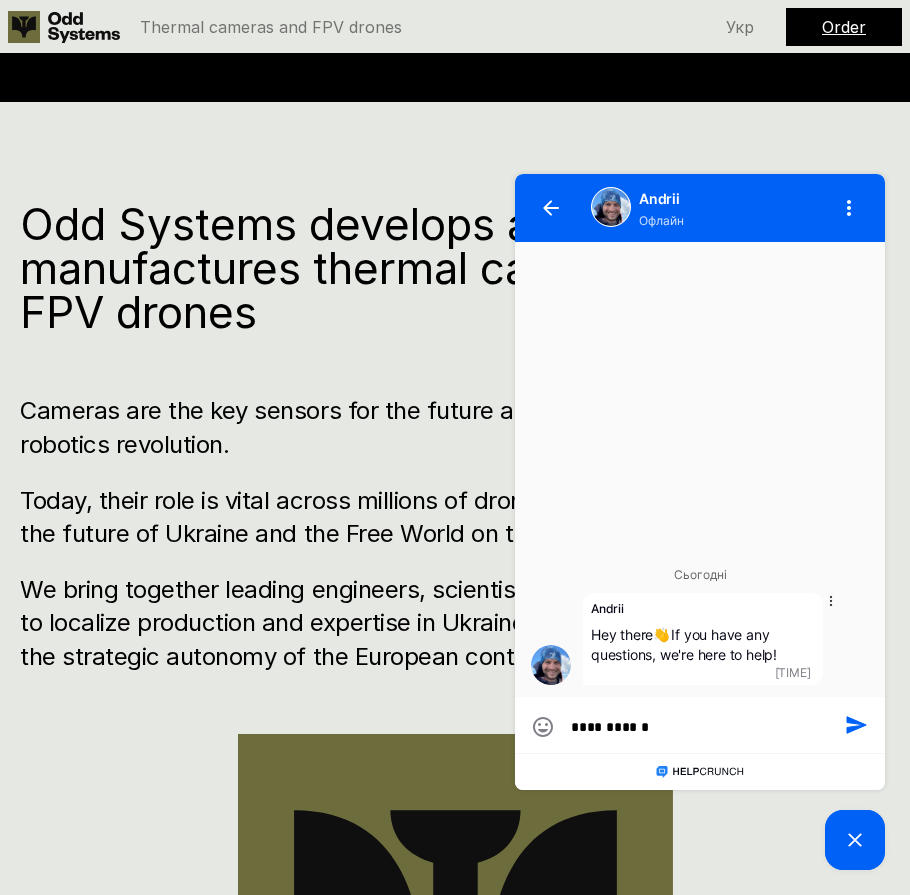type on "**********" 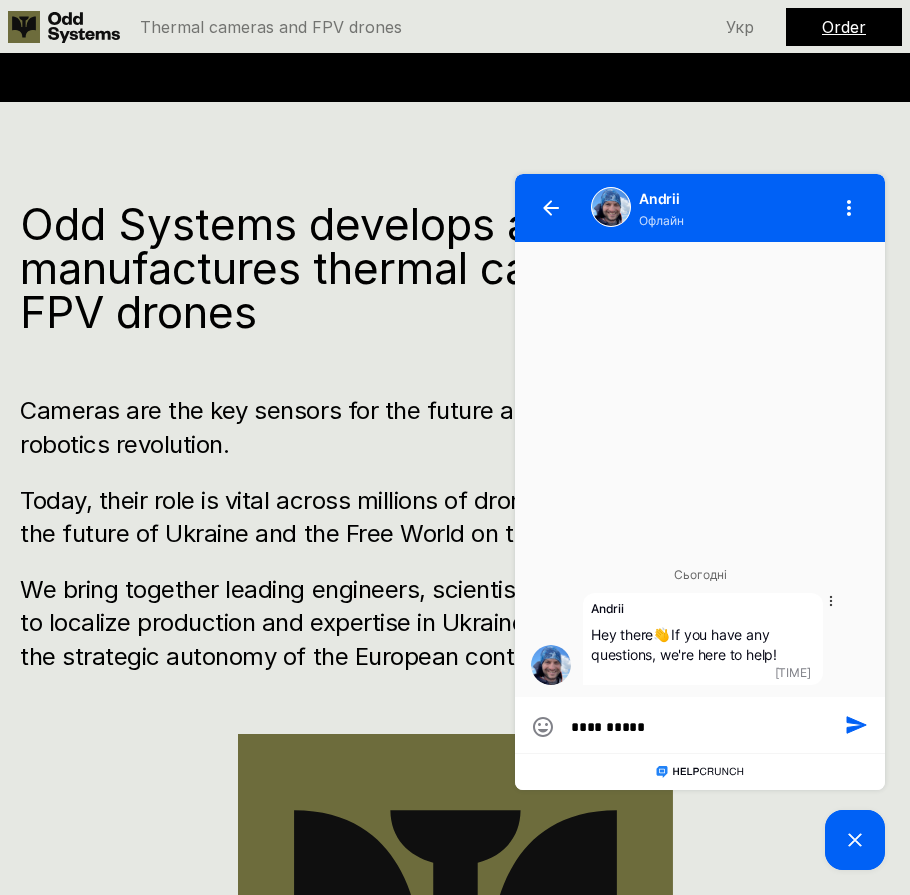 type on "*********" 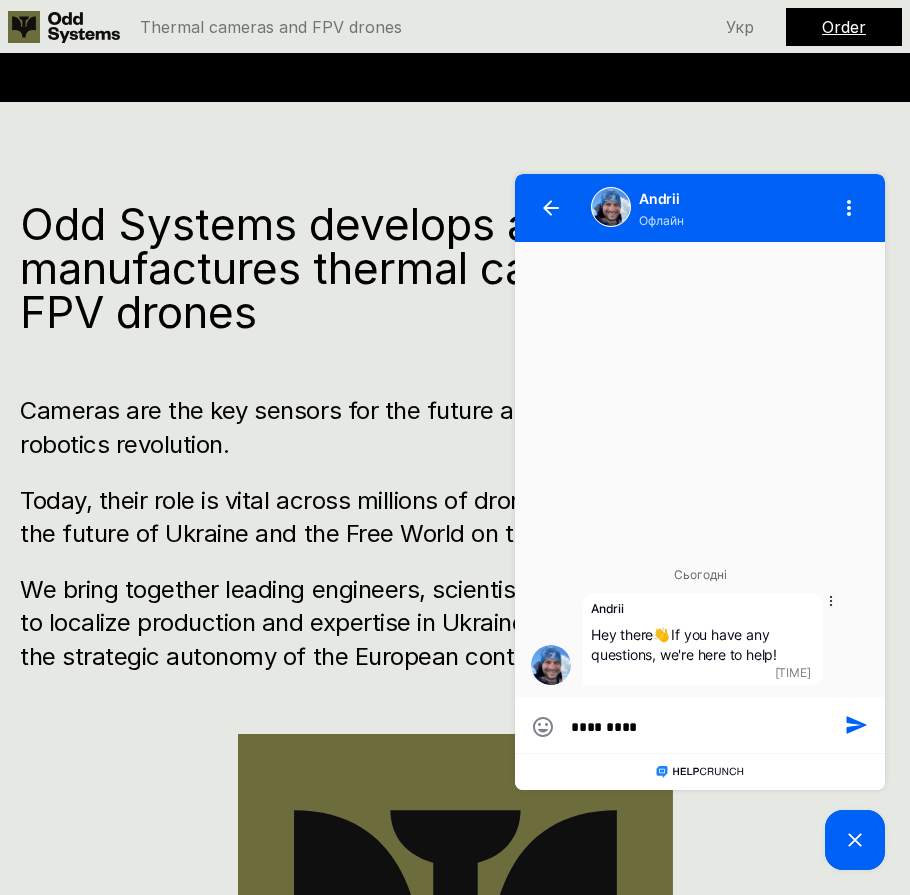 type on "********" 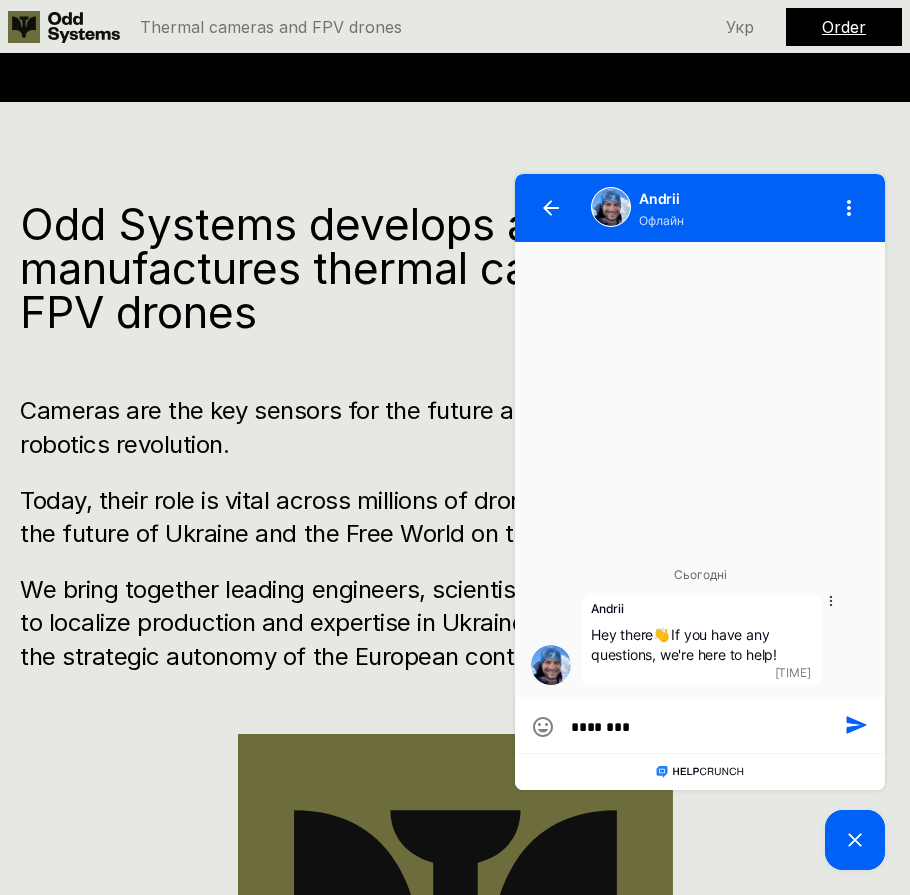 type on "******" 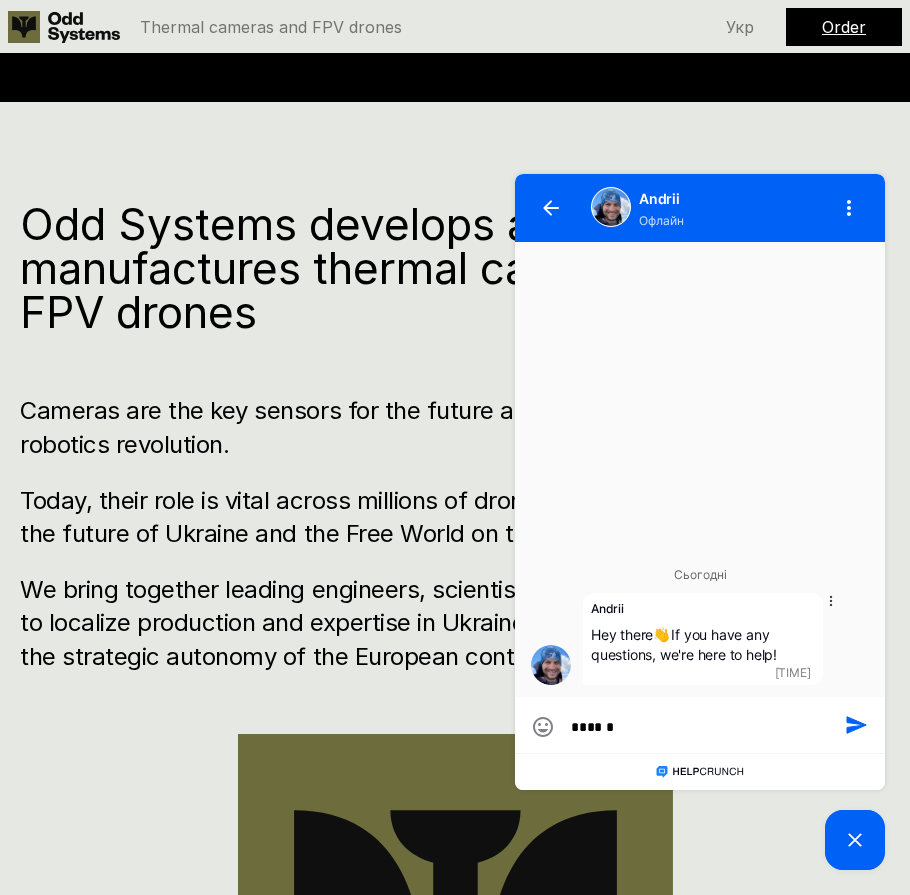type on "********" 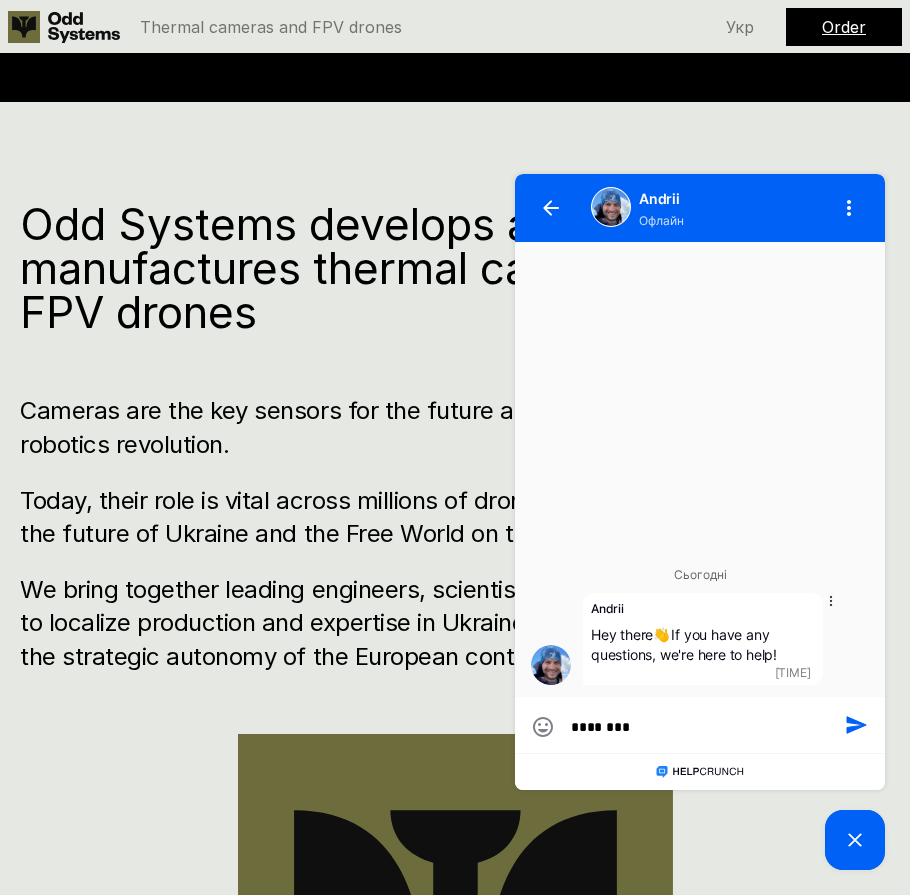 type on "*********" 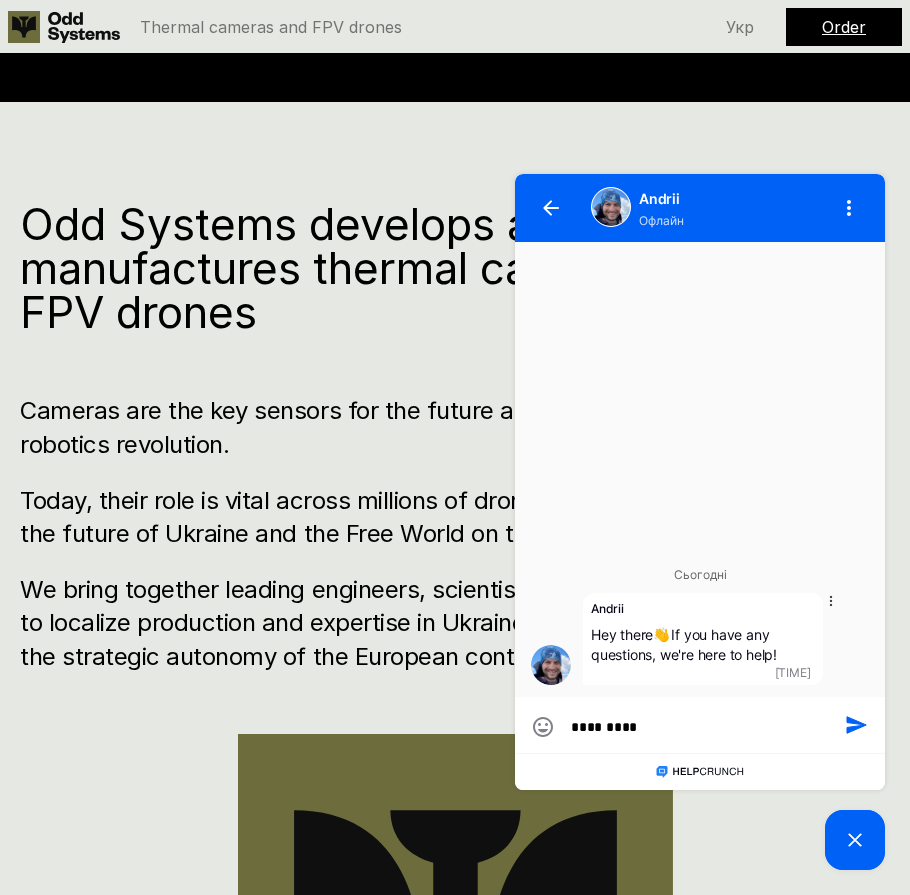 type on "**********" 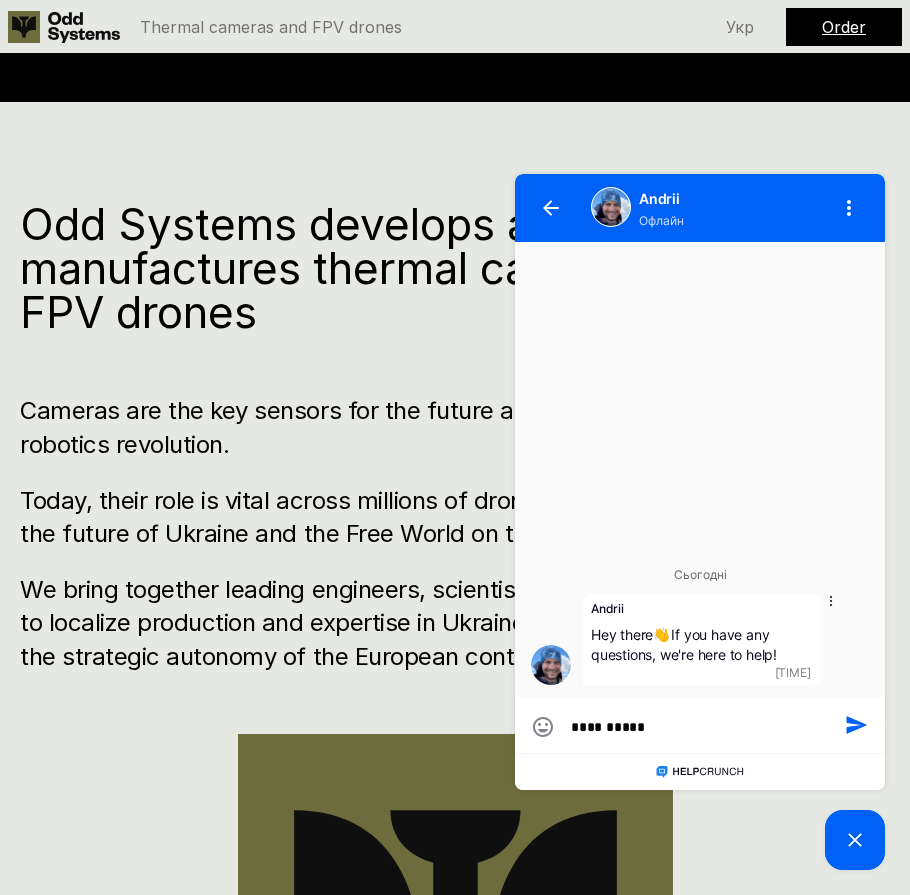 type on "**********" 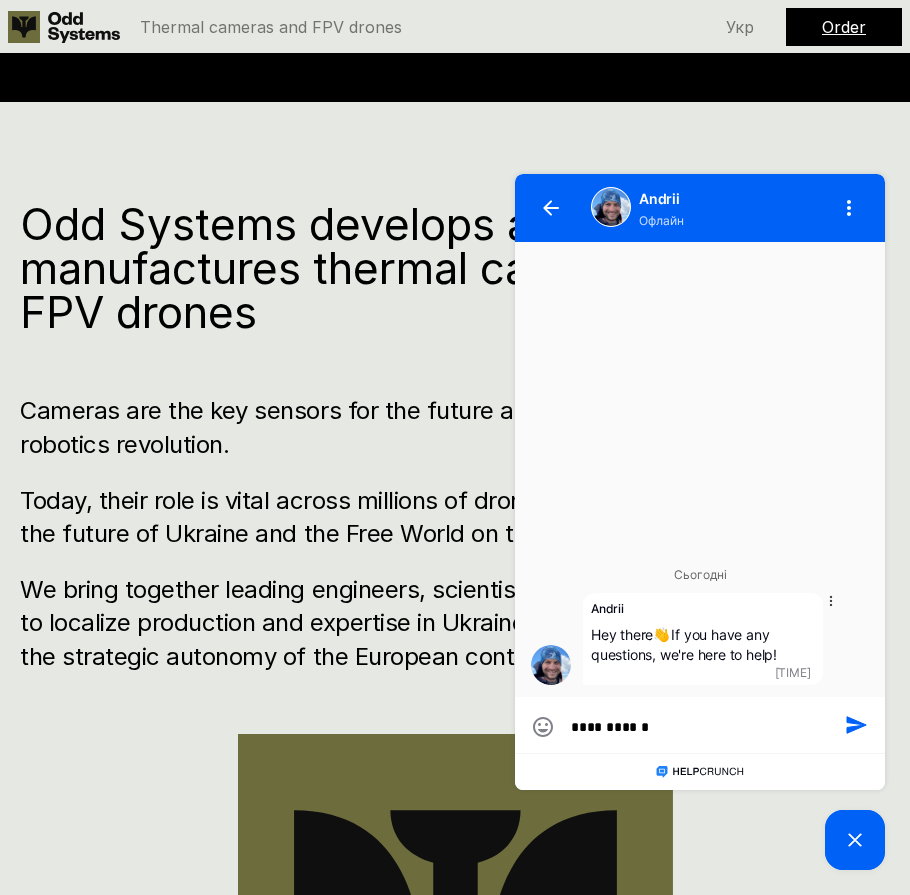 type on "**********" 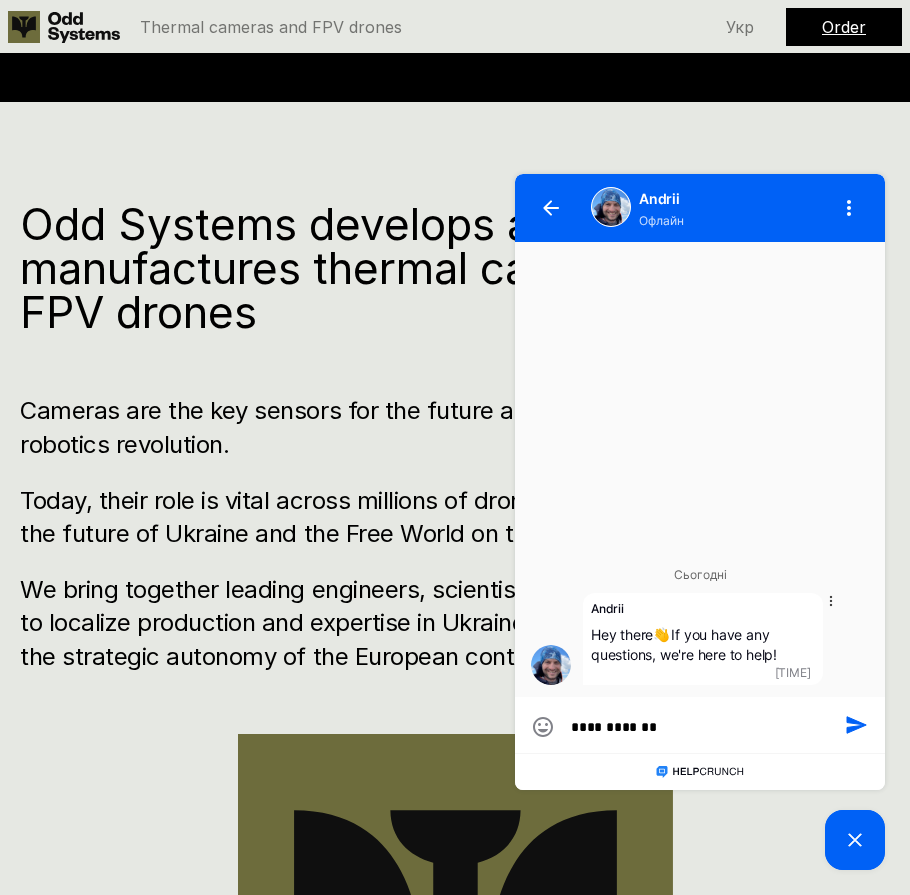 type on "**********" 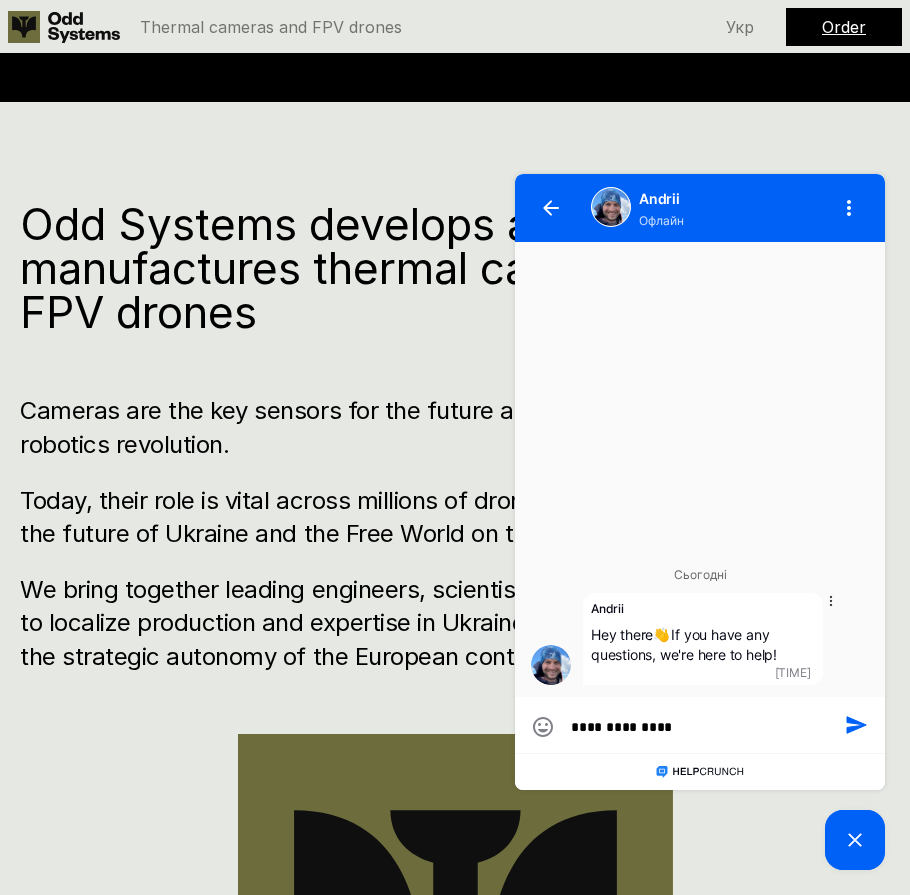 type on "**********" 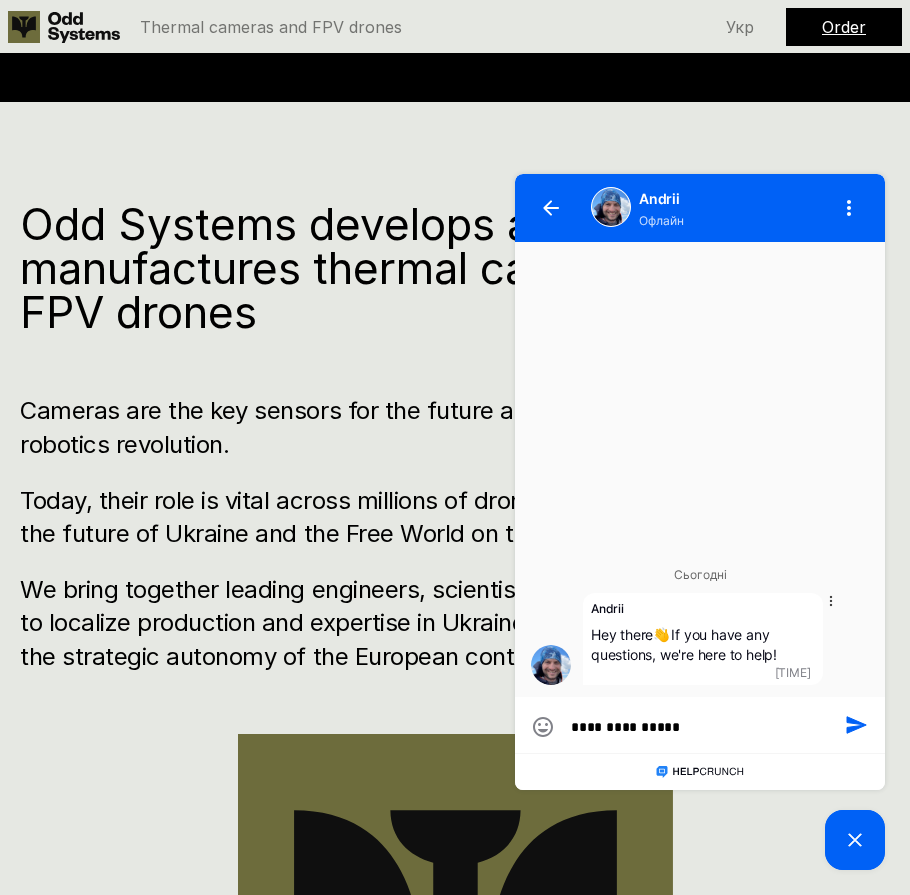 type on "**********" 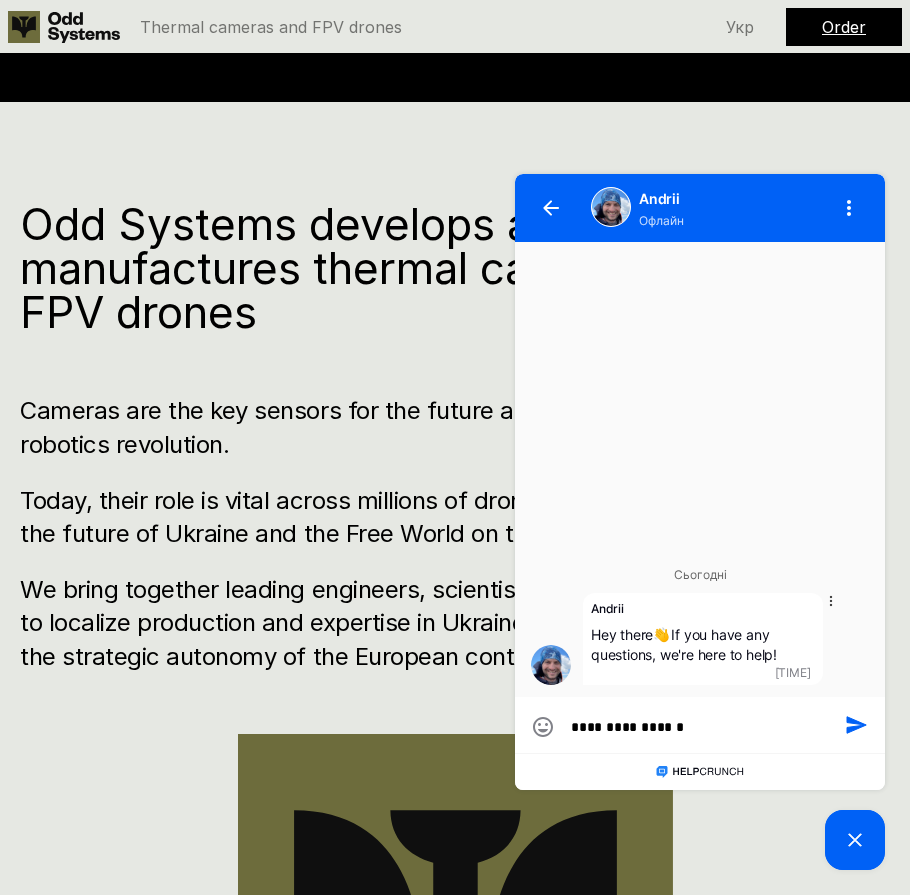 type on "**********" 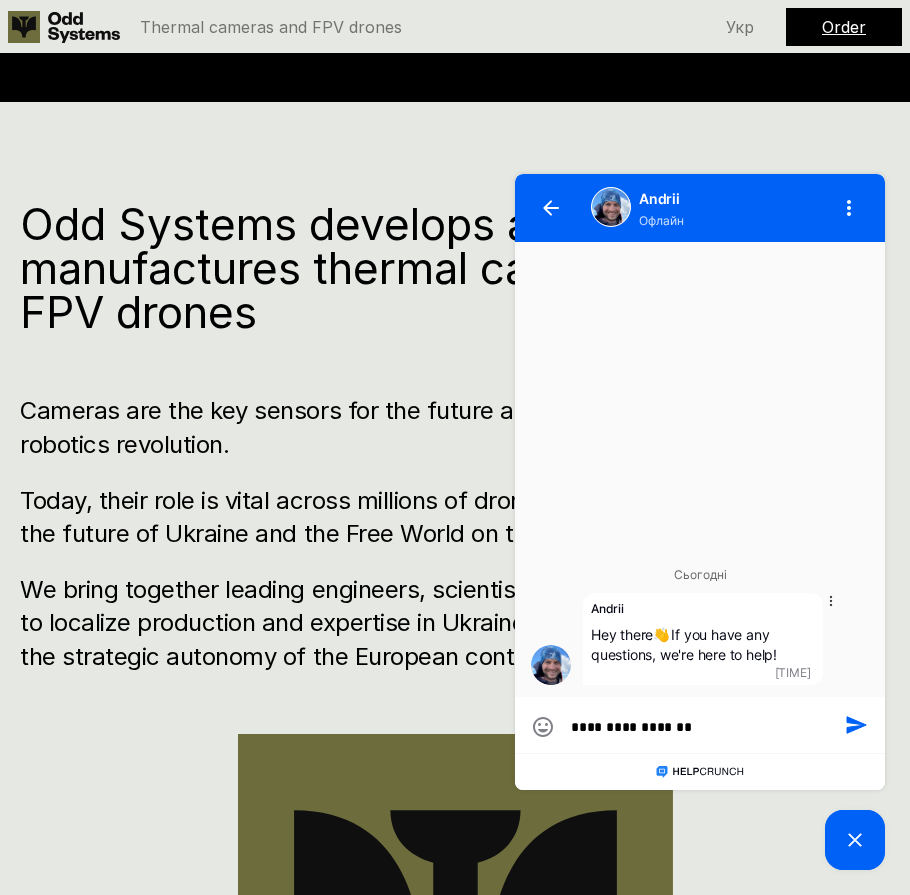 type on "**********" 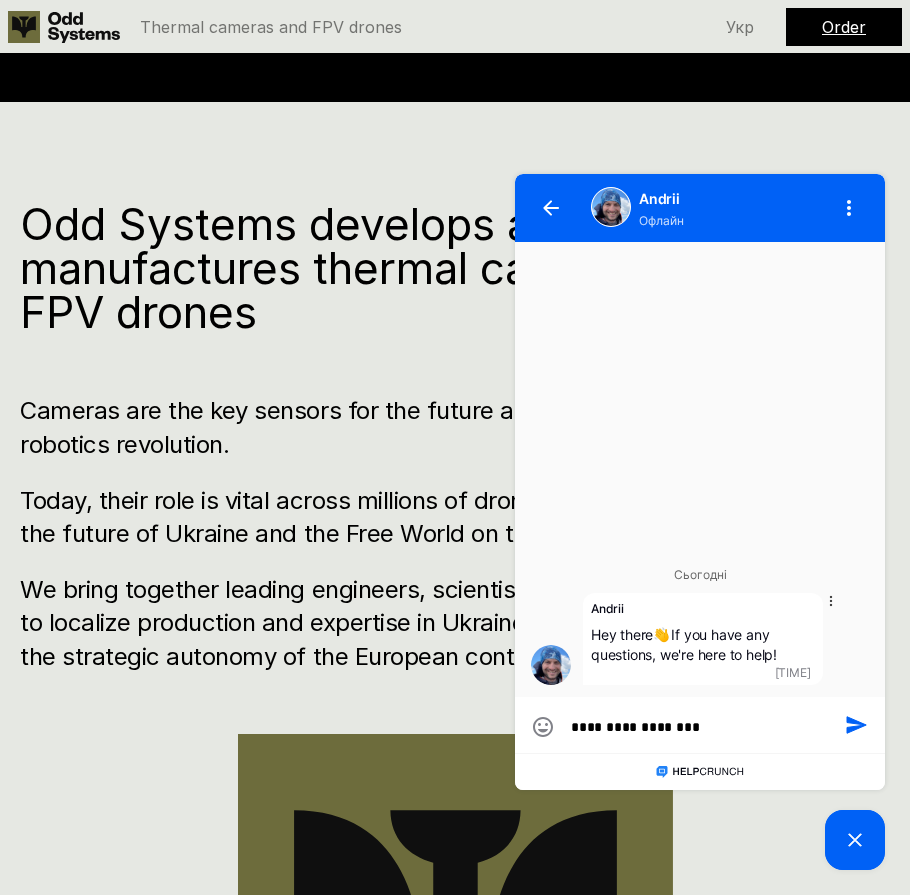 type on "**********" 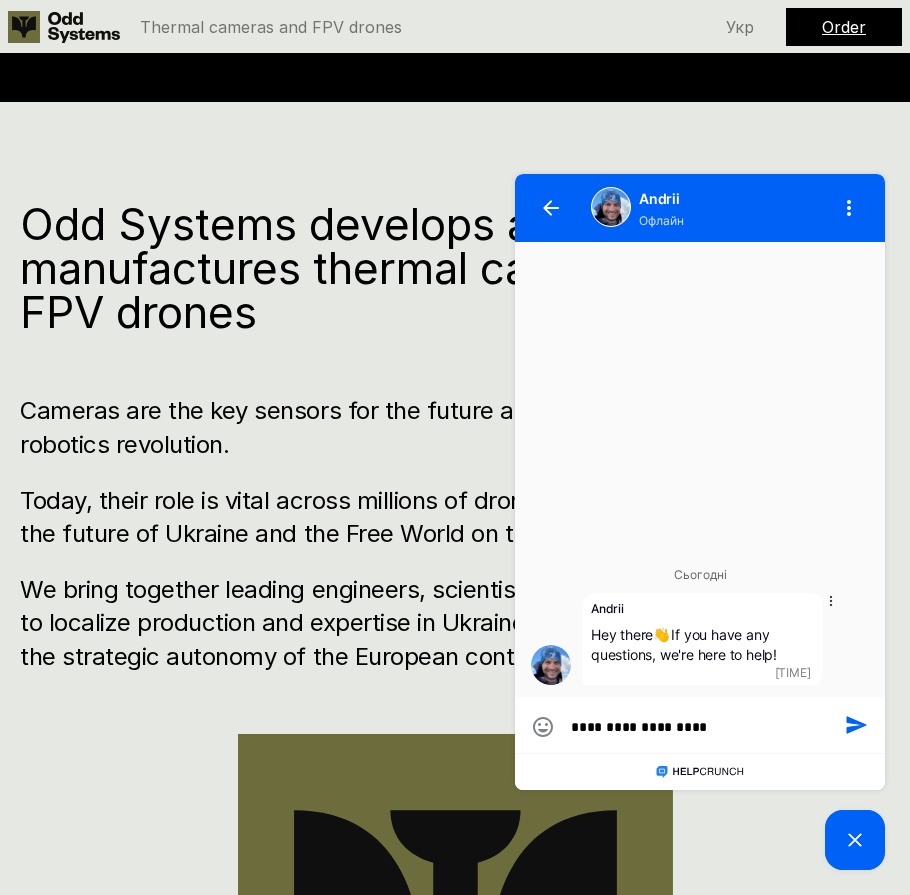 type on "**********" 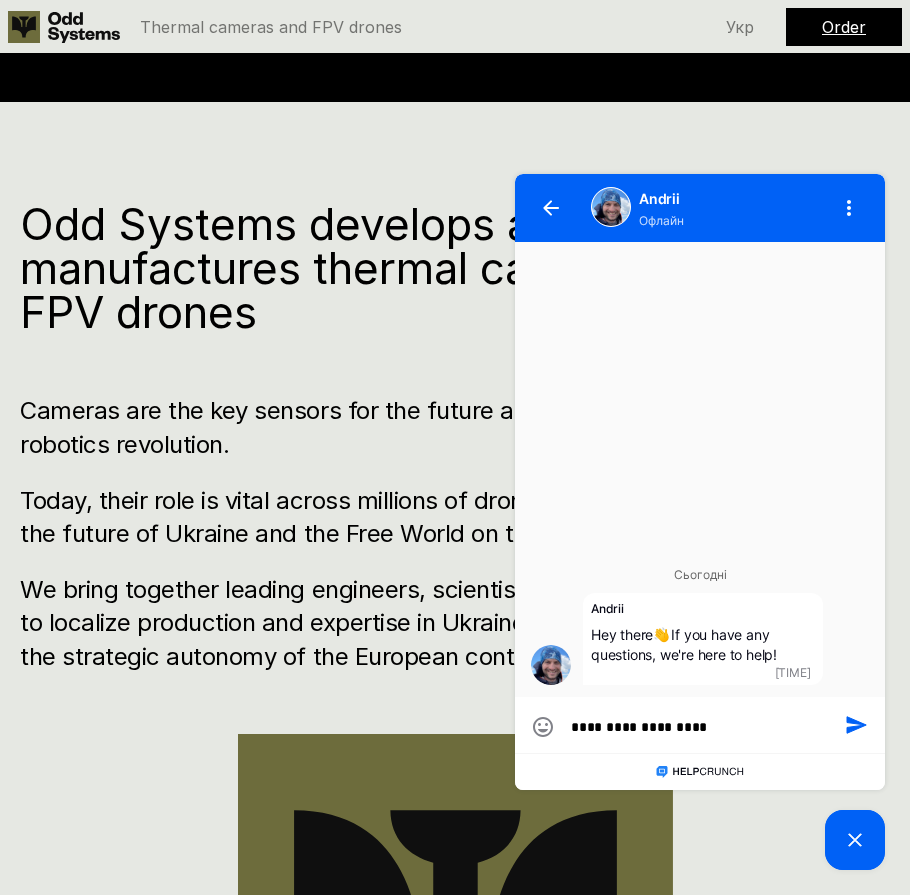 type on "**********" 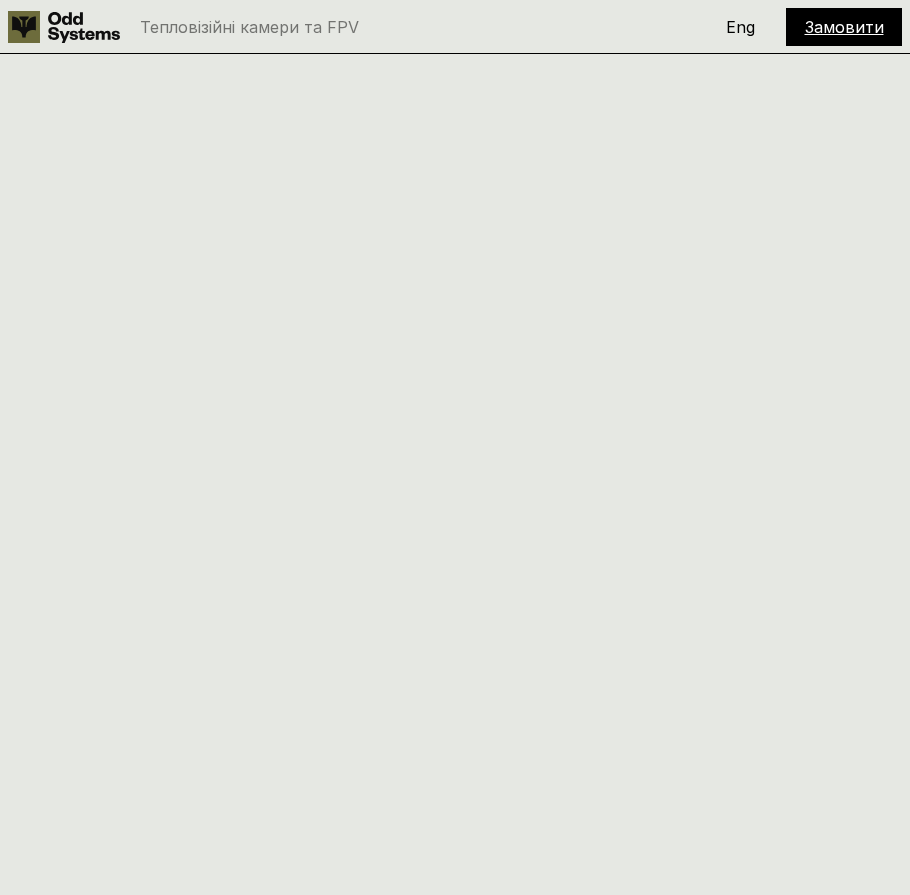 scroll, scrollTop: 6277, scrollLeft: 0, axis: vertical 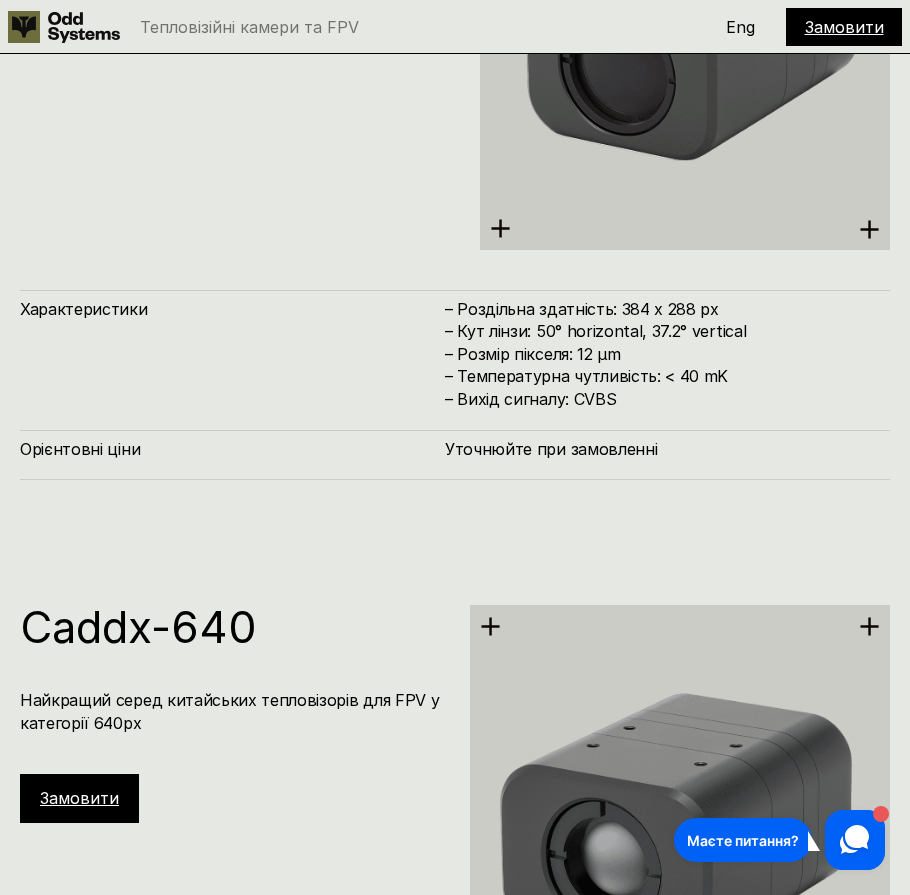 click at bounding box center (855, 840) 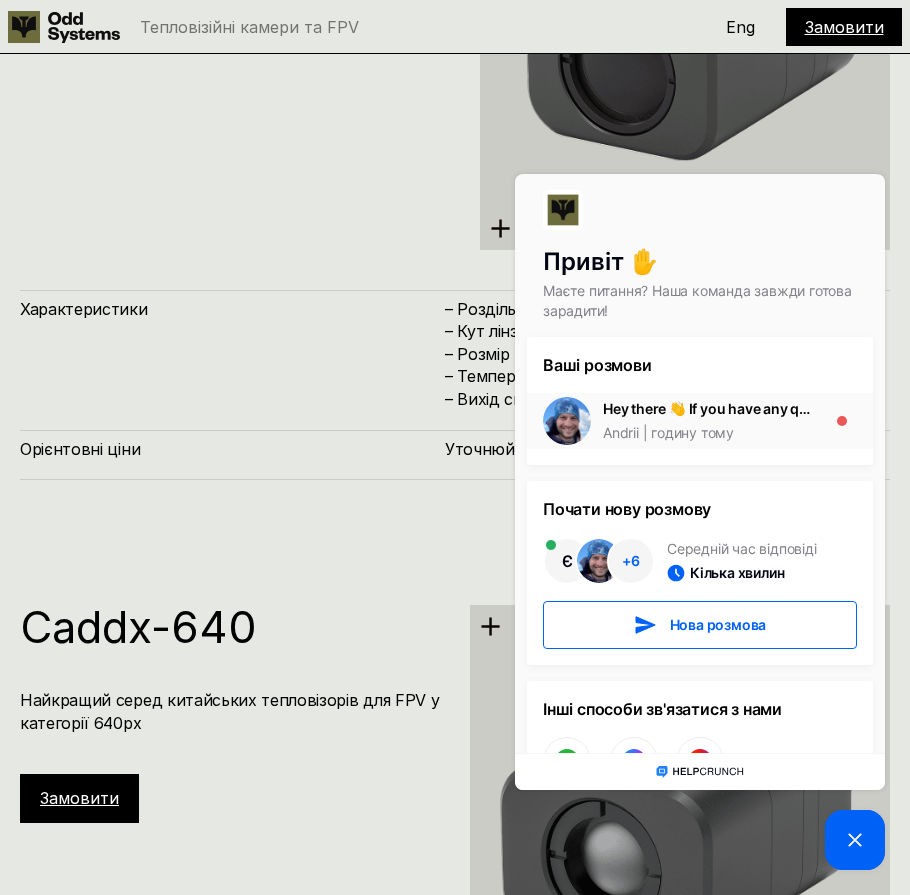 click on "Hey there 👋 If you have any questions, we're here to help!" at bounding box center (709, 409) 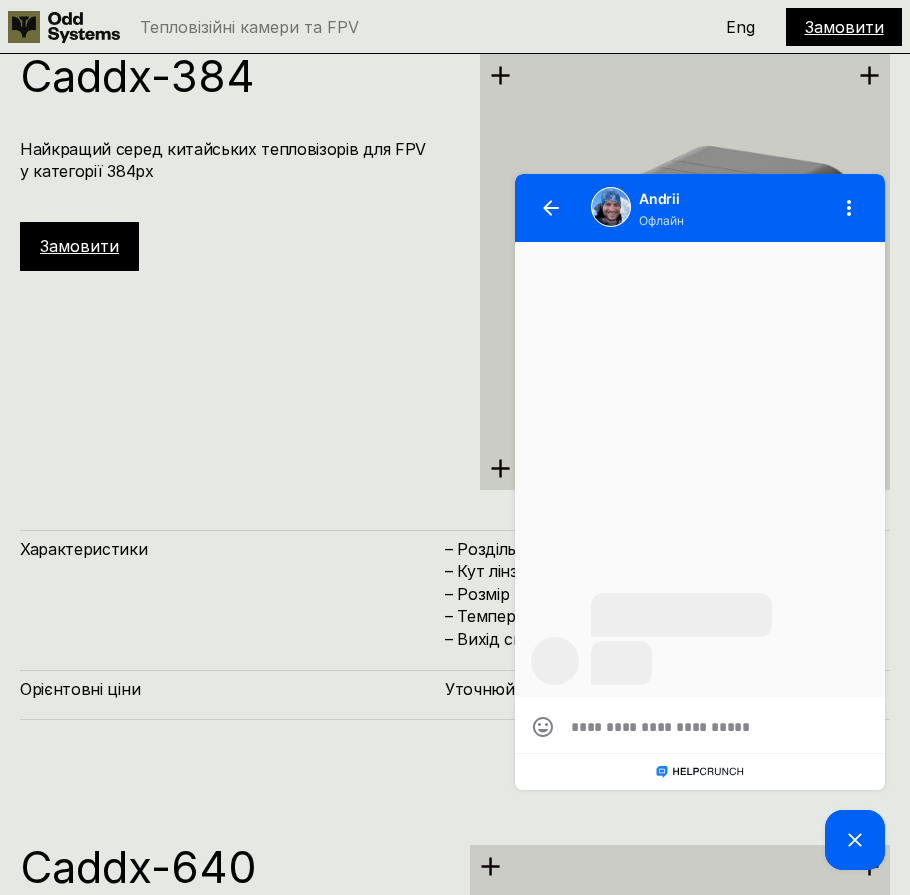 scroll, scrollTop: 5317, scrollLeft: 0, axis: vertical 